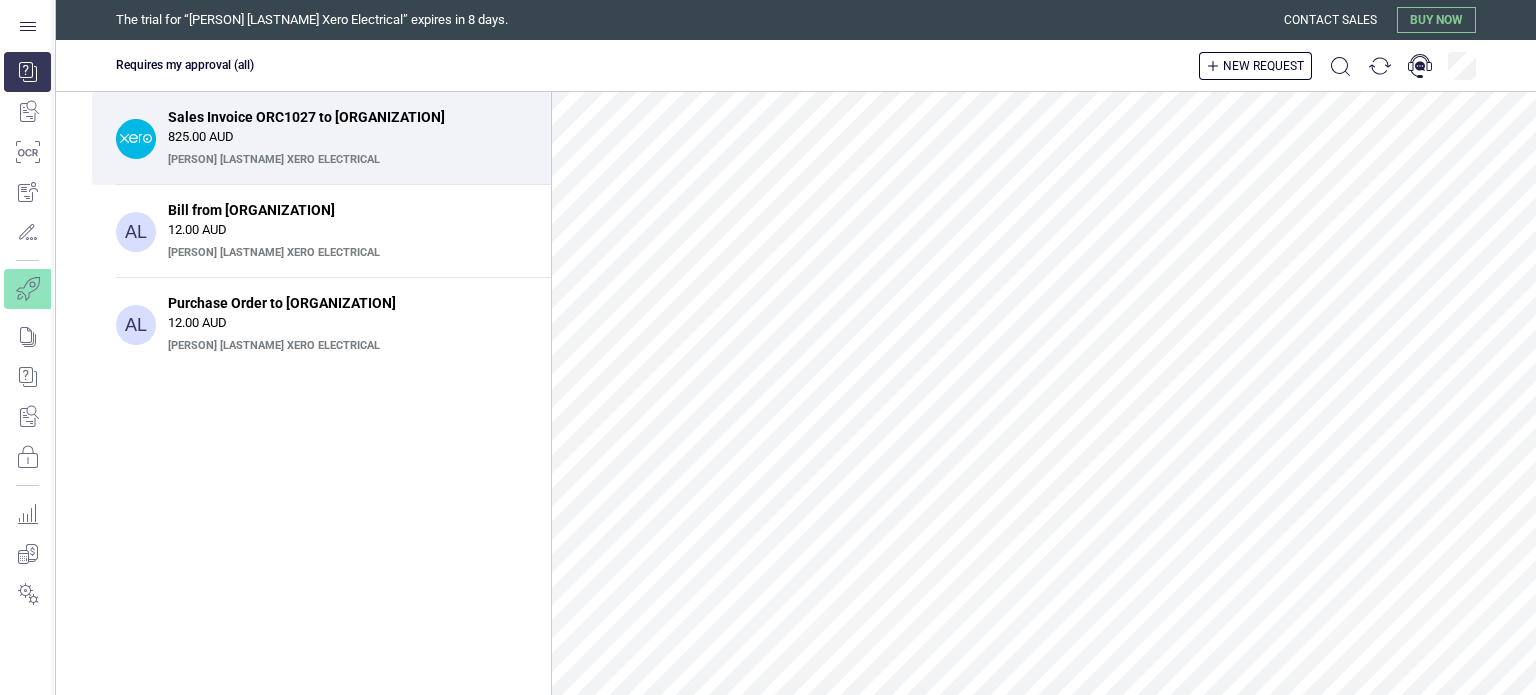 scroll, scrollTop: 0, scrollLeft: 0, axis: both 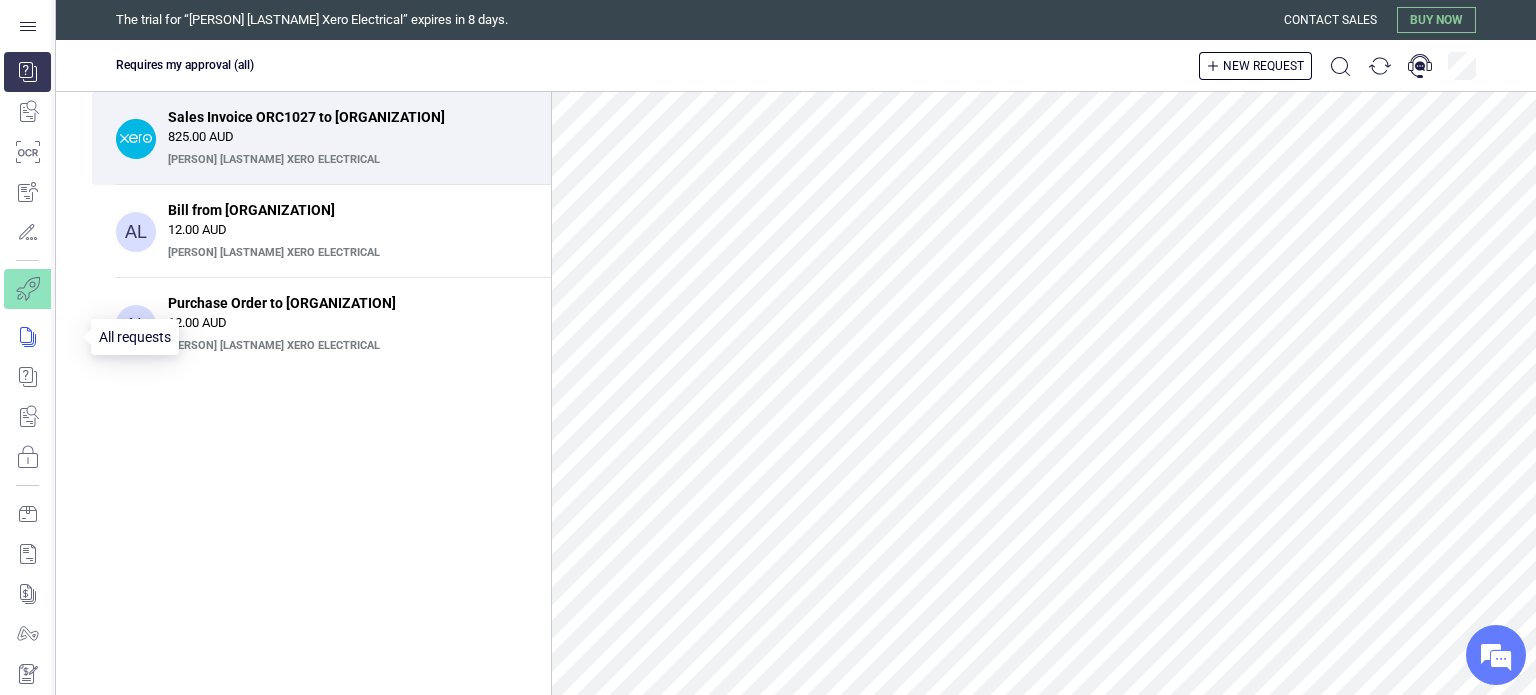 click at bounding box center (41, 337) 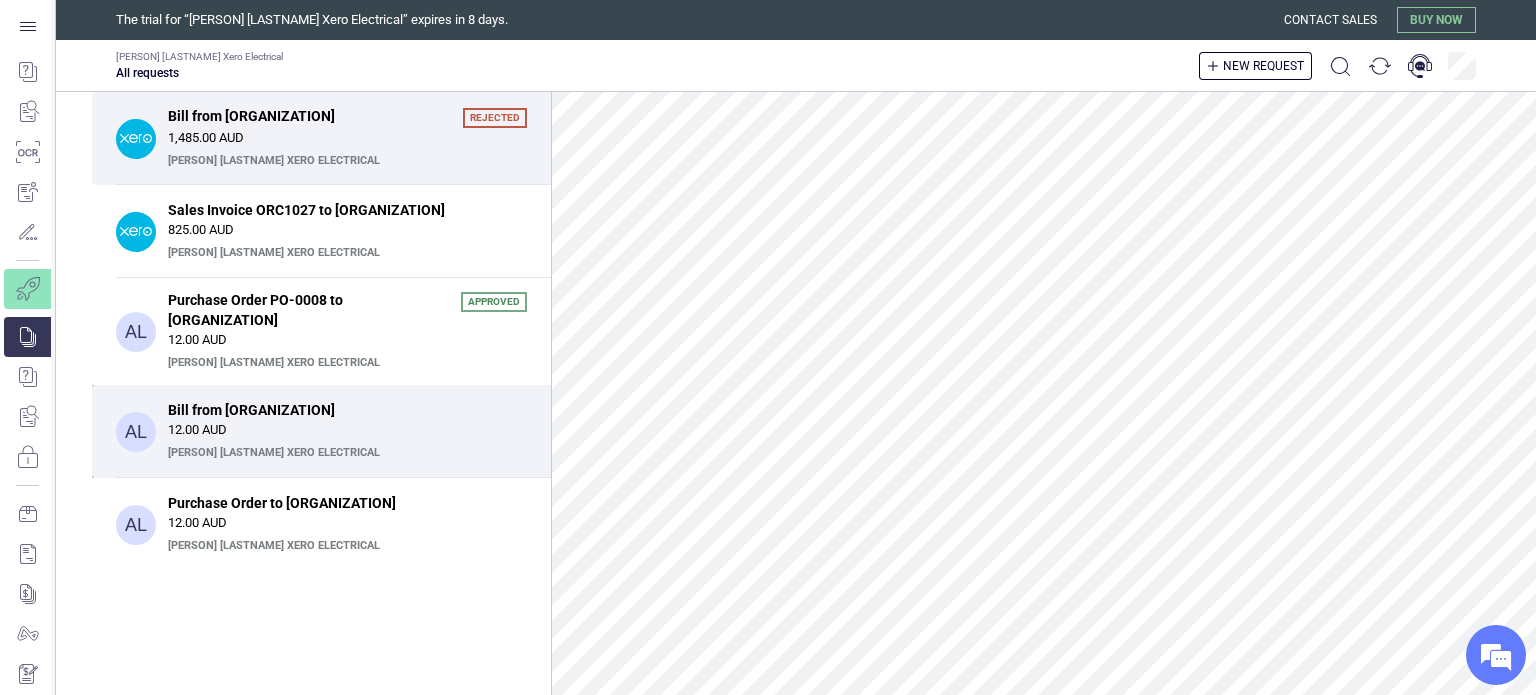 scroll, scrollTop: 472, scrollLeft: 0, axis: vertical 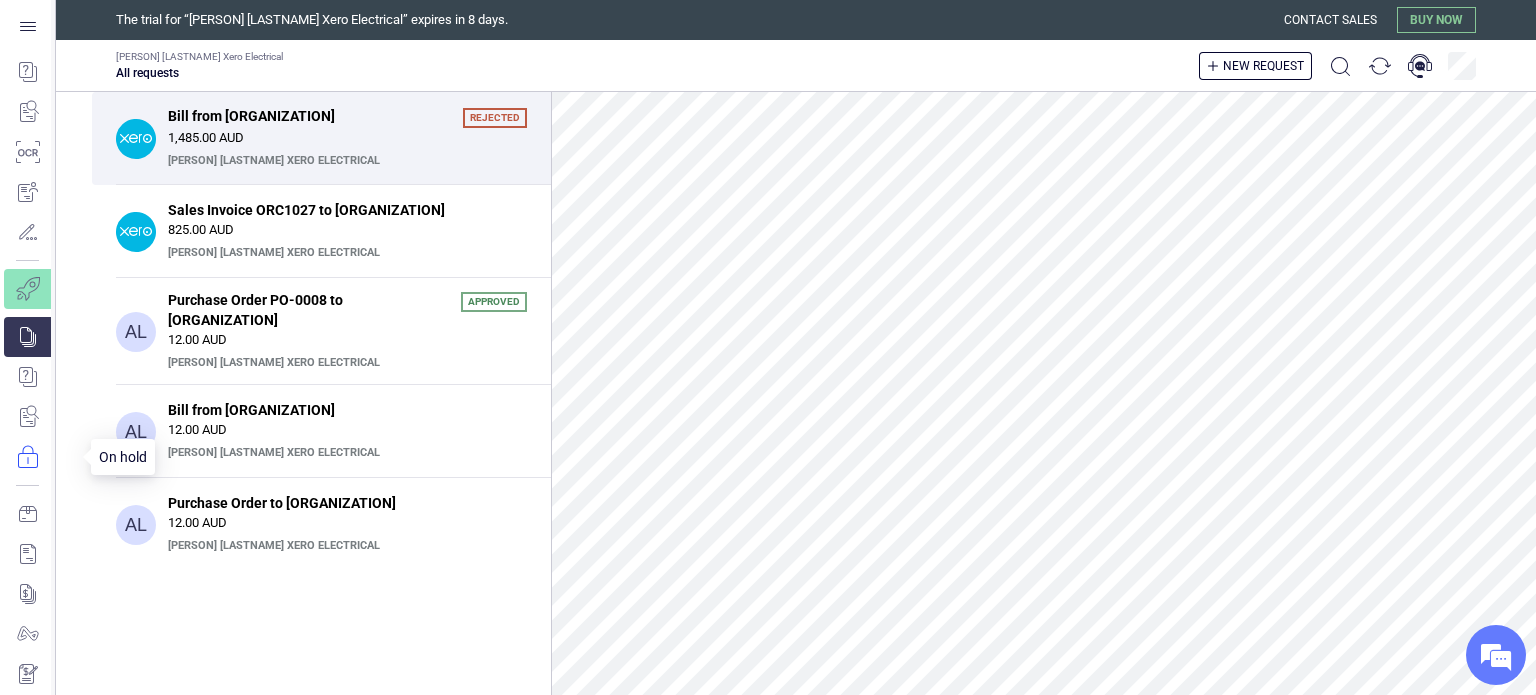 click at bounding box center (41, 457) 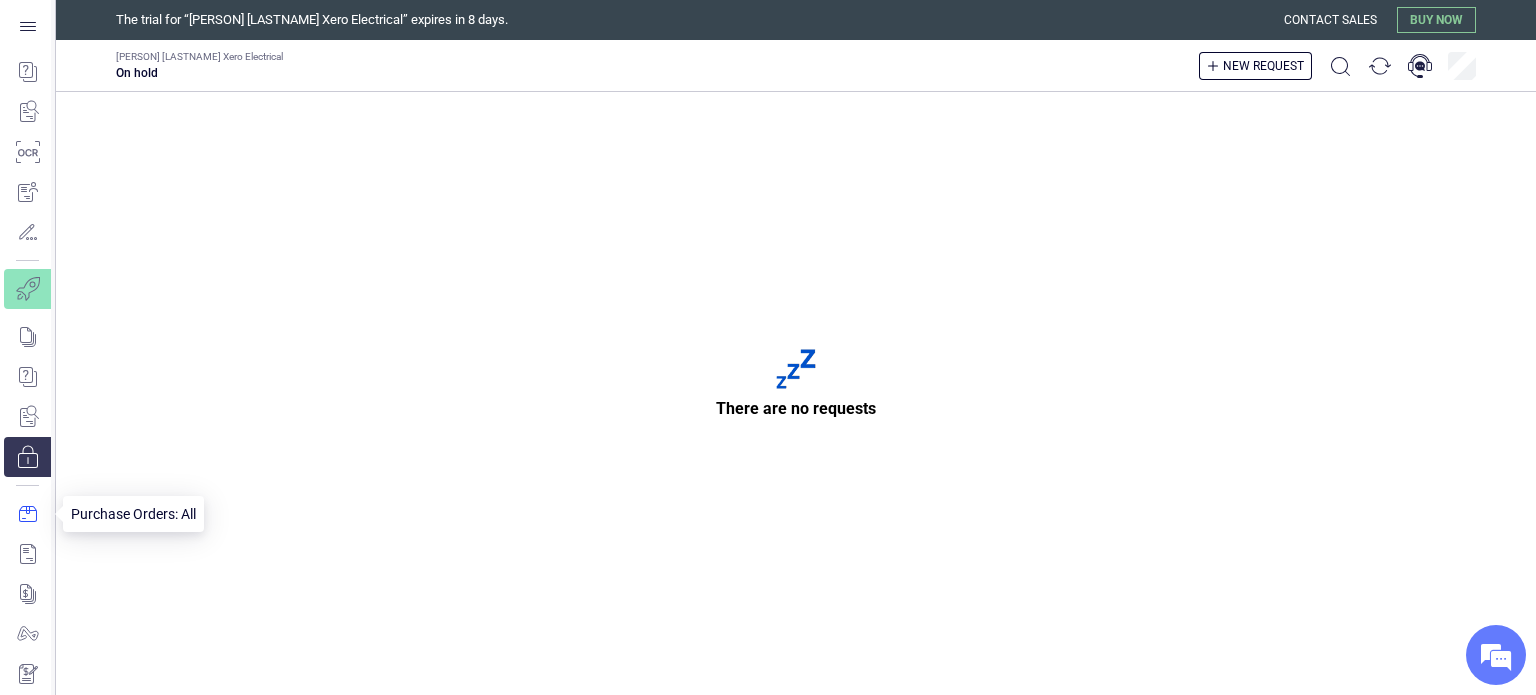 click at bounding box center (27, 514) 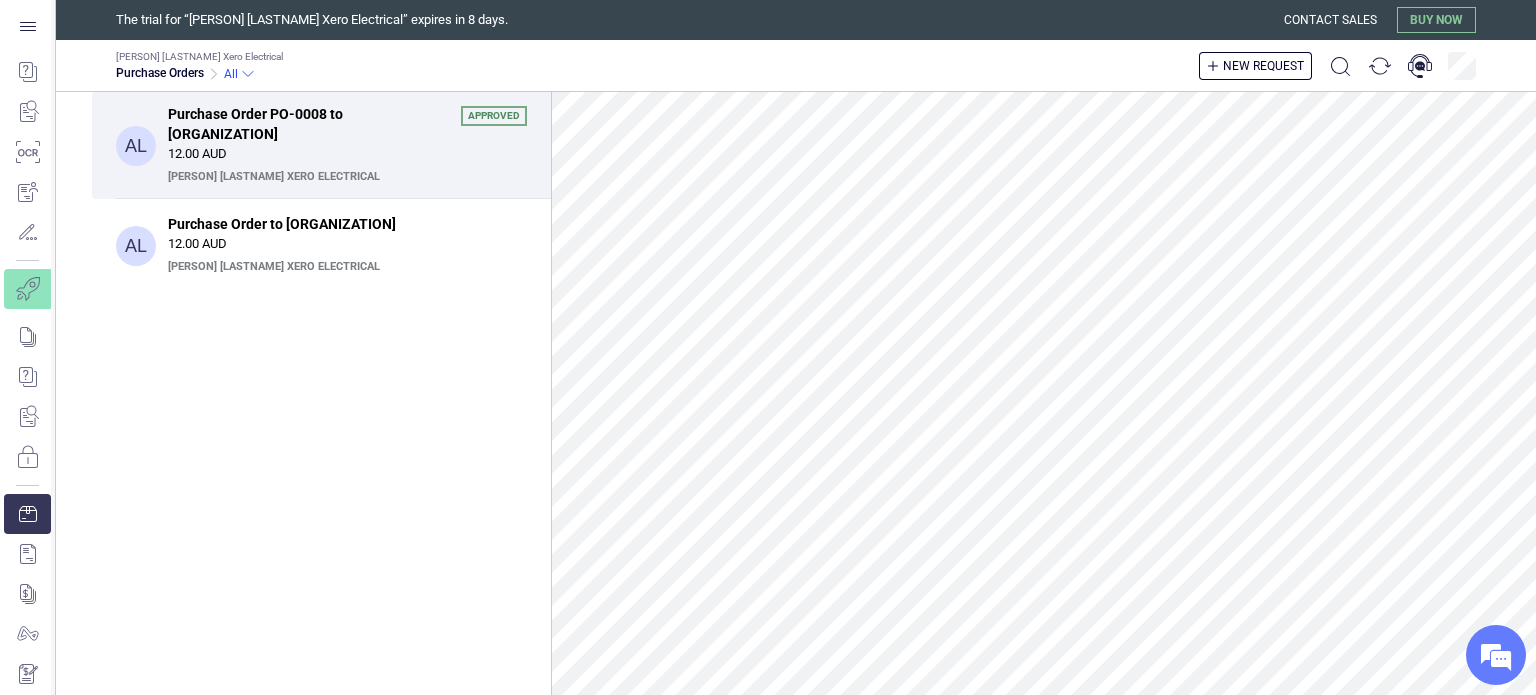 scroll, scrollTop: 0, scrollLeft: 0, axis: both 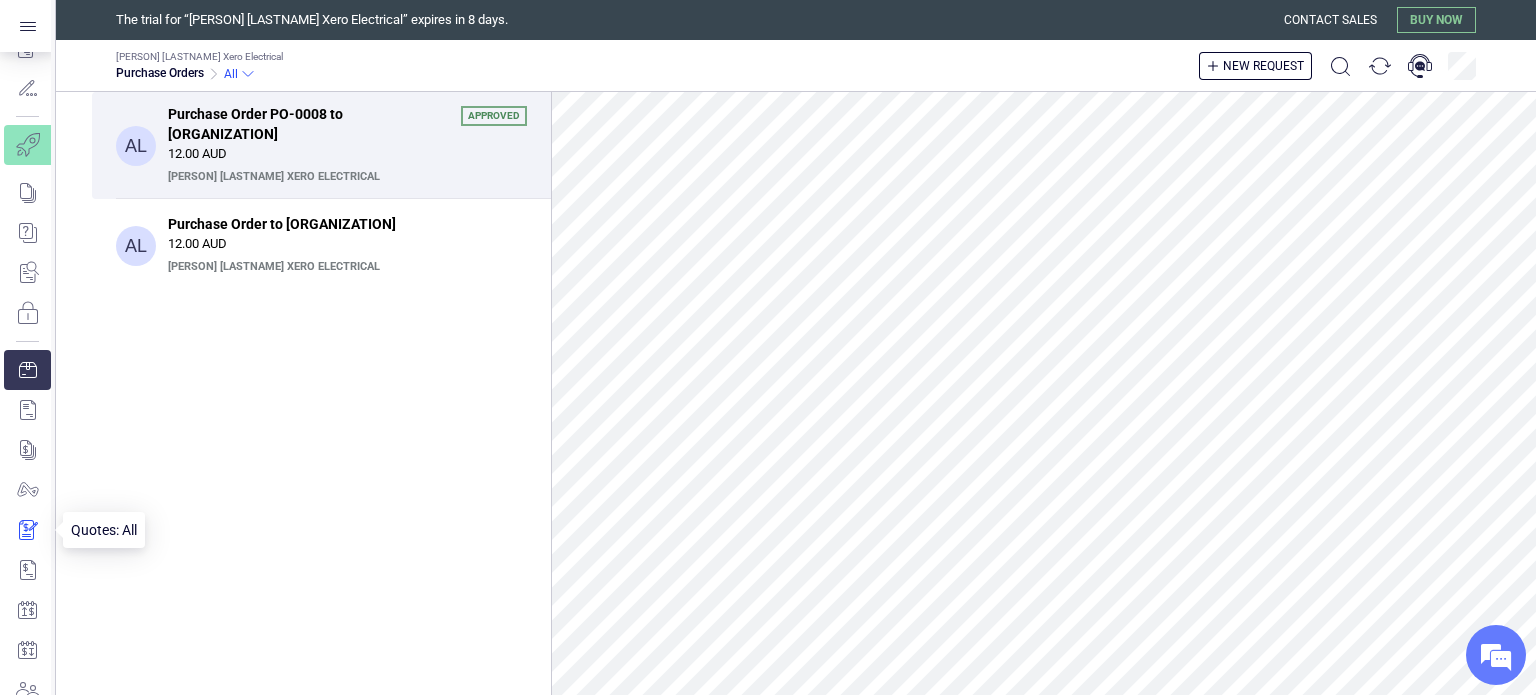 click at bounding box center [27, 530] 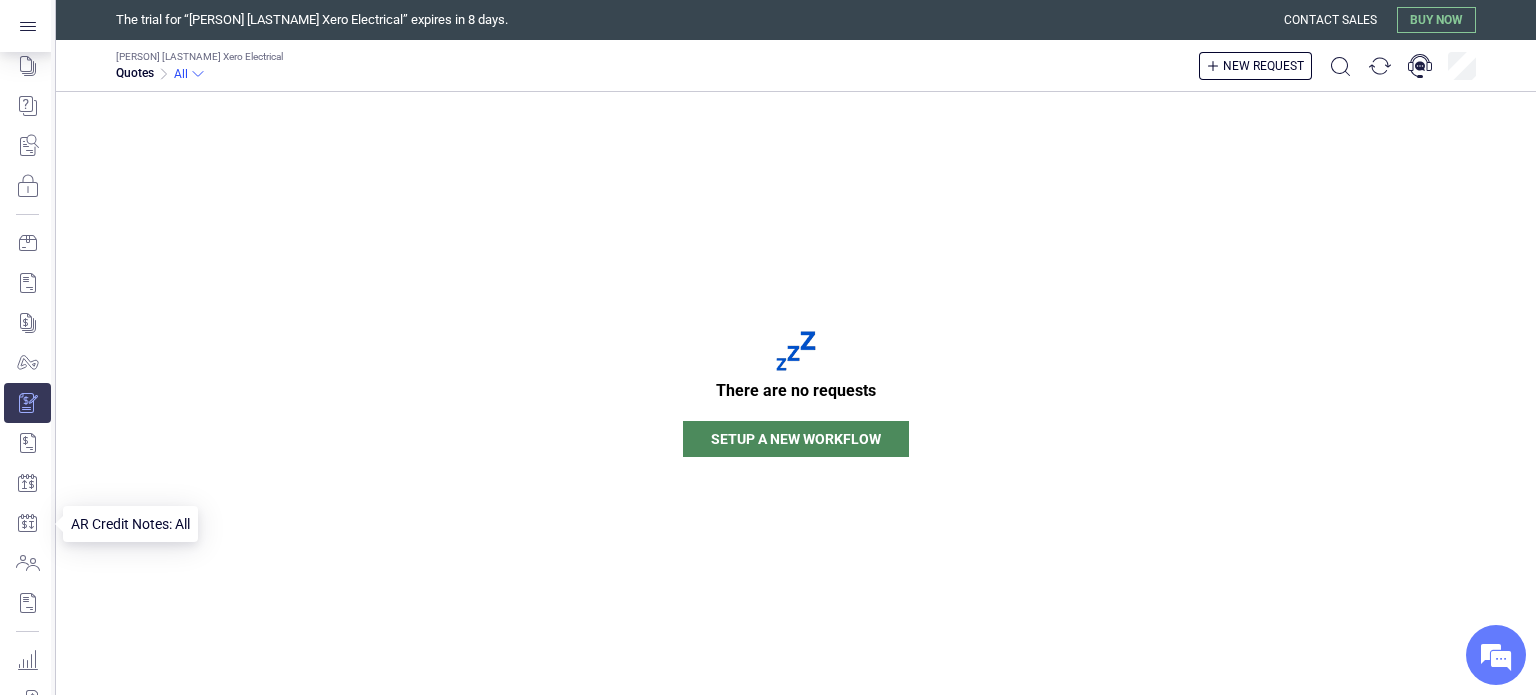 scroll, scrollTop: 272, scrollLeft: 0, axis: vertical 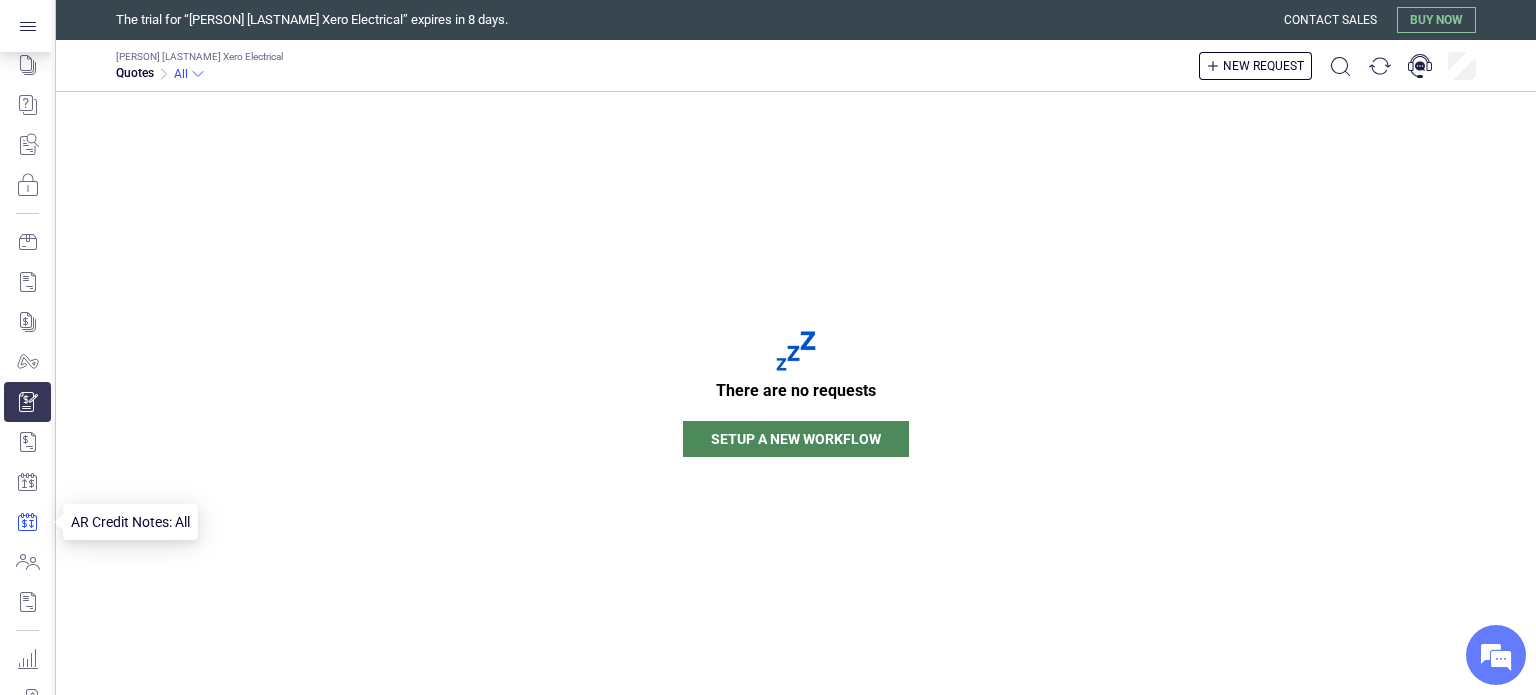 click at bounding box center (27, 522) 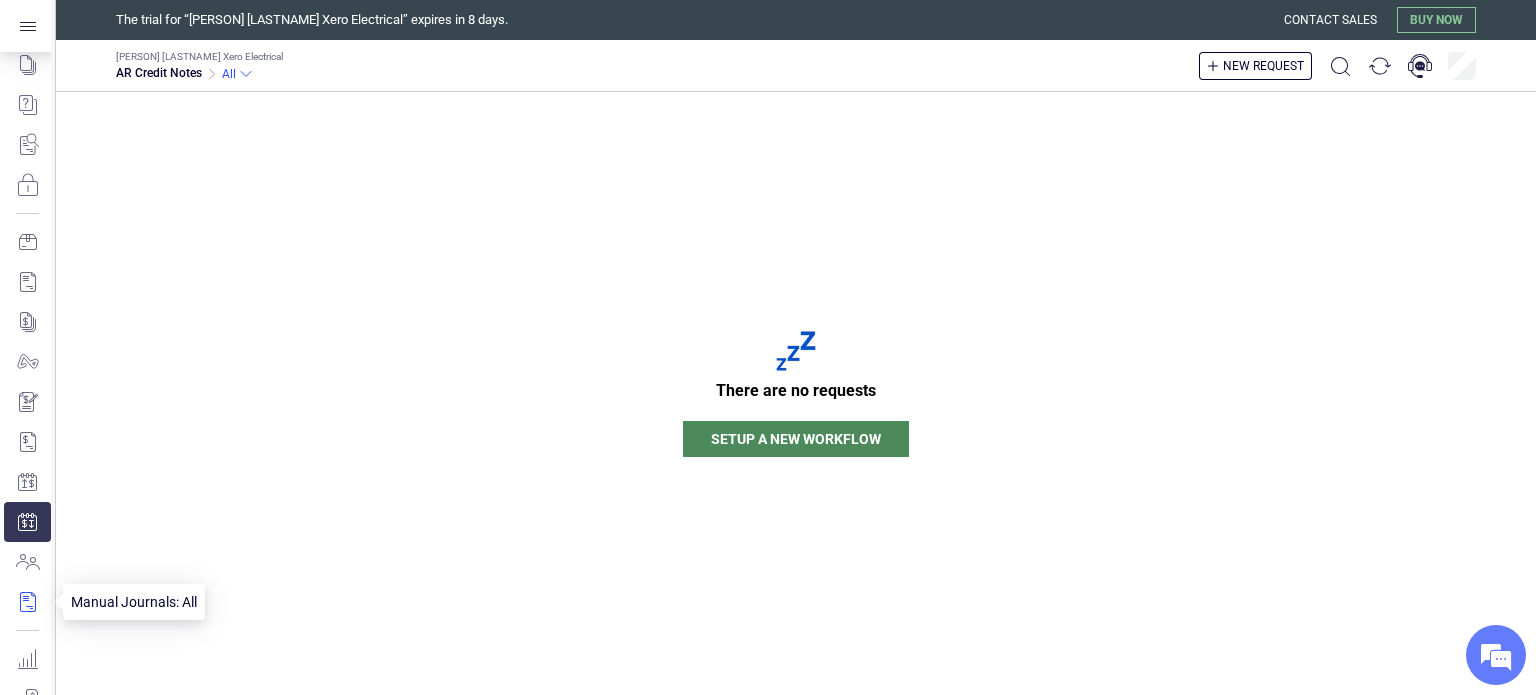 click at bounding box center [27, 602] 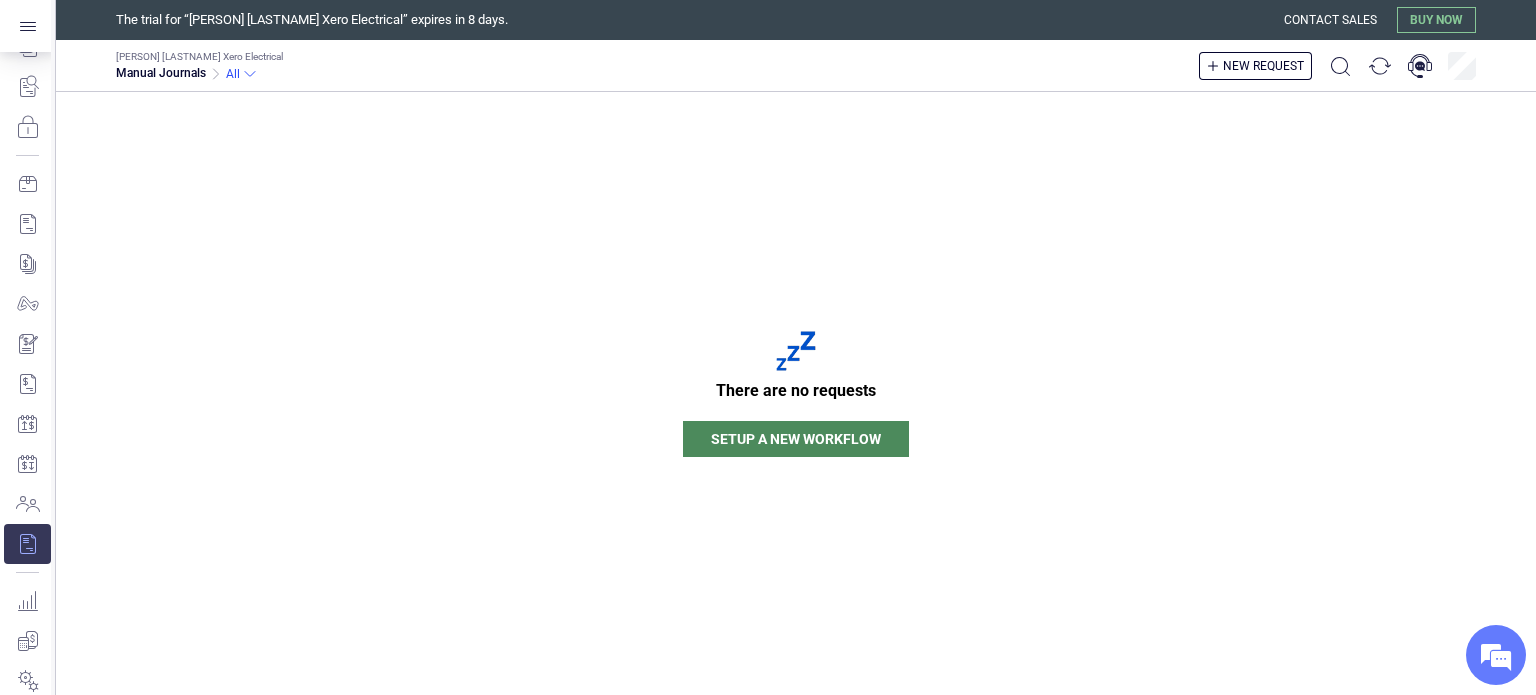 scroll, scrollTop: 360, scrollLeft: 0, axis: vertical 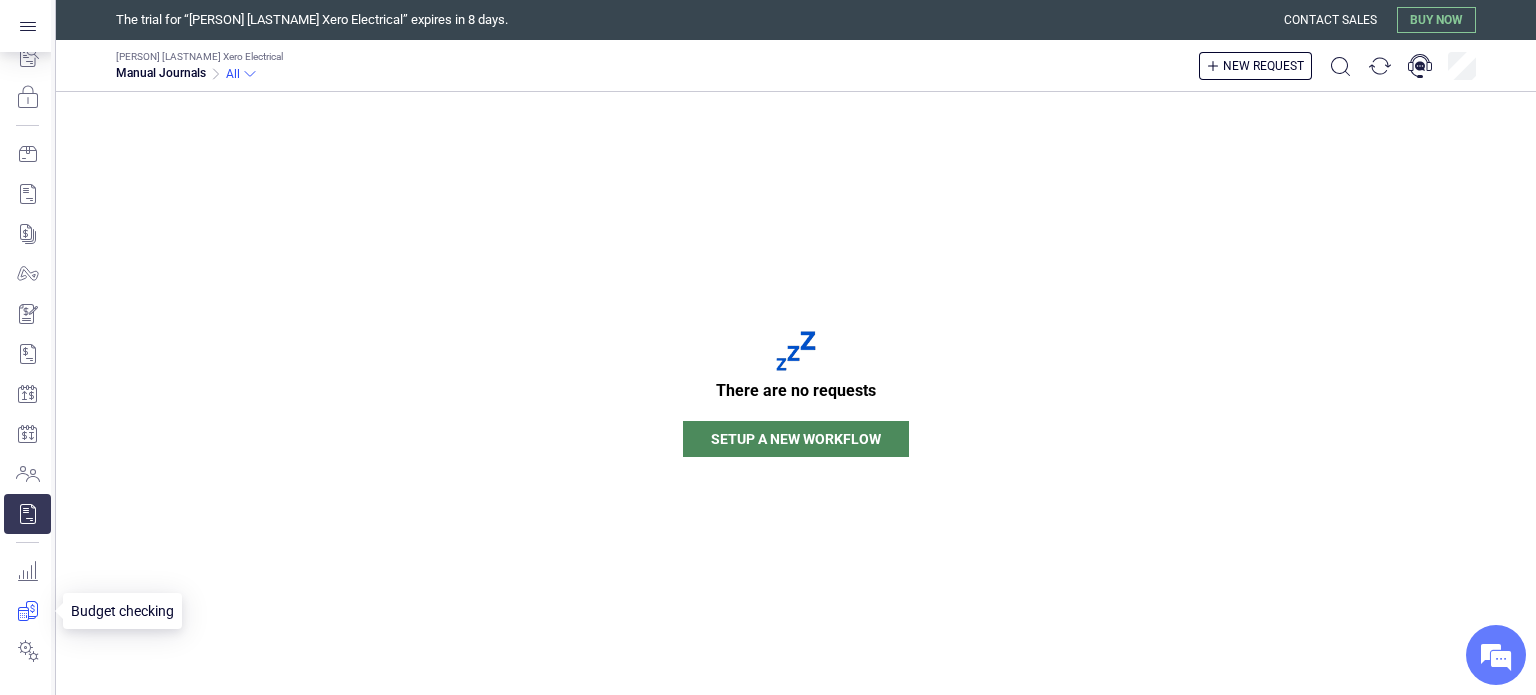 click at bounding box center [27, 611] 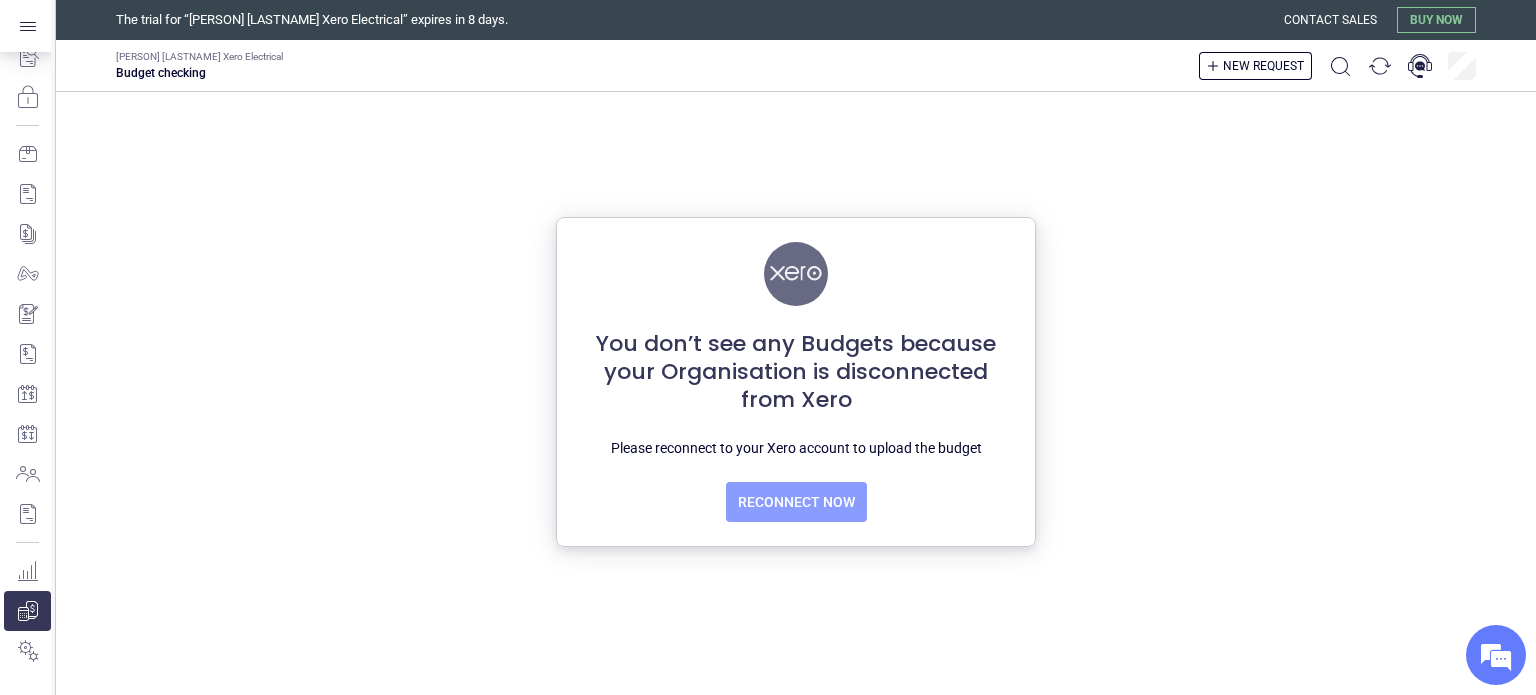click on "Reconnect now" at bounding box center [796, 502] 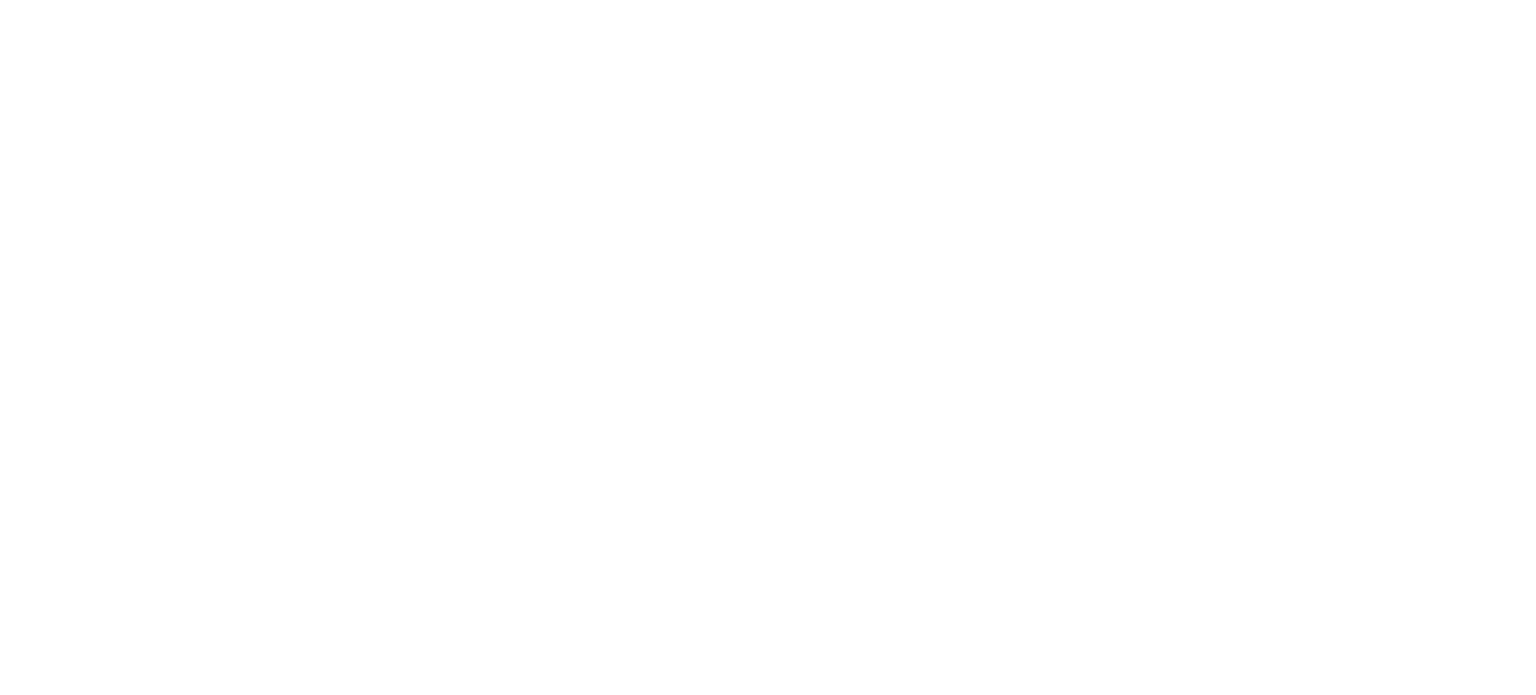 scroll, scrollTop: 0, scrollLeft: 0, axis: both 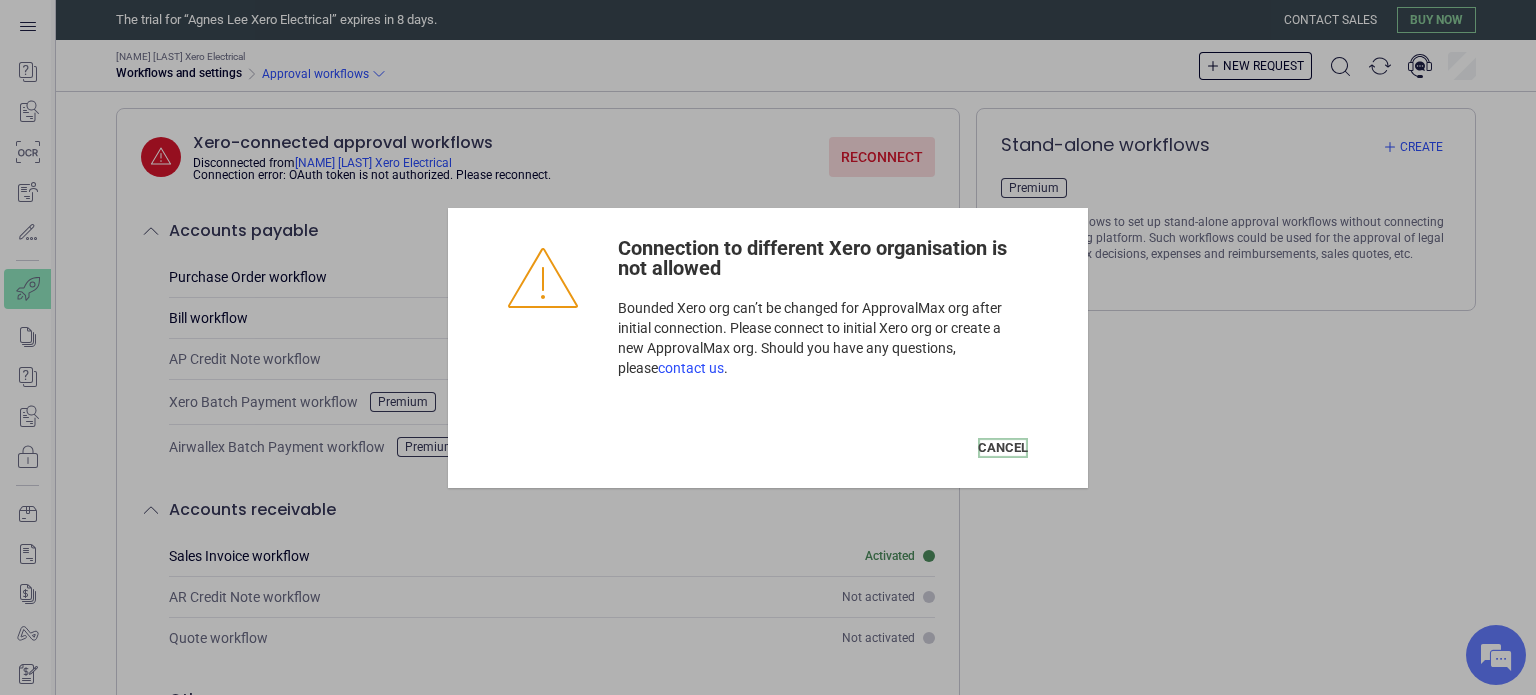 click on "Cancel" at bounding box center [1003, 448] 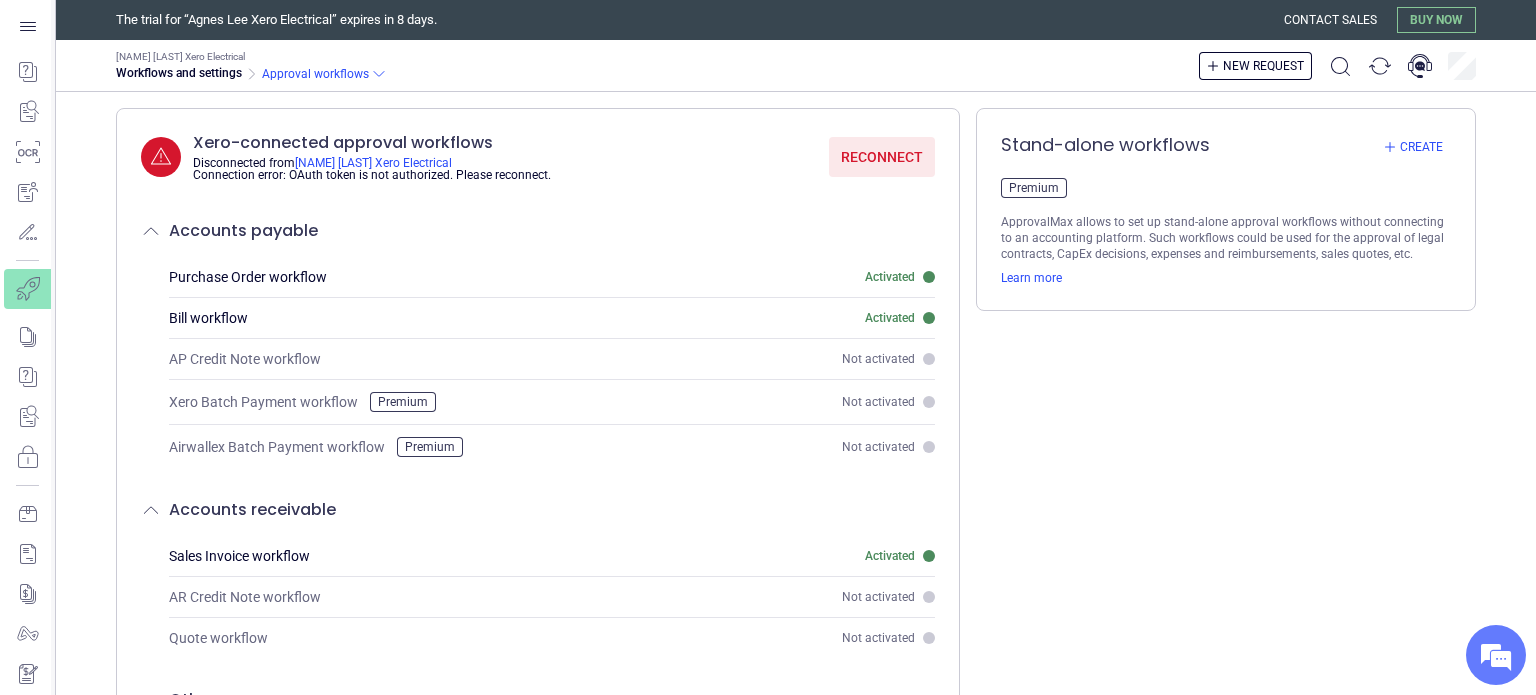 click on "Reconnect" at bounding box center (882, 157) 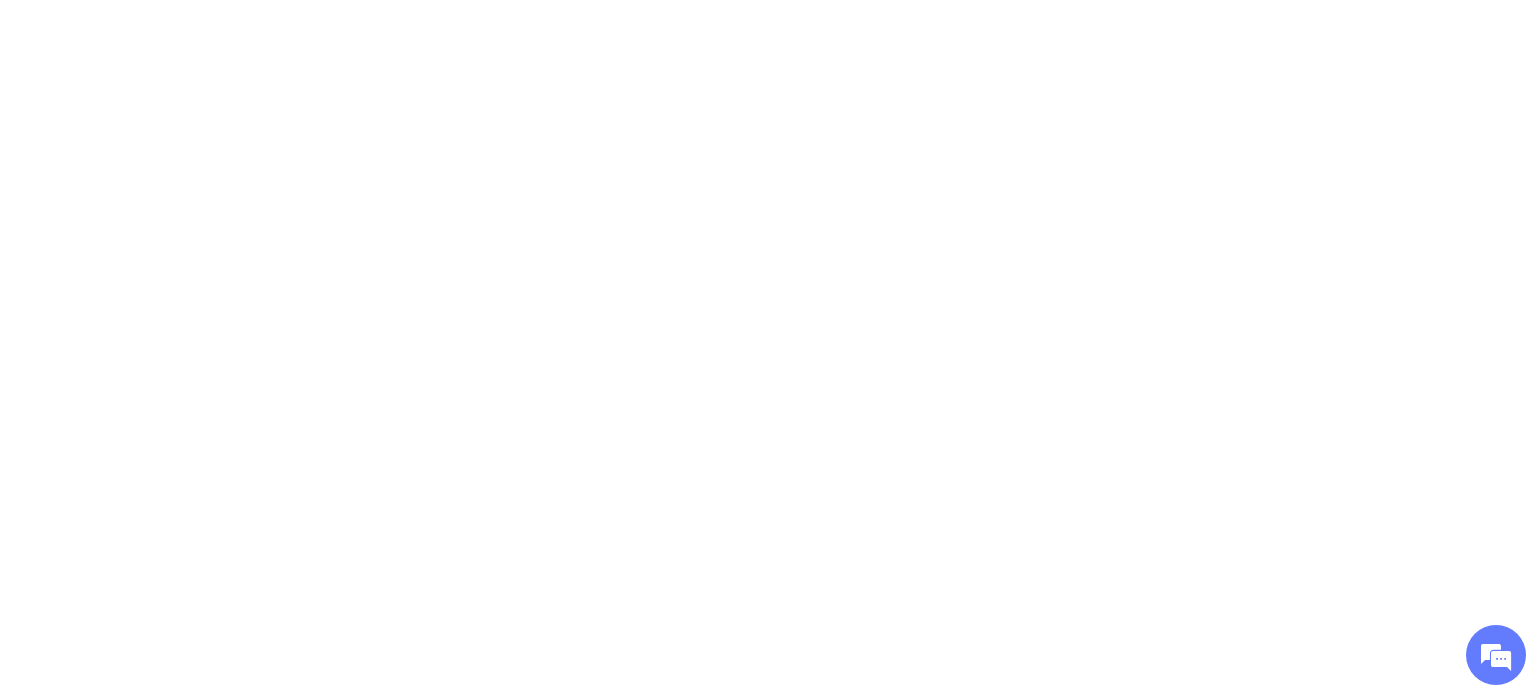 scroll, scrollTop: 0, scrollLeft: 0, axis: both 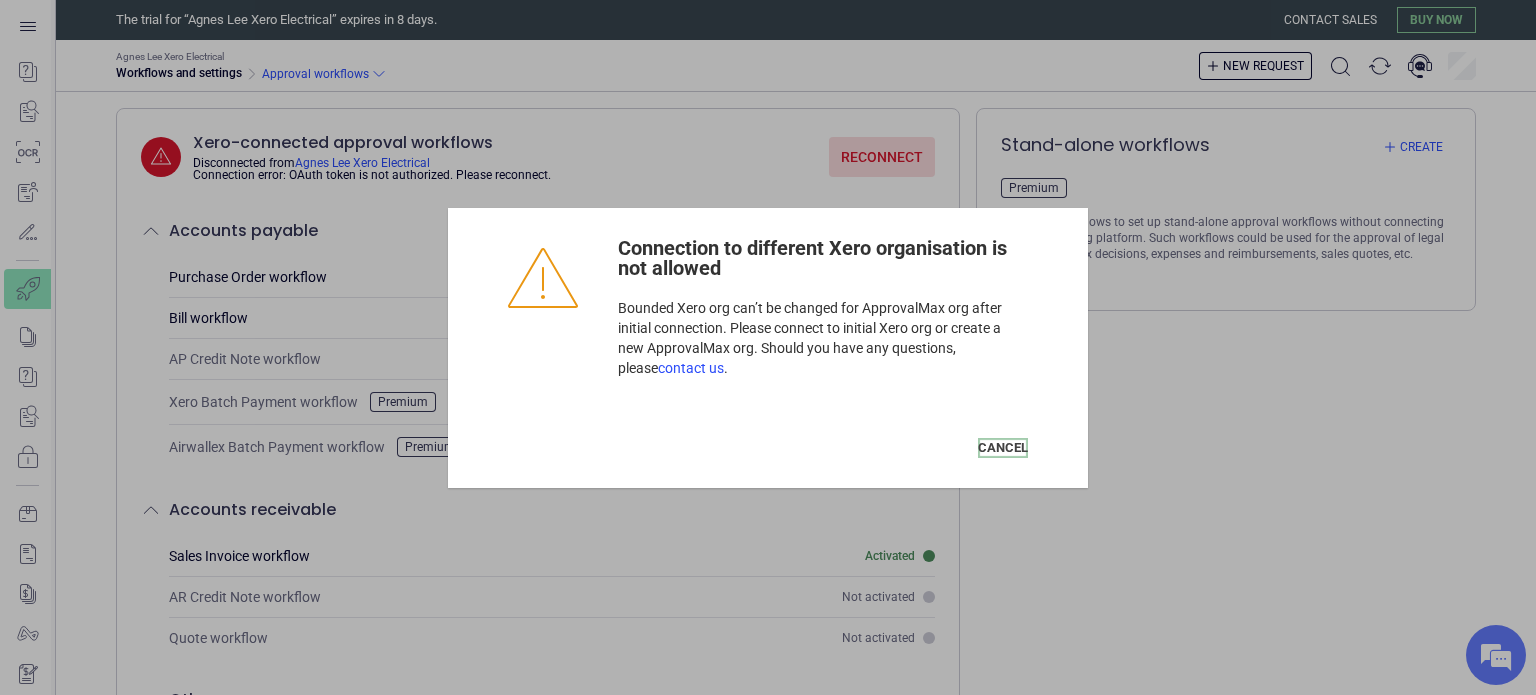click on "Cancel" at bounding box center [1003, 448] 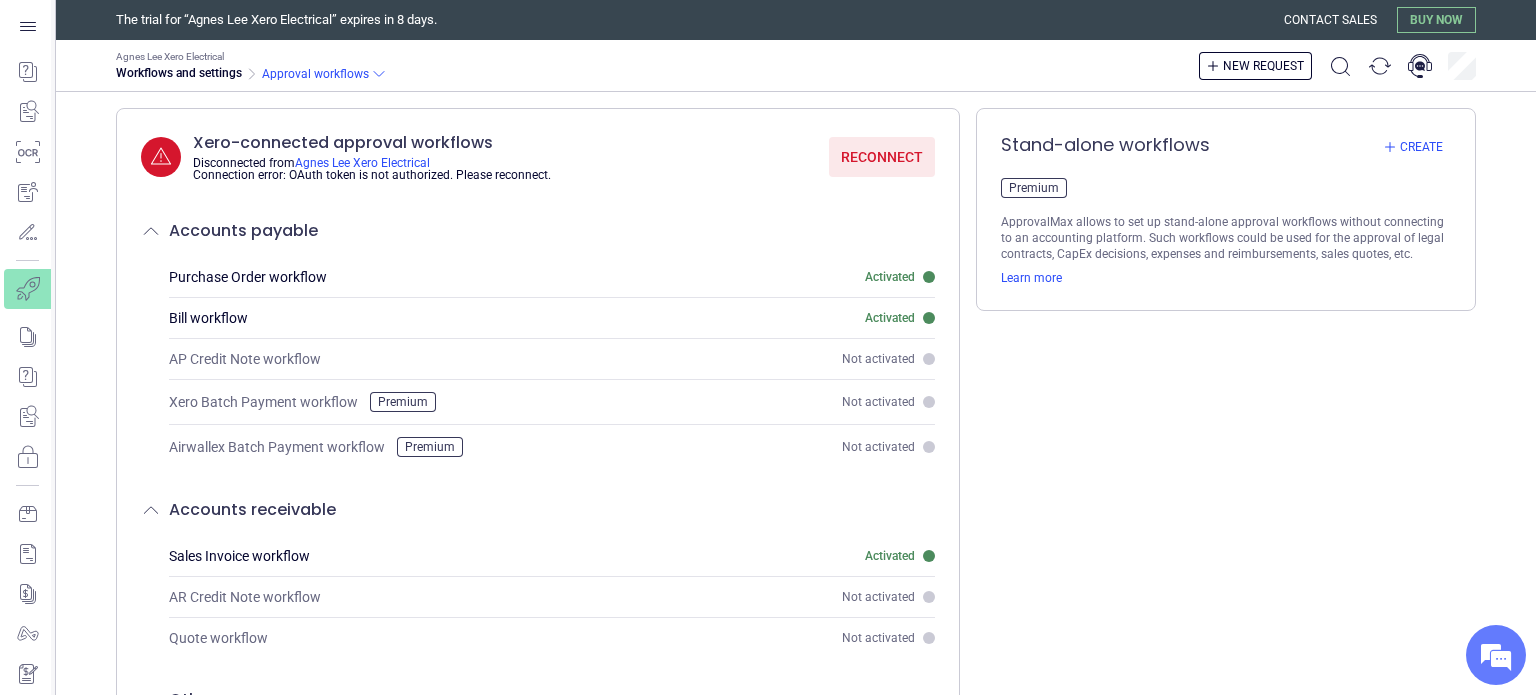 scroll, scrollTop: 0, scrollLeft: 0, axis: both 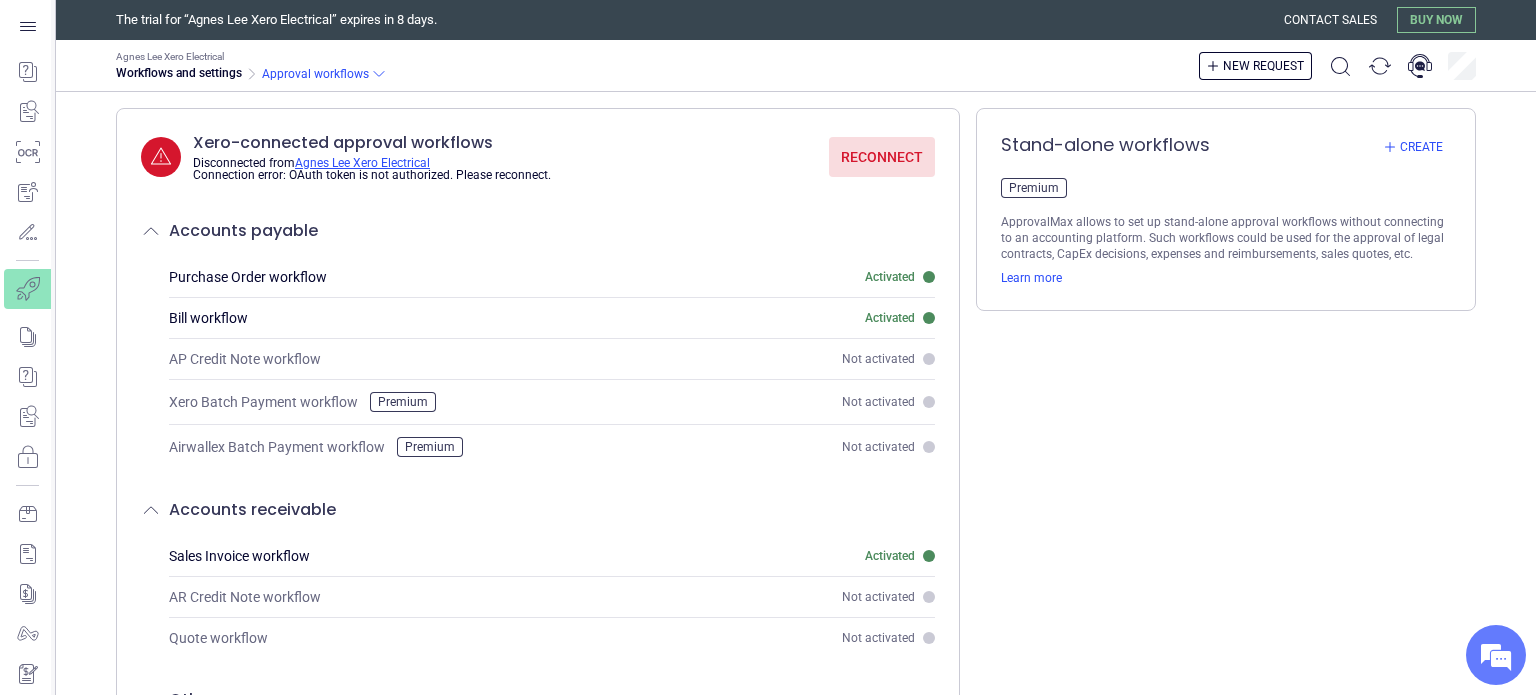 click on "[PERSON] Xero Electrical" at bounding box center (361, 163) 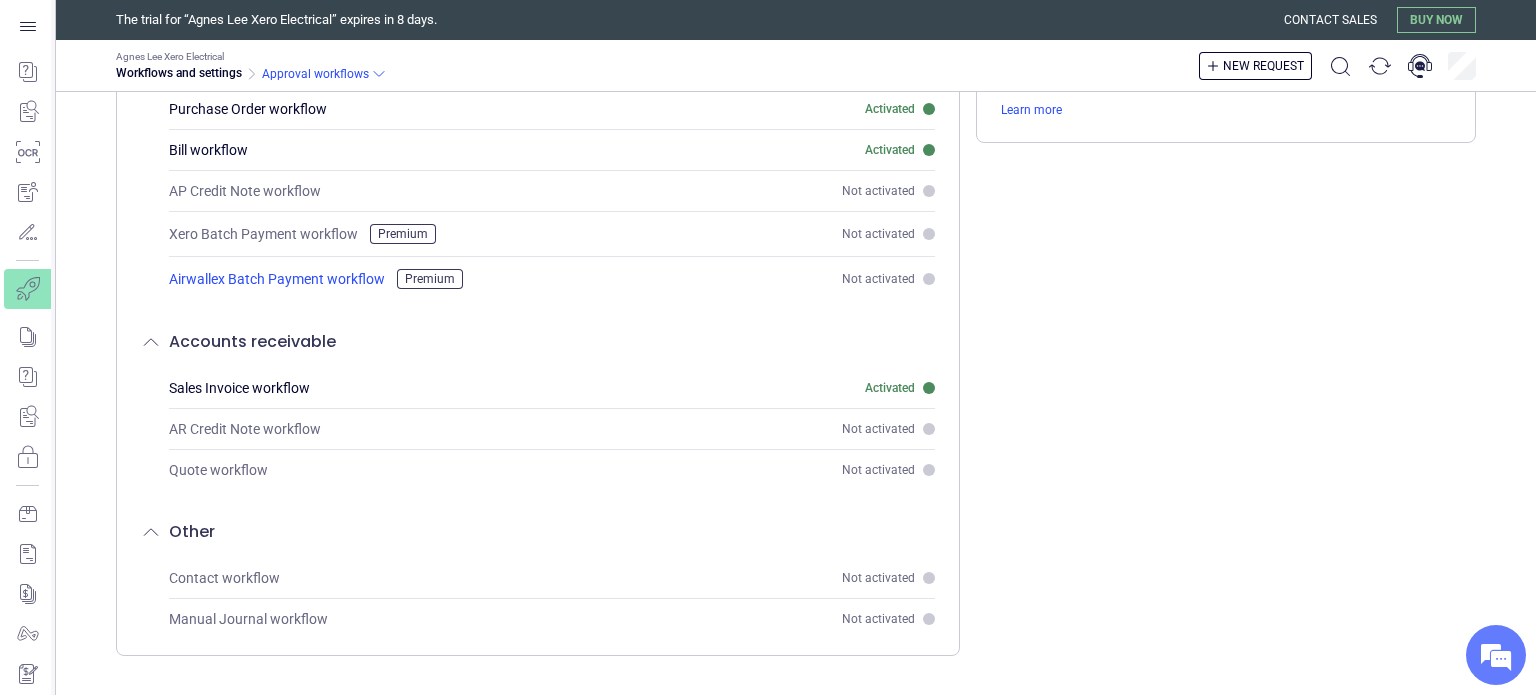 scroll, scrollTop: 0, scrollLeft: 0, axis: both 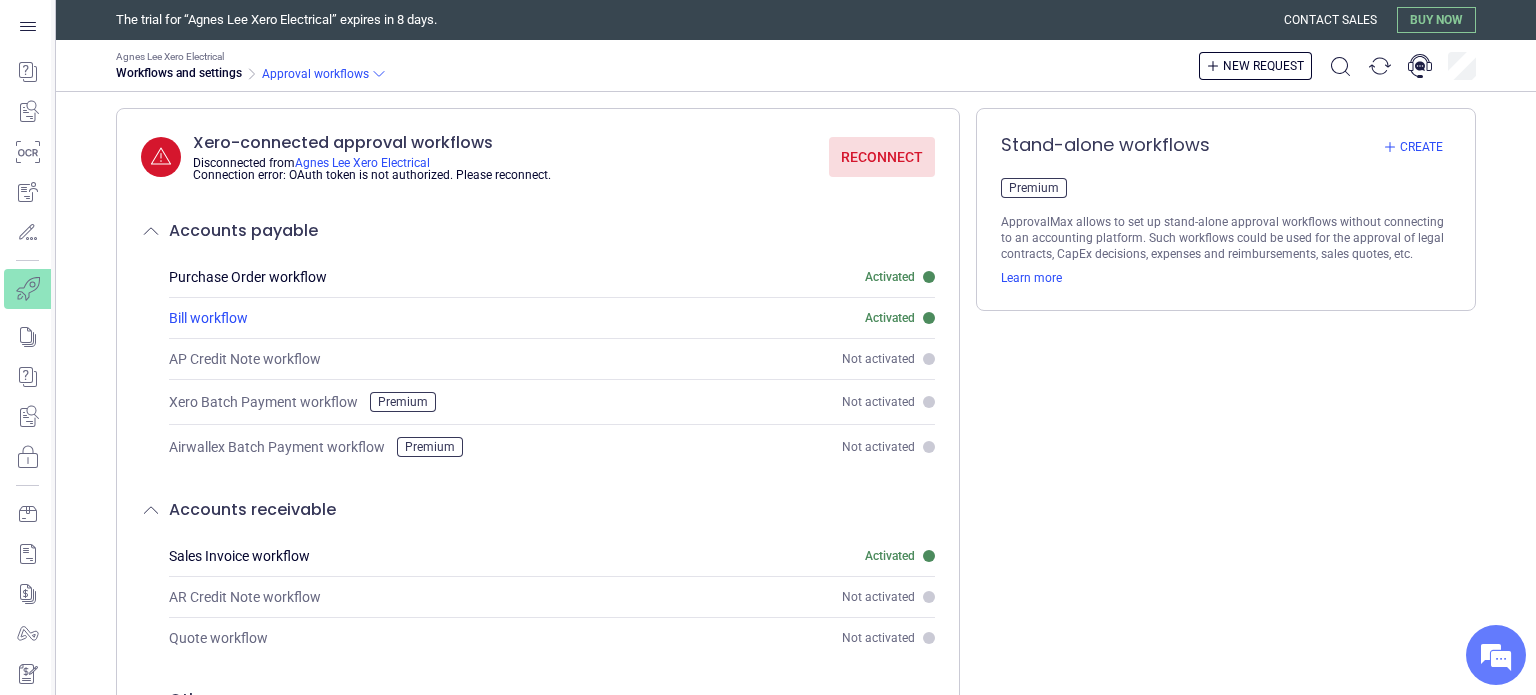 click on "Bill workflow Activated" at bounding box center (552, 318) 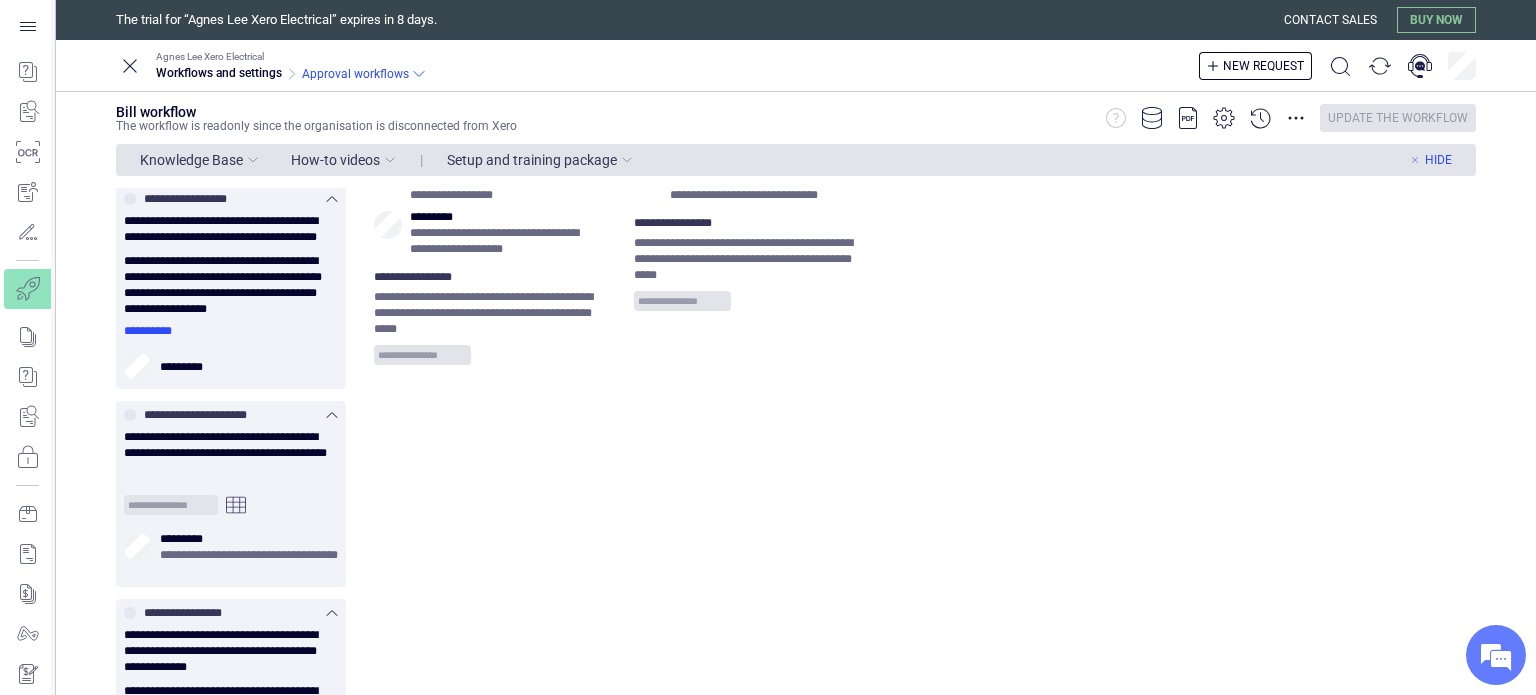 scroll, scrollTop: 144, scrollLeft: 0, axis: vertical 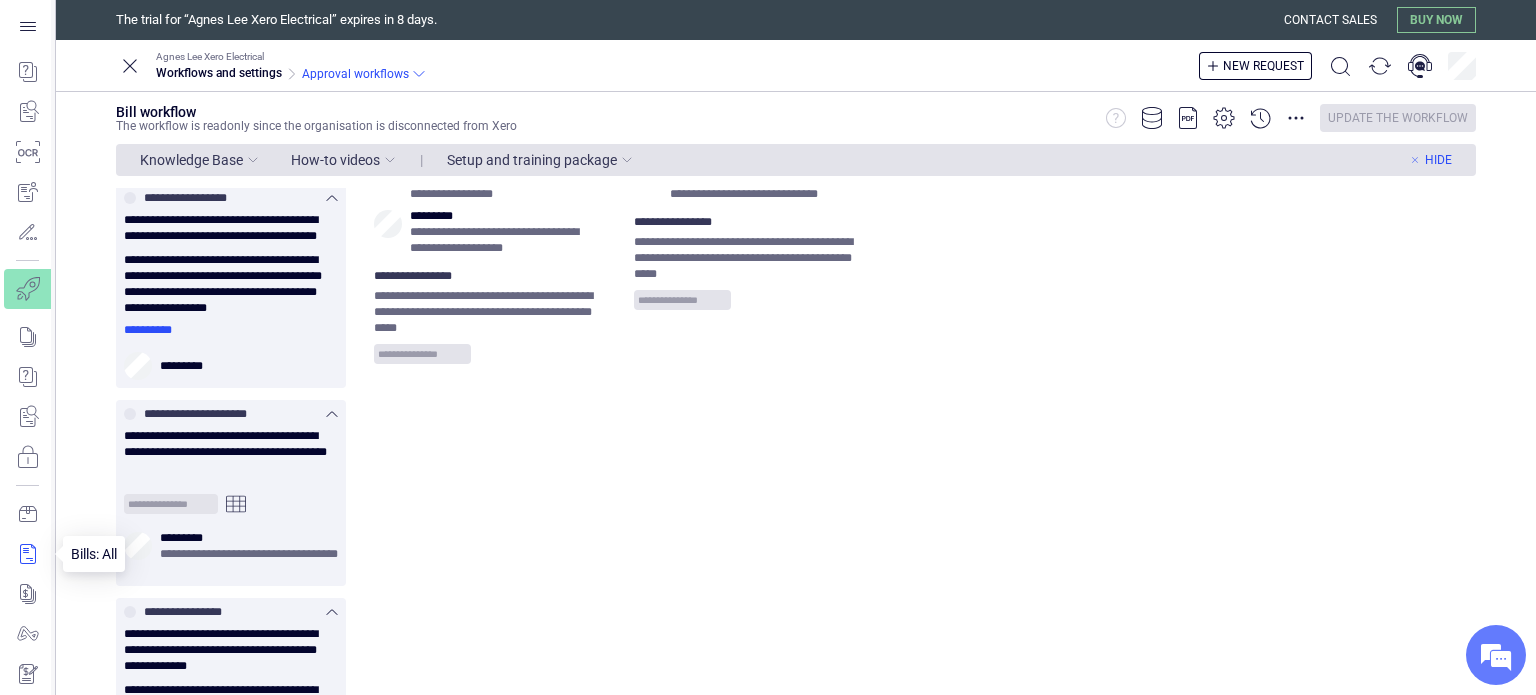 click at bounding box center (27, 554) 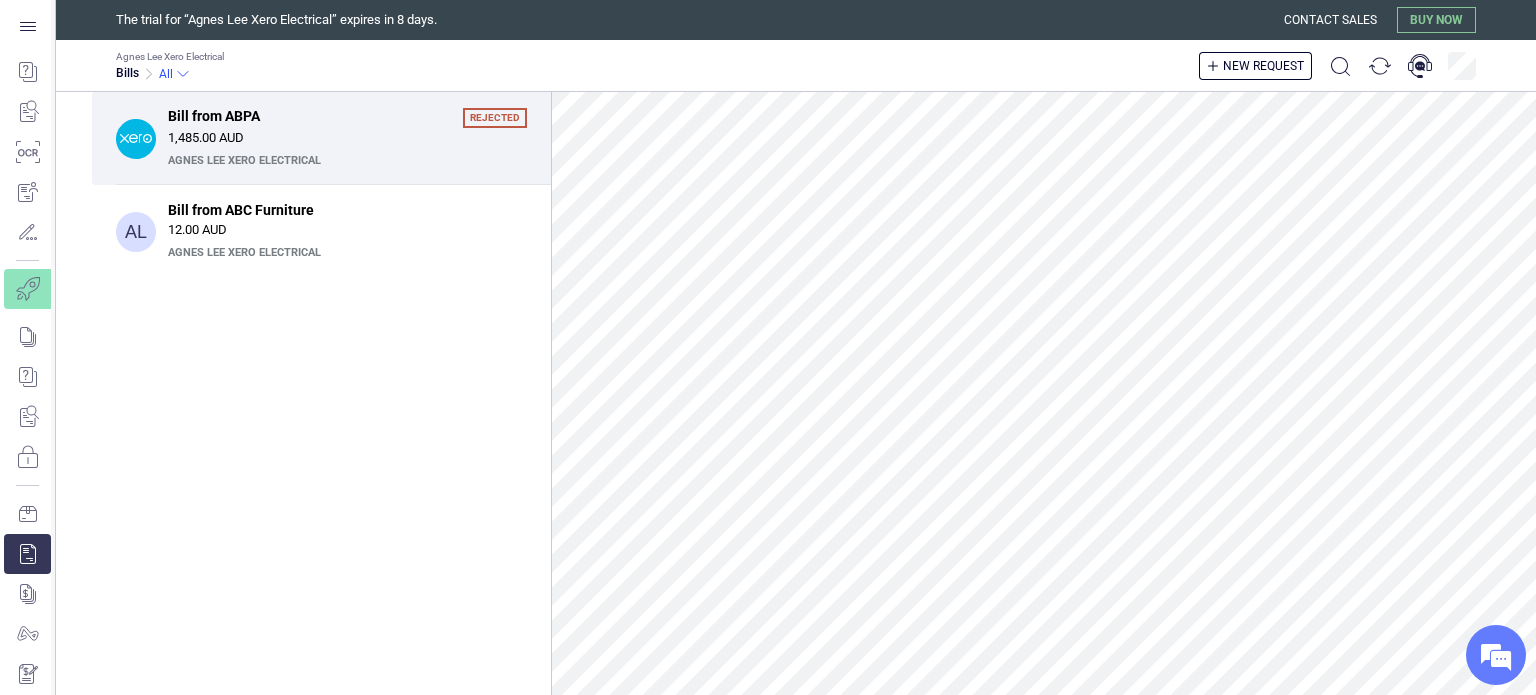 scroll, scrollTop: 0, scrollLeft: 0, axis: both 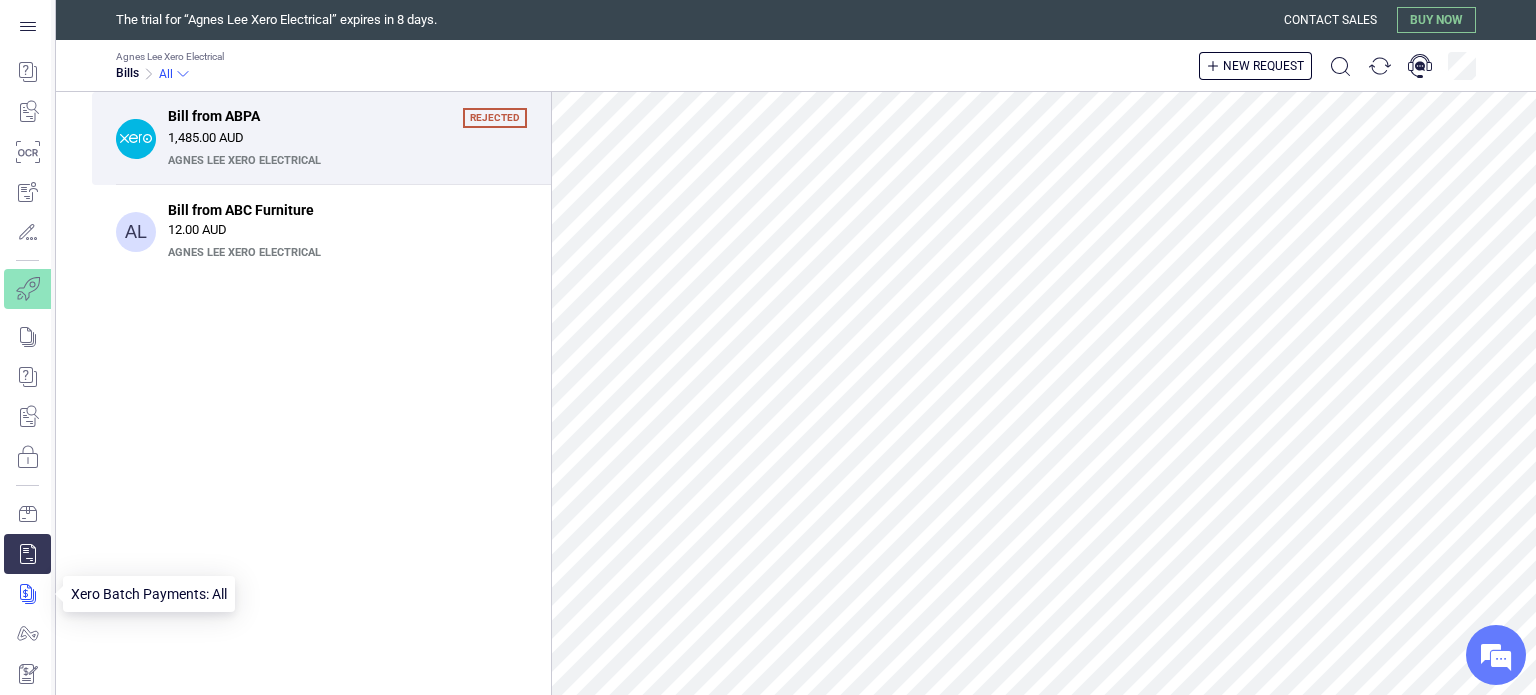 click at bounding box center [27, 594] 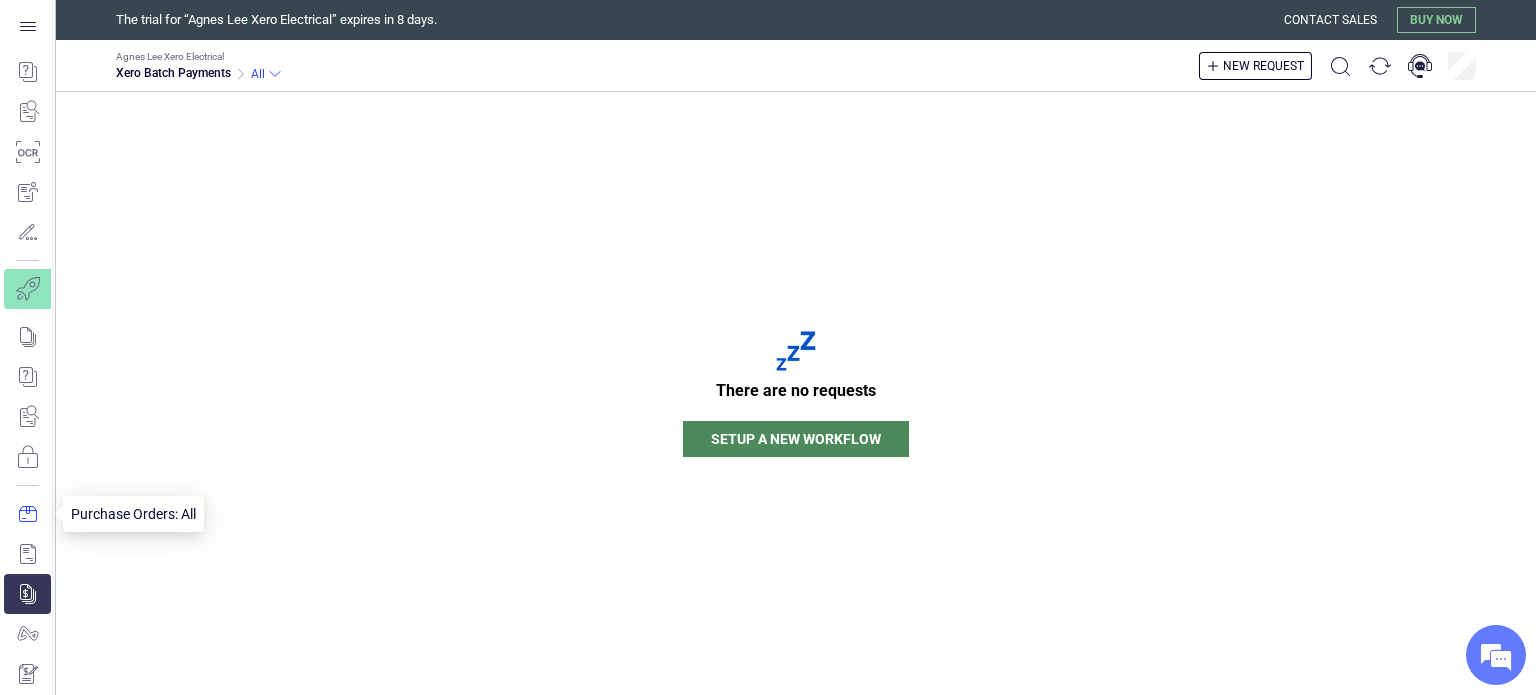 click at bounding box center (27, 514) 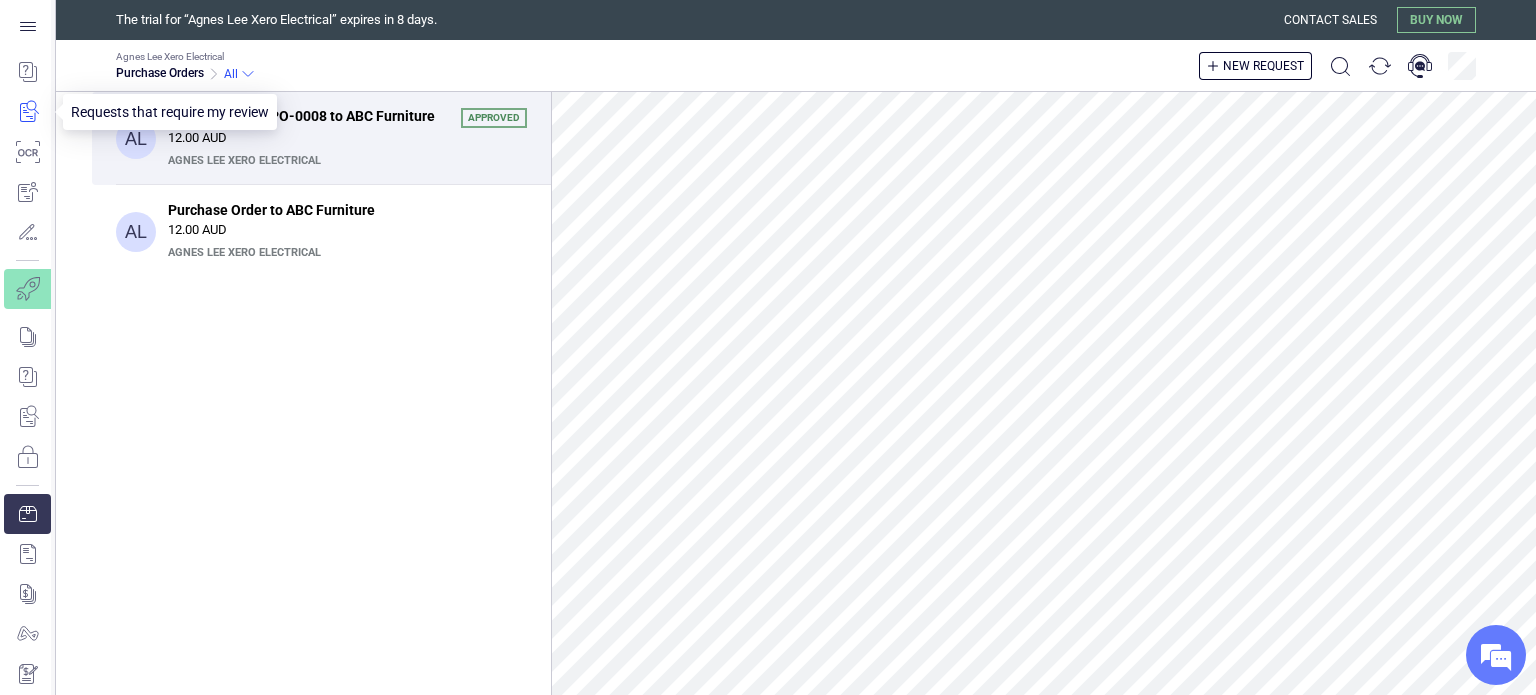 click at bounding box center [27, 112] 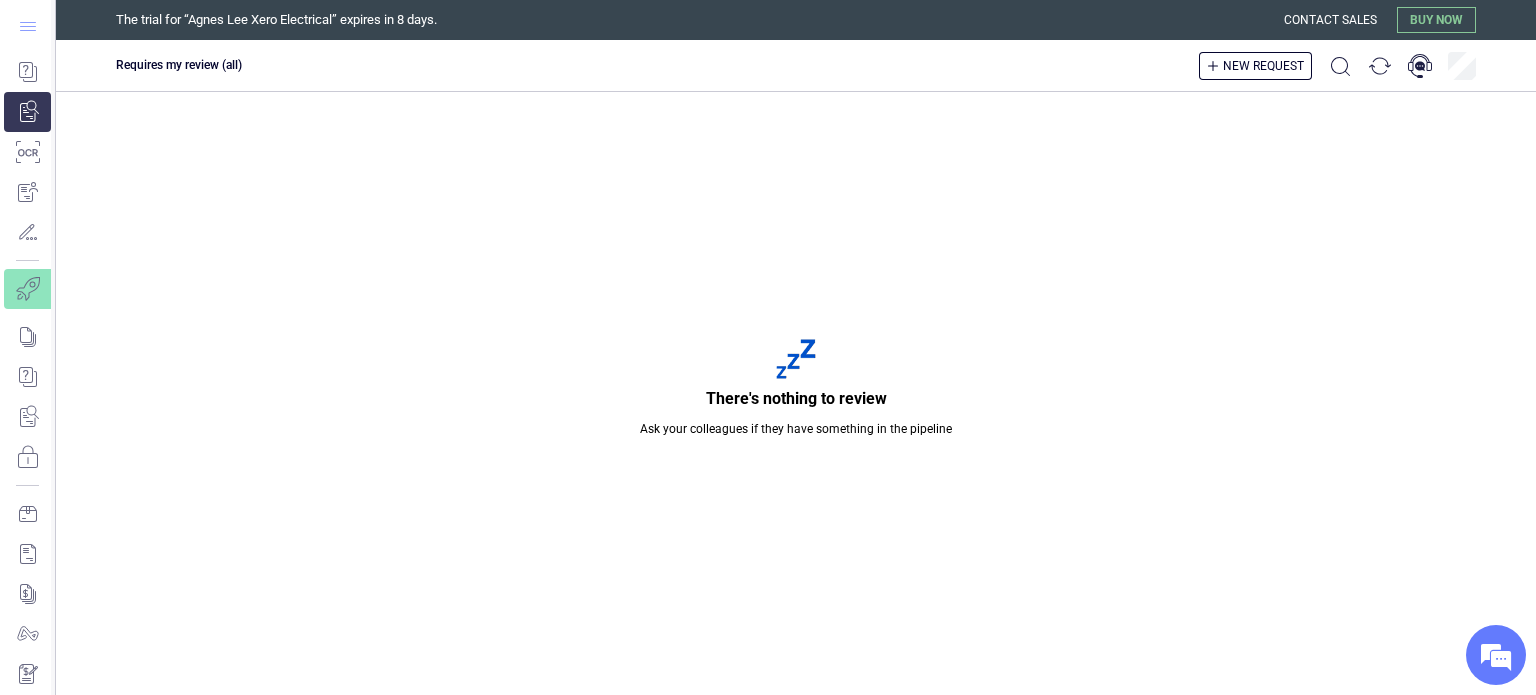 click at bounding box center (28, 26) 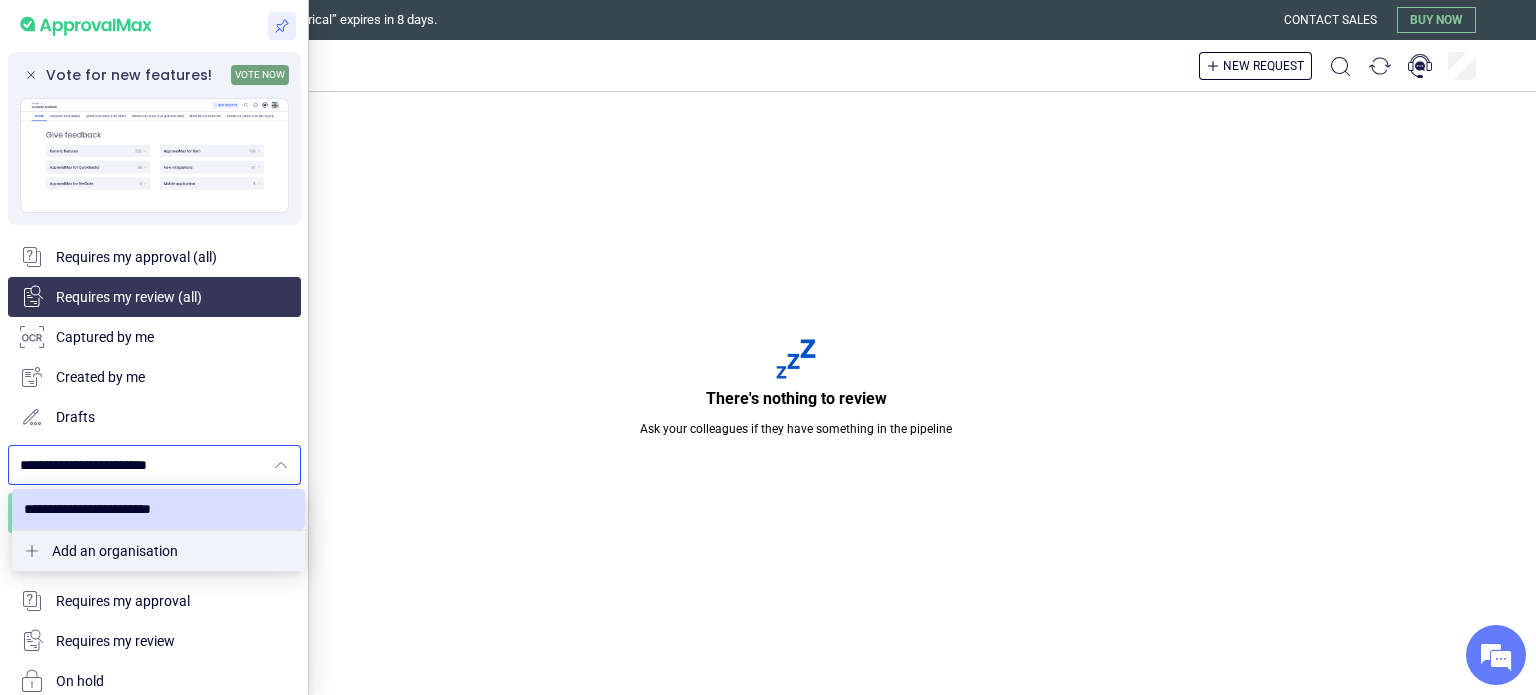 click on "**********" at bounding box center (142, 465) 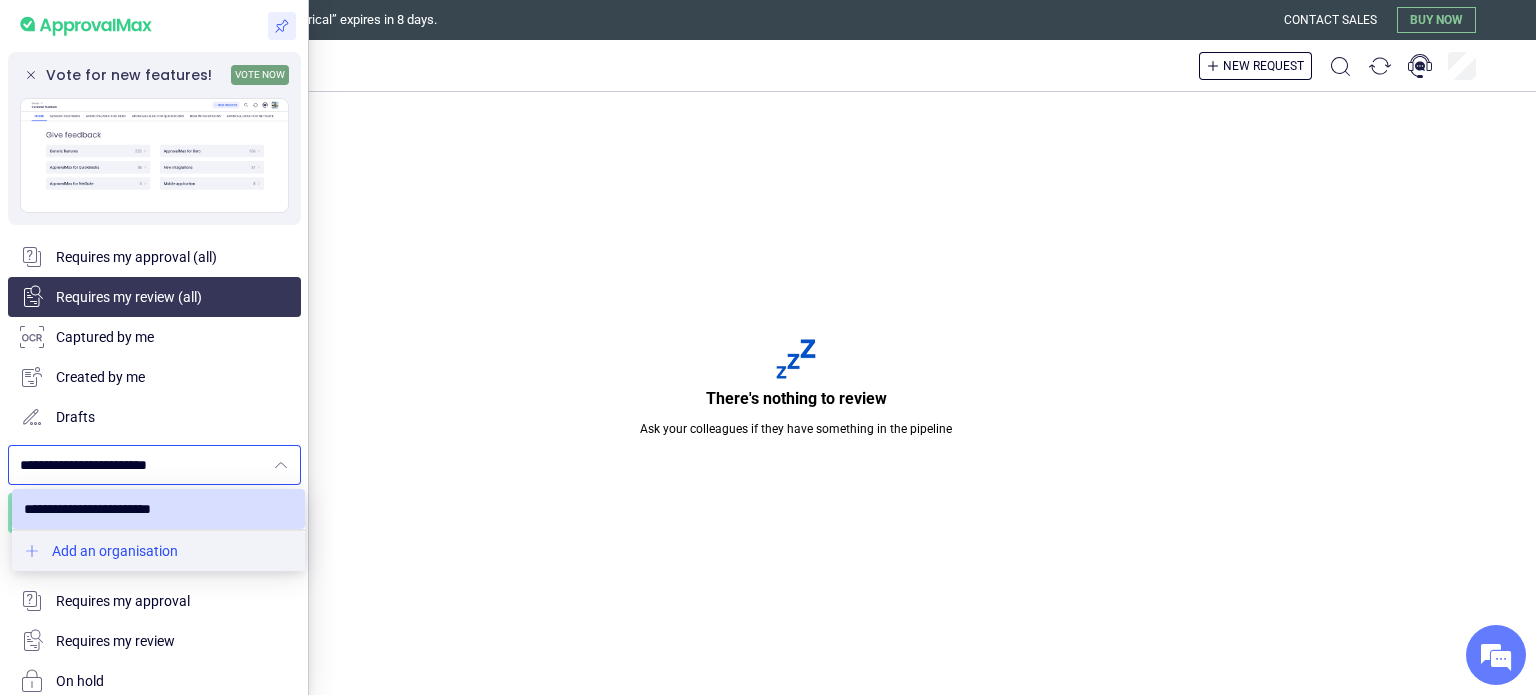 click at bounding box center [158, 551] 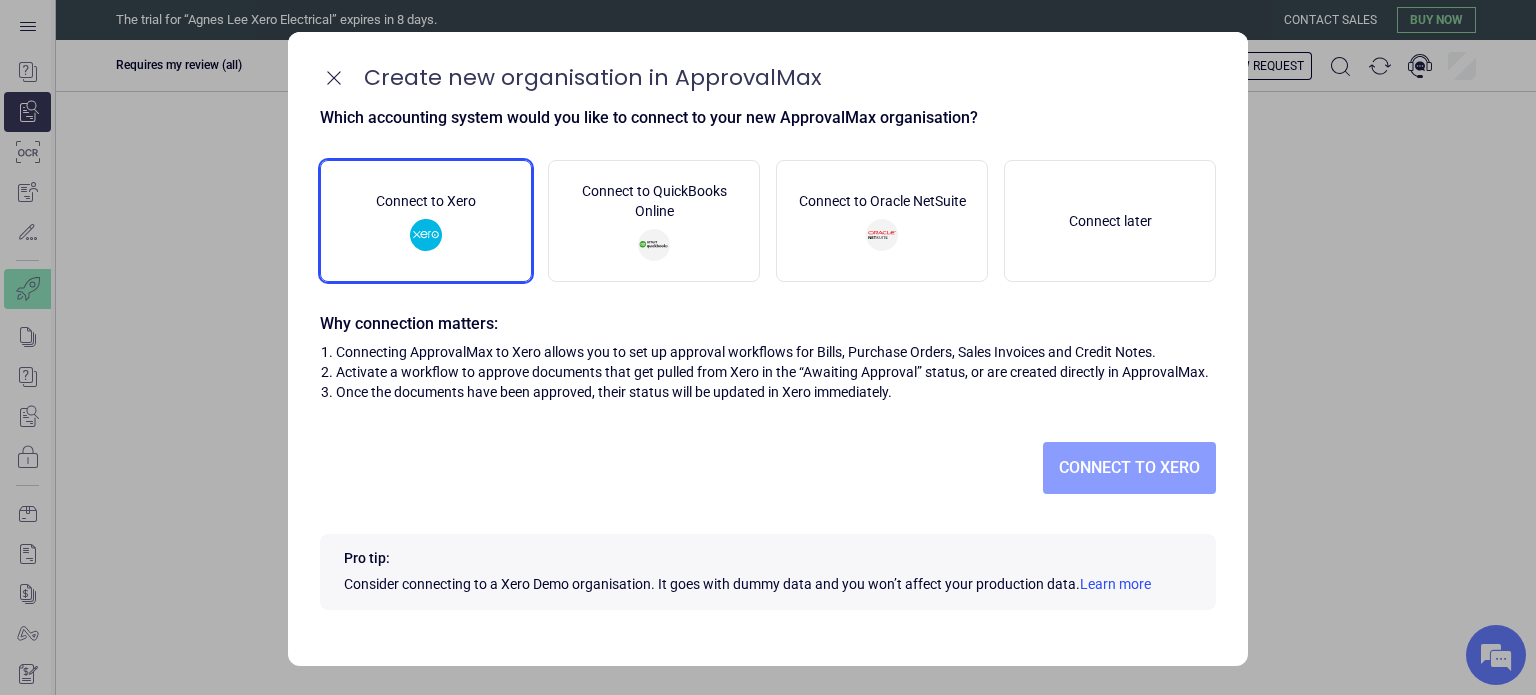 click on "Connect to Xero" at bounding box center [1129, 468] 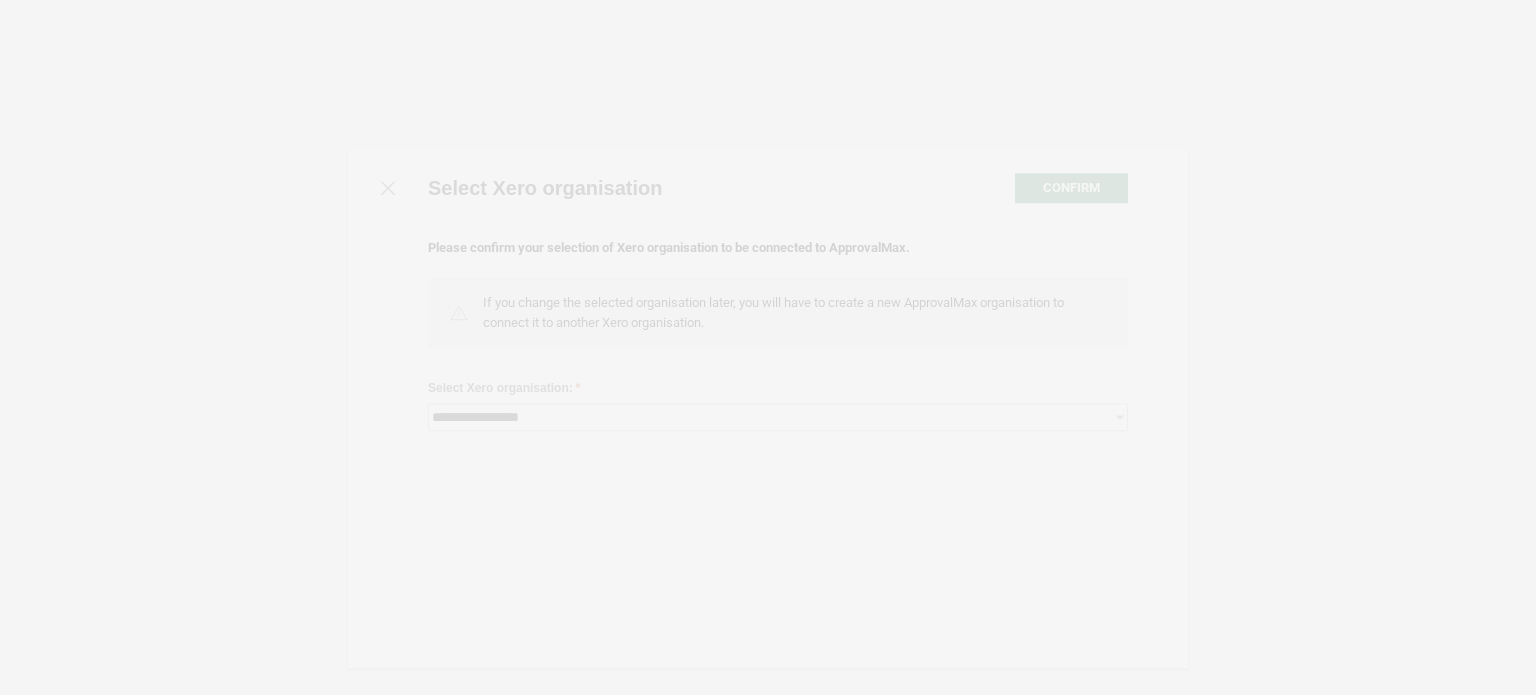 scroll, scrollTop: 0, scrollLeft: 0, axis: both 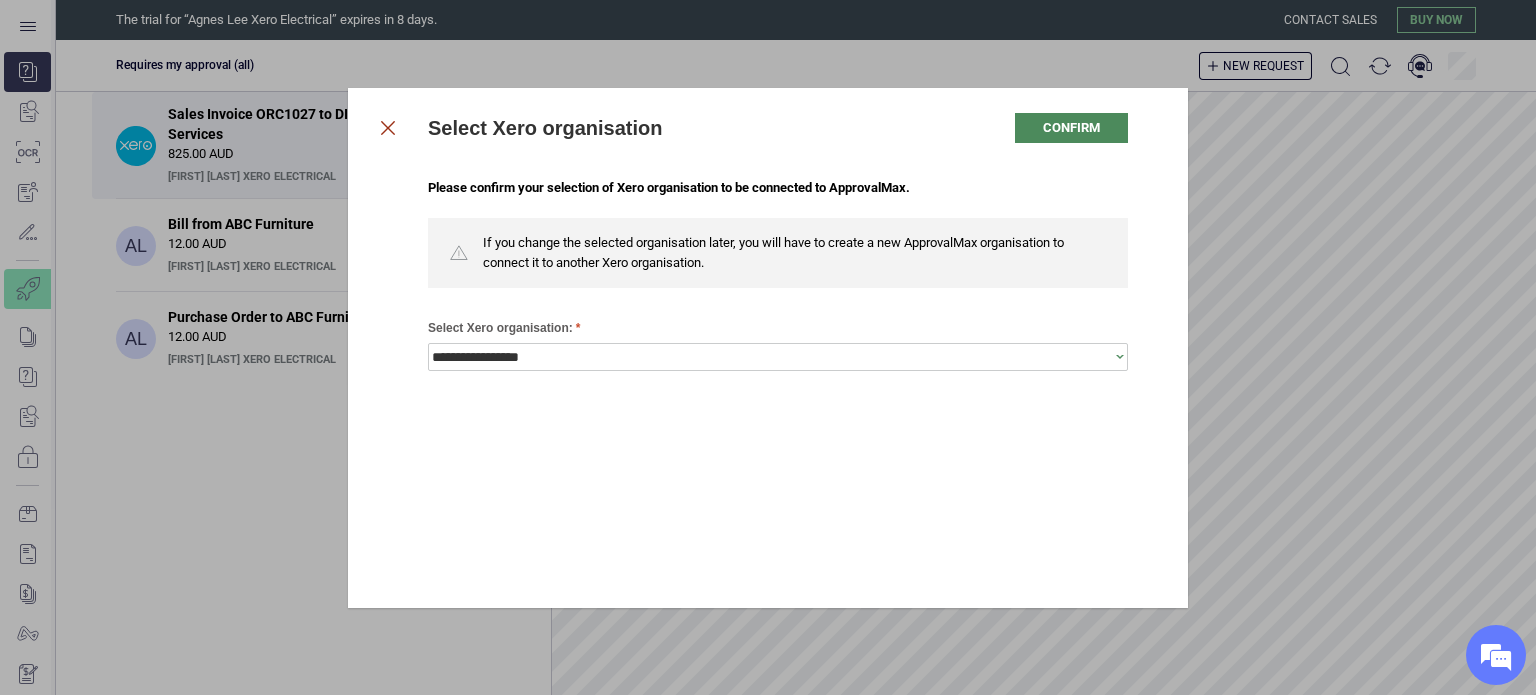 click at bounding box center [388, 128] 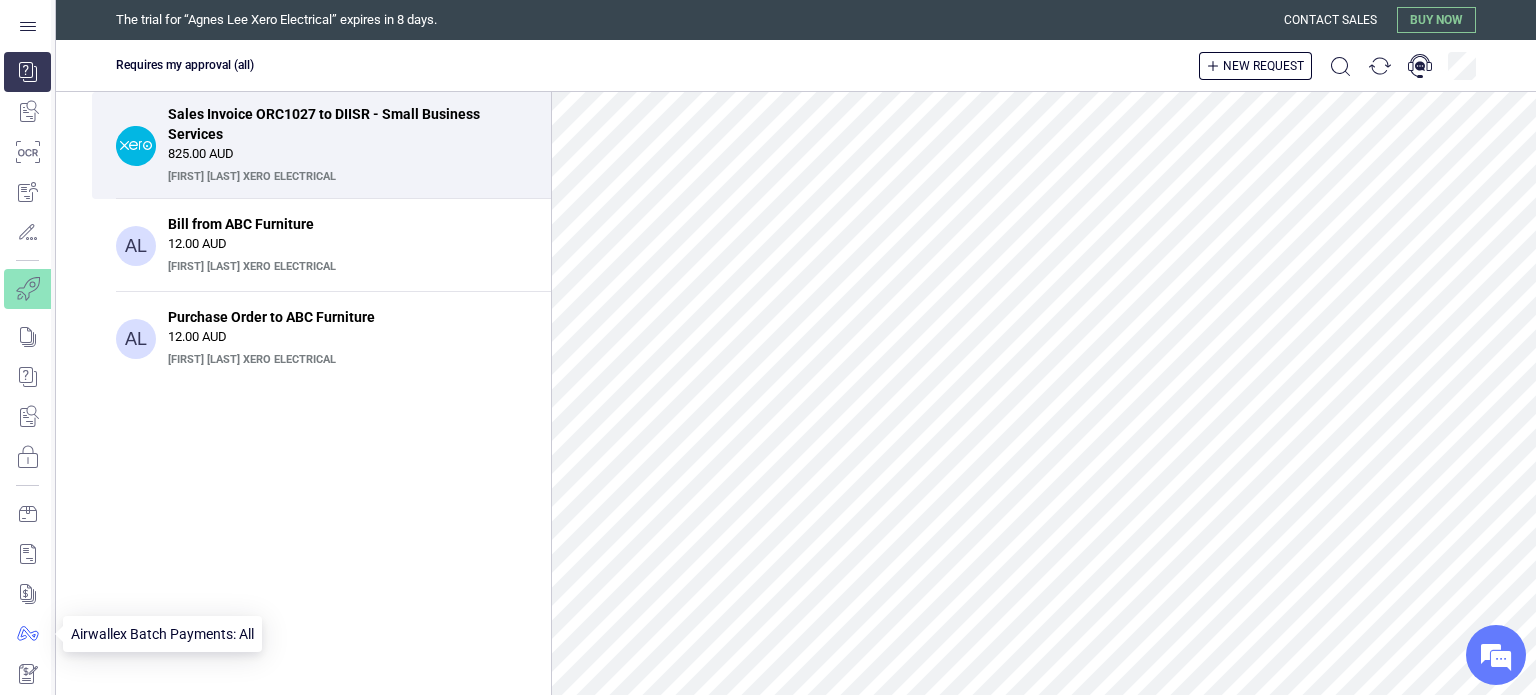 click at bounding box center [27, 634] 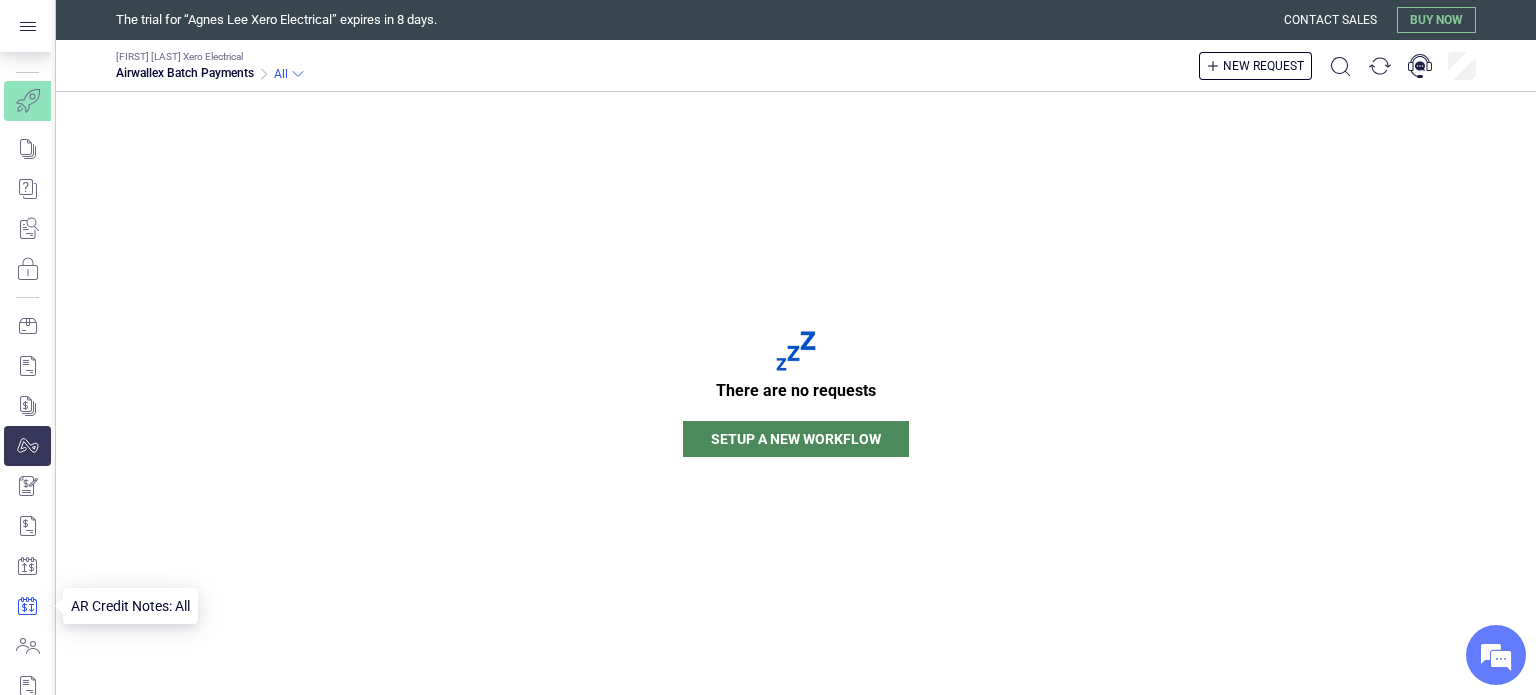 scroll, scrollTop: 360, scrollLeft: 0, axis: vertical 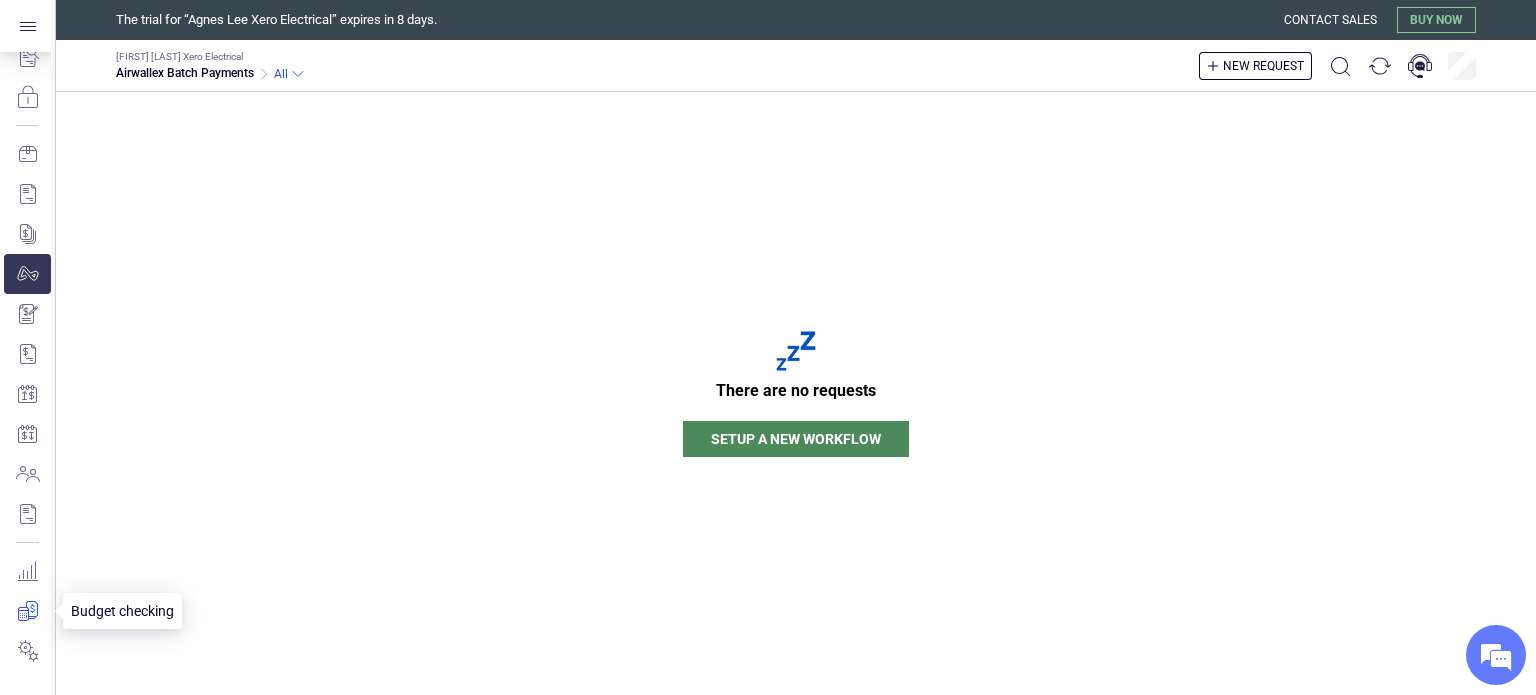 click at bounding box center (27, 611) 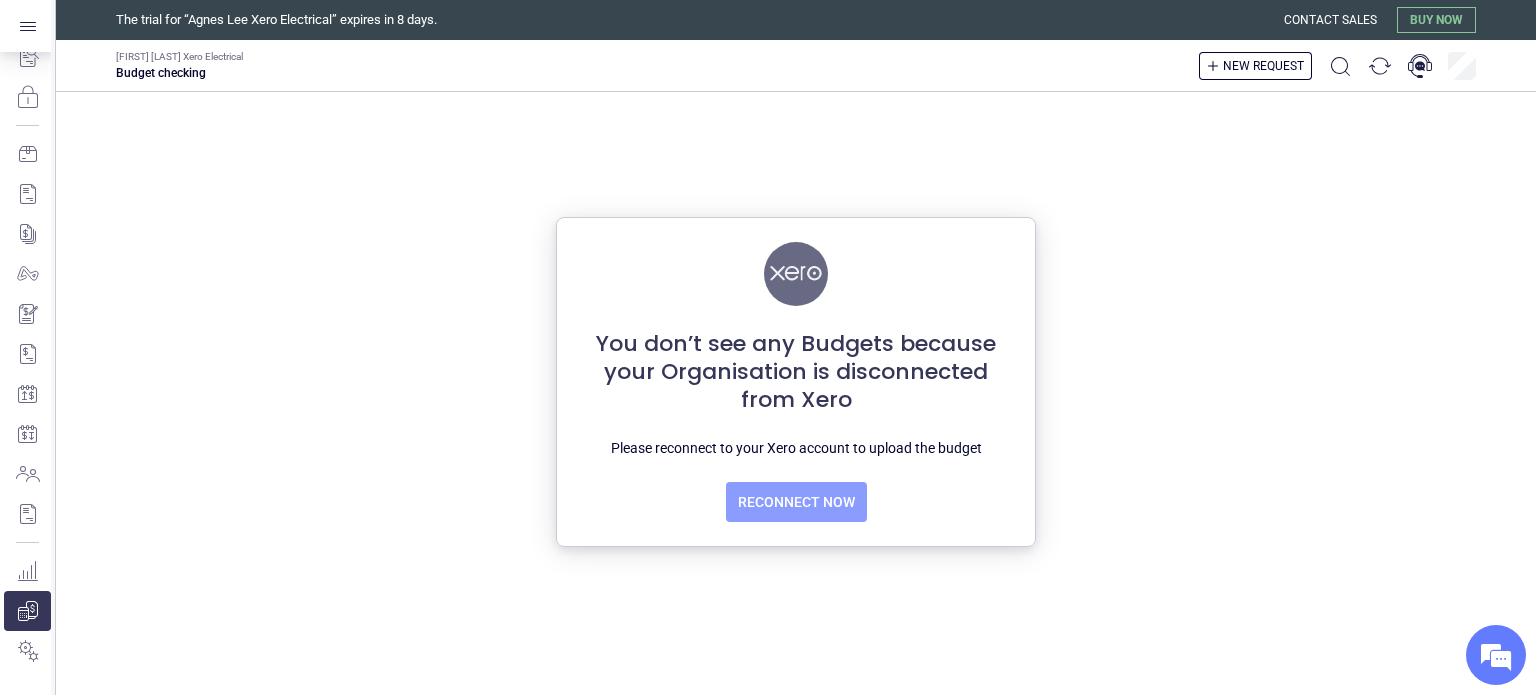 scroll, scrollTop: 0, scrollLeft: 0, axis: both 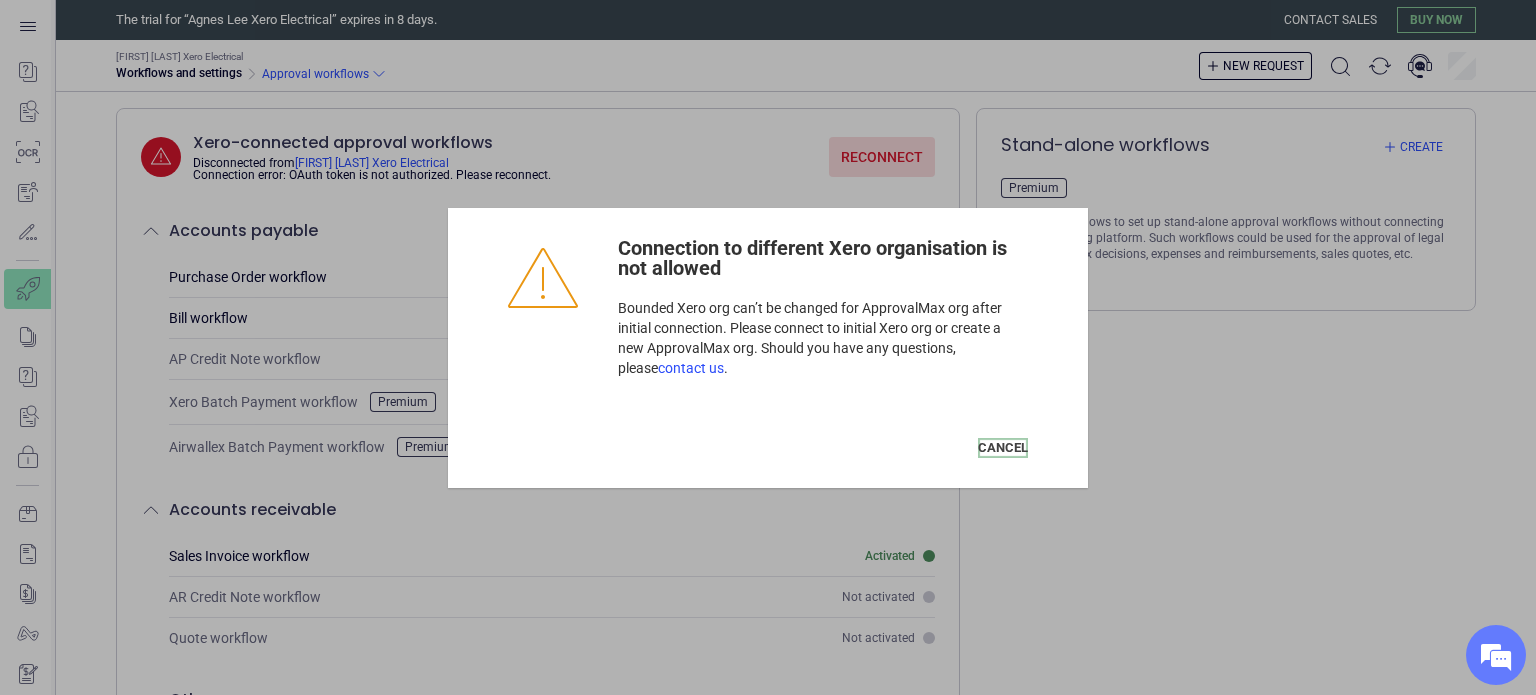 click on "Cancel" at bounding box center (1003, 448) 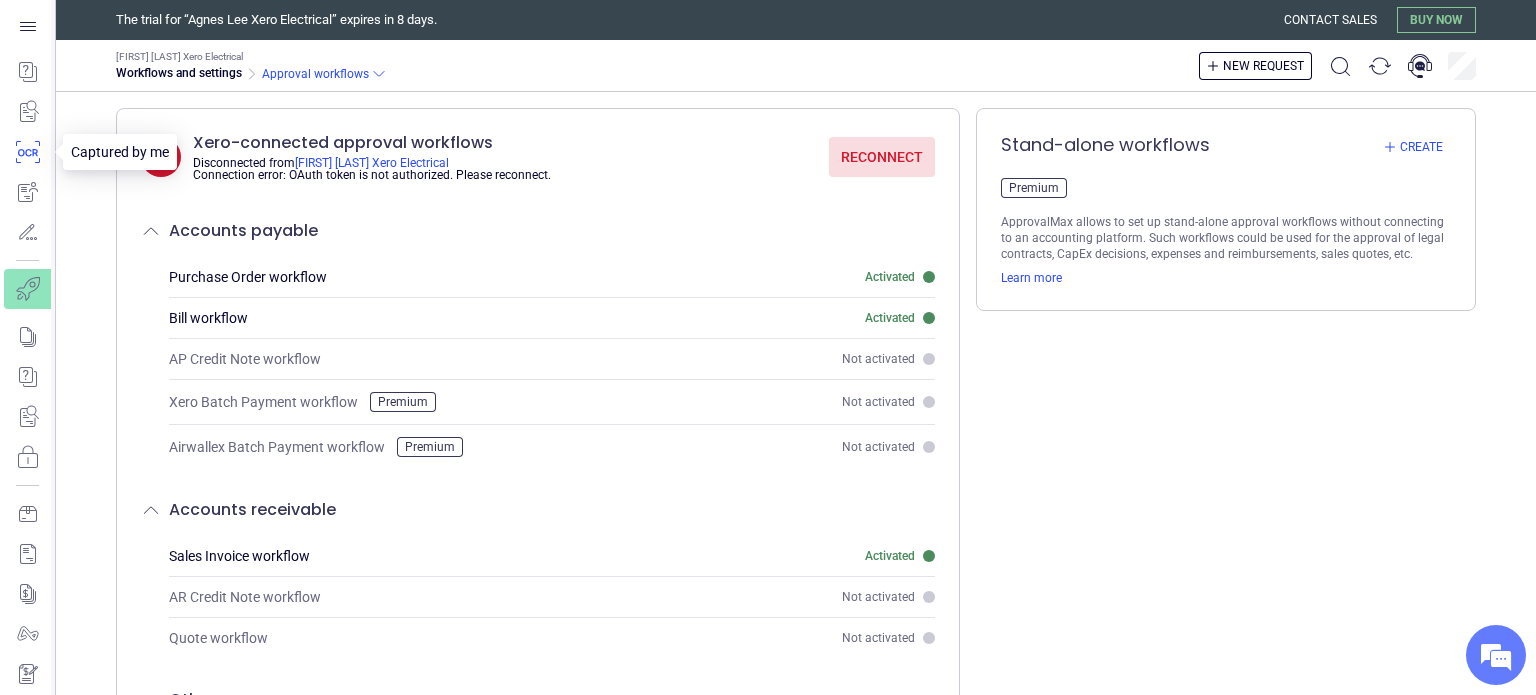 scroll, scrollTop: 0, scrollLeft: 0, axis: both 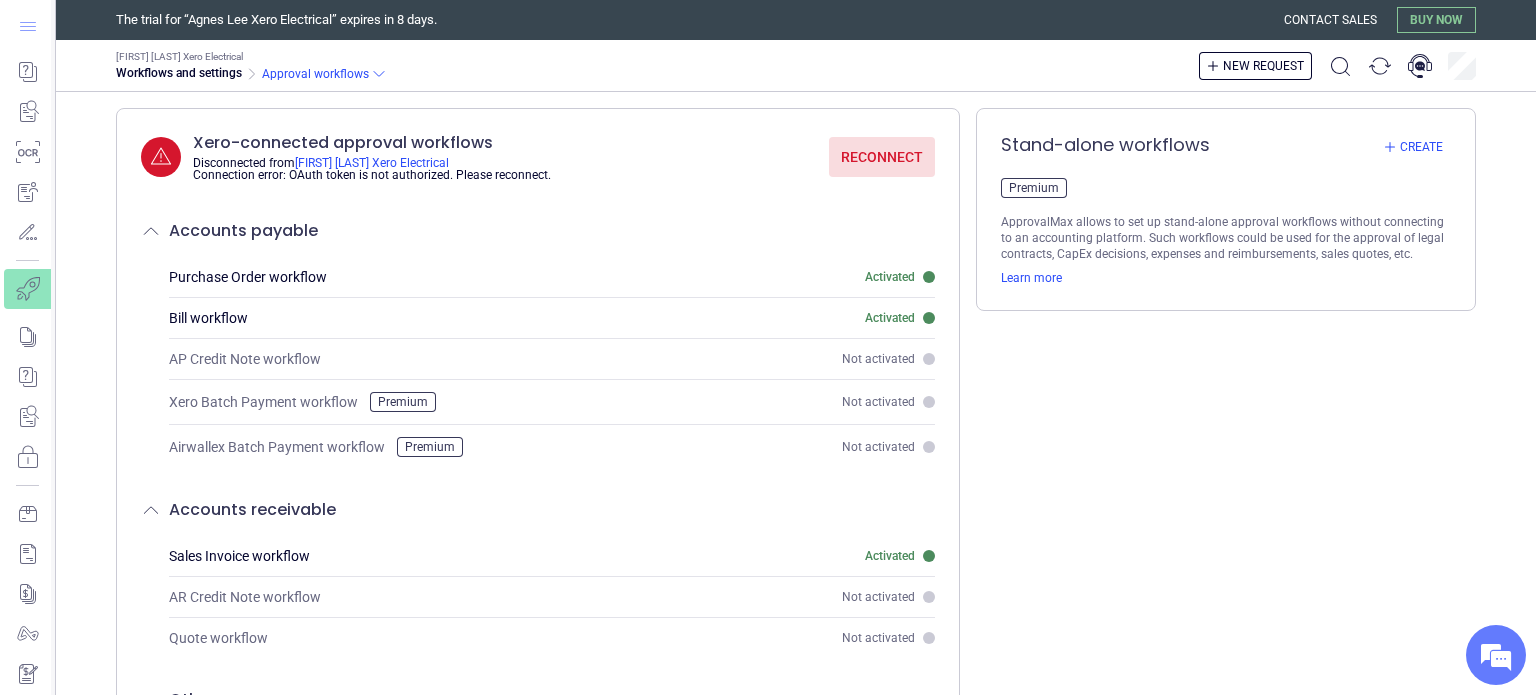 click at bounding box center [28, 26] 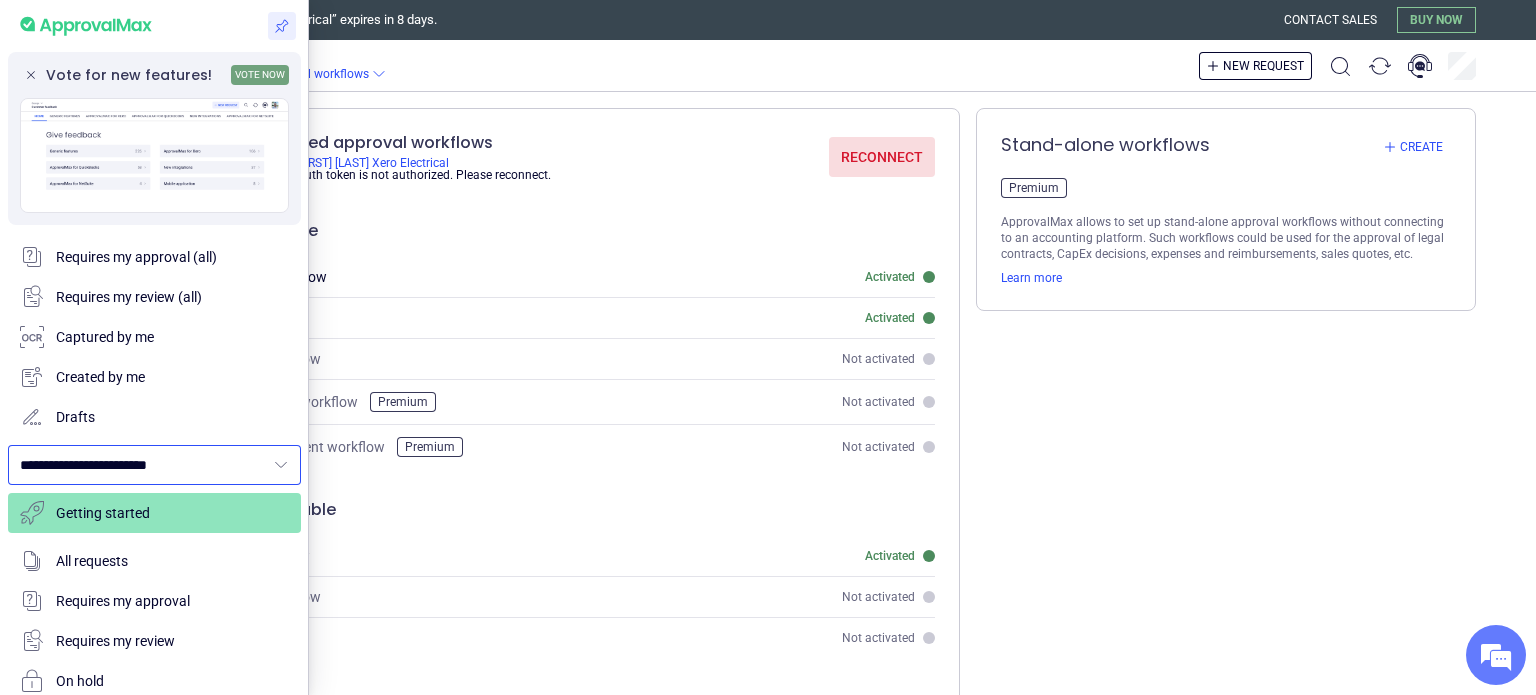 click on "**********" at bounding box center (142, 465) 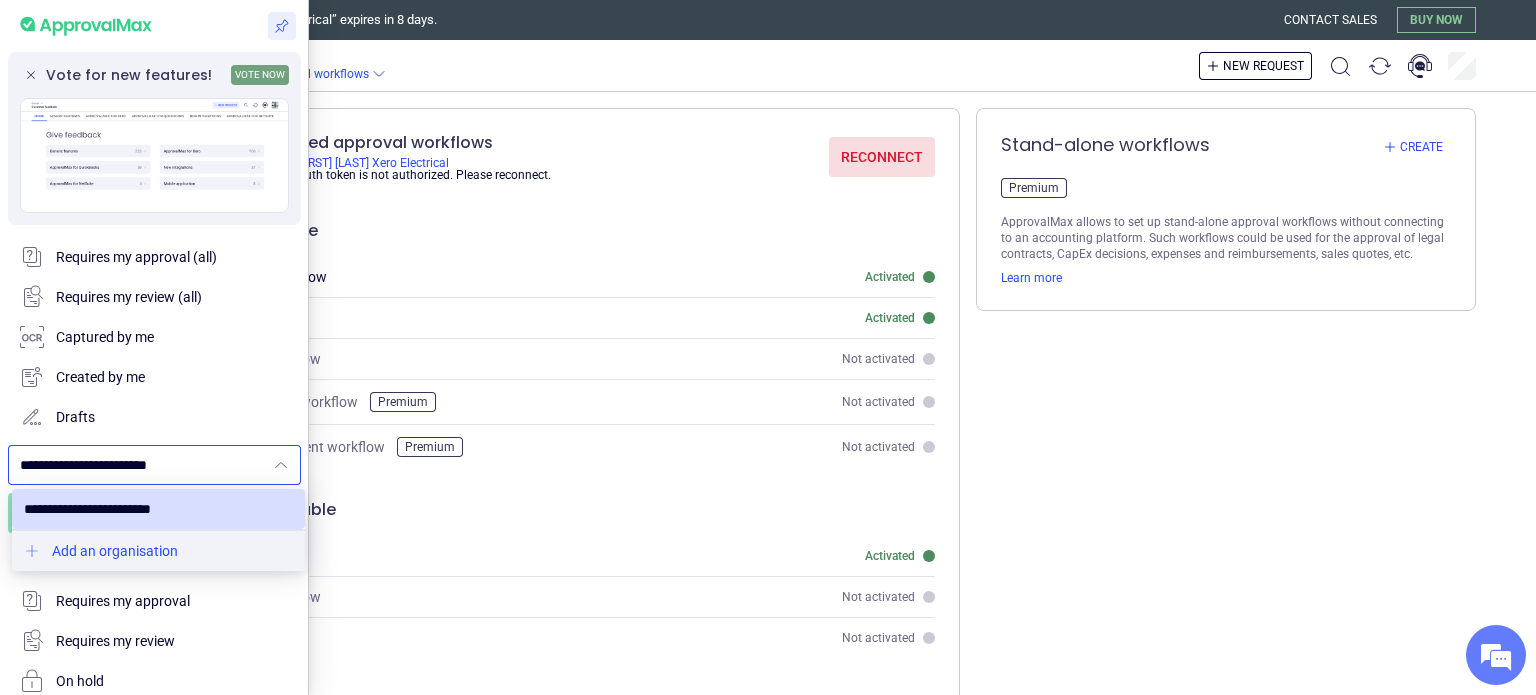click at bounding box center [158, 551] 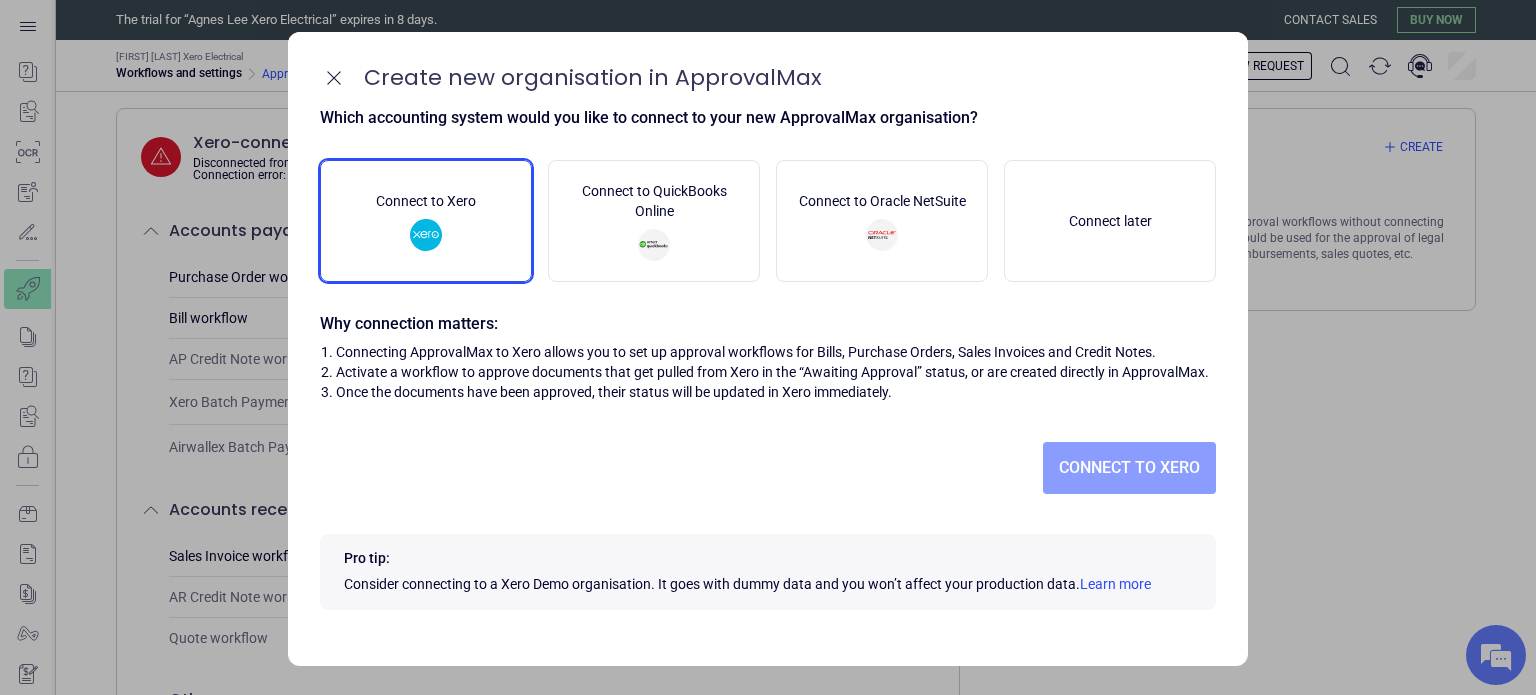 click on "Connect to Xero" at bounding box center [1129, 468] 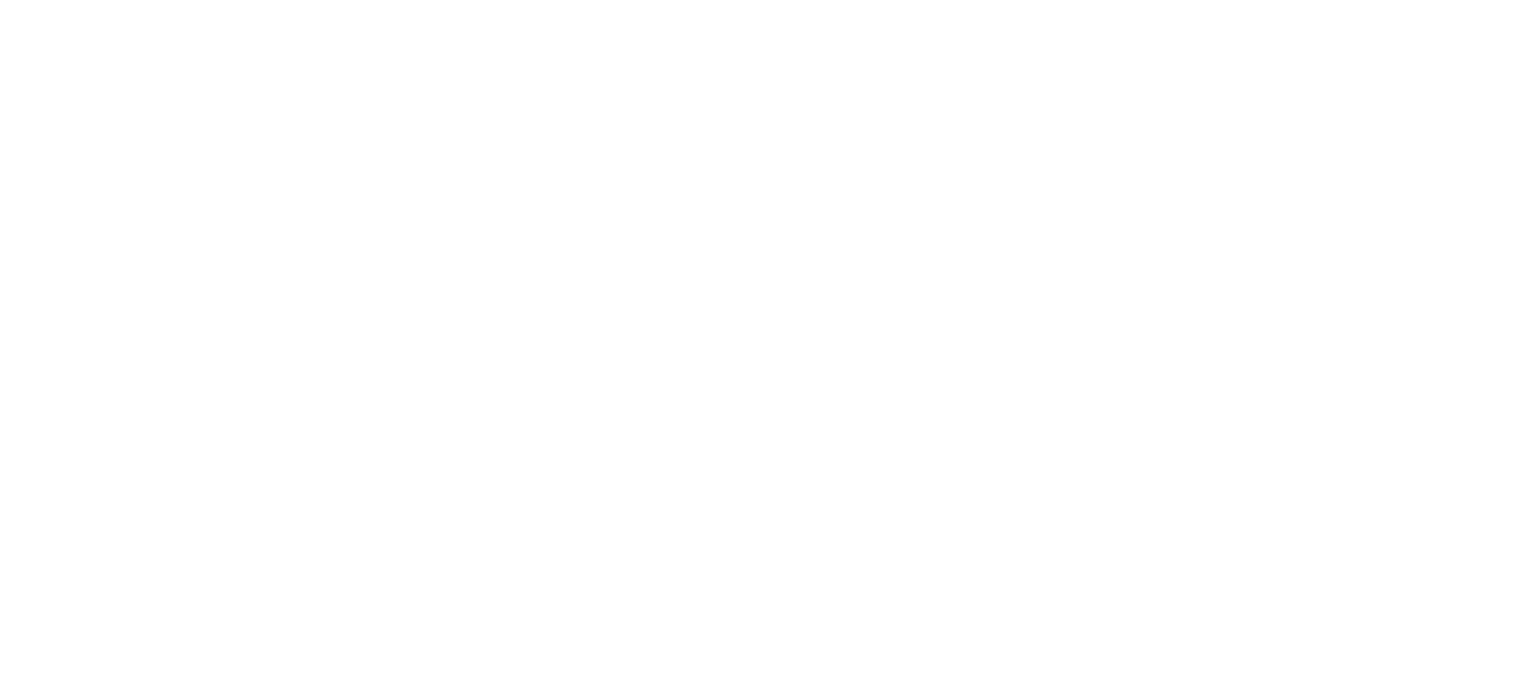 scroll, scrollTop: 0, scrollLeft: 0, axis: both 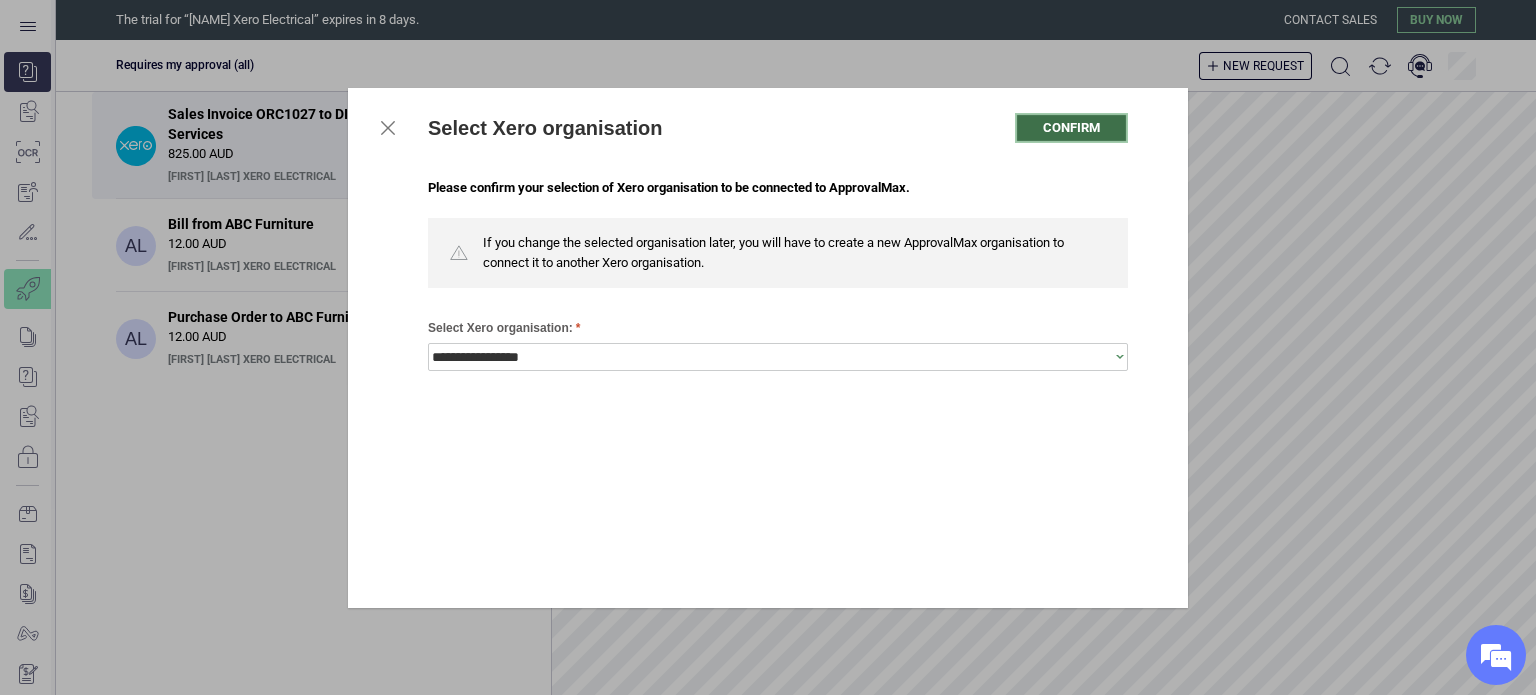 click on "Confirm" at bounding box center [1071, 128] 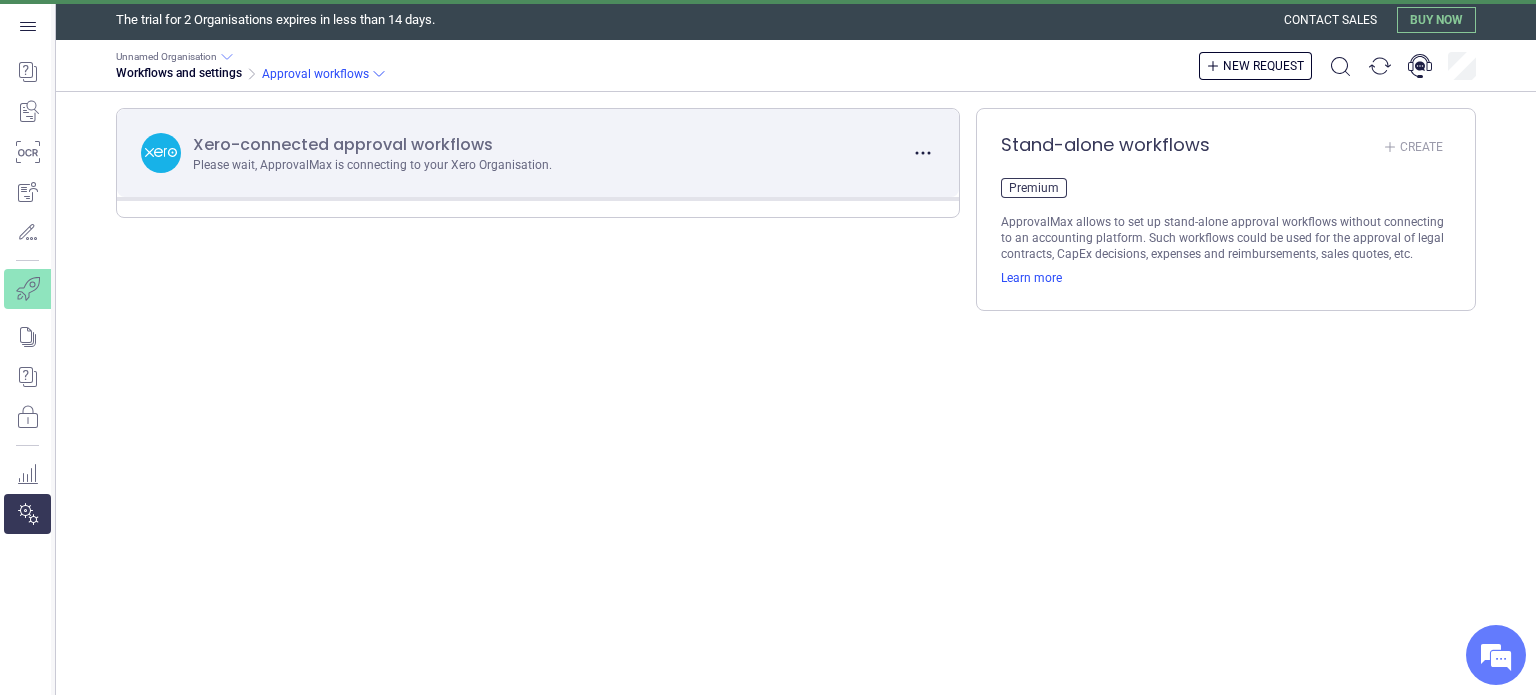 scroll, scrollTop: 0, scrollLeft: 0, axis: both 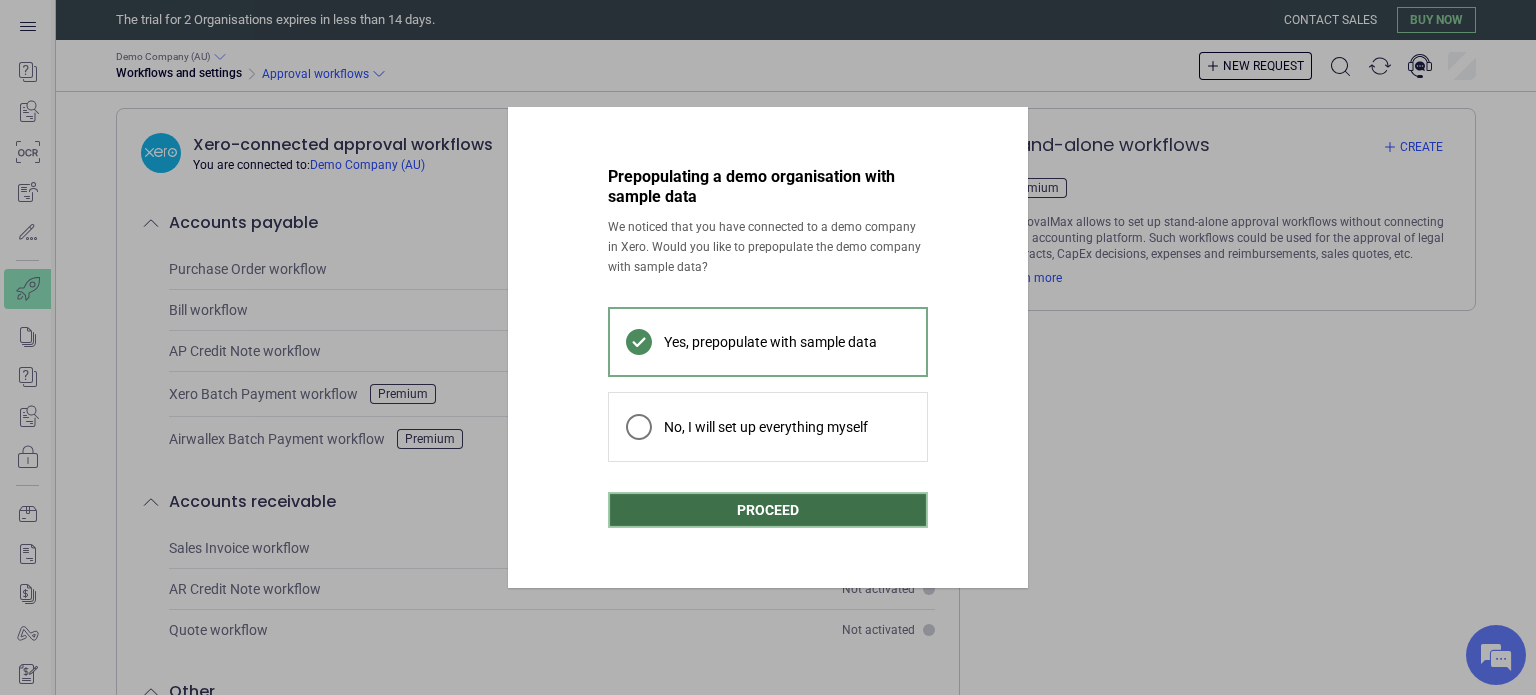 click on "Proceed" at bounding box center [768, 510] 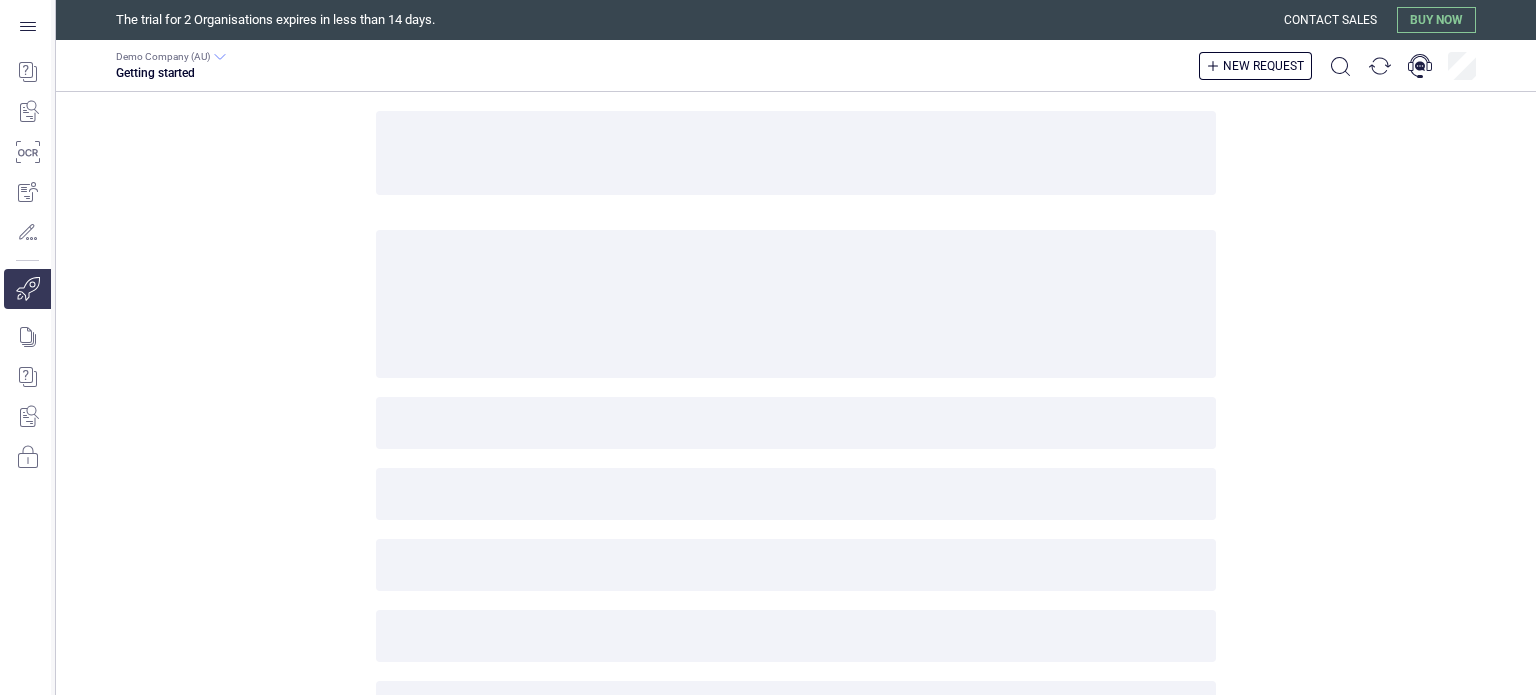 scroll, scrollTop: 0, scrollLeft: 0, axis: both 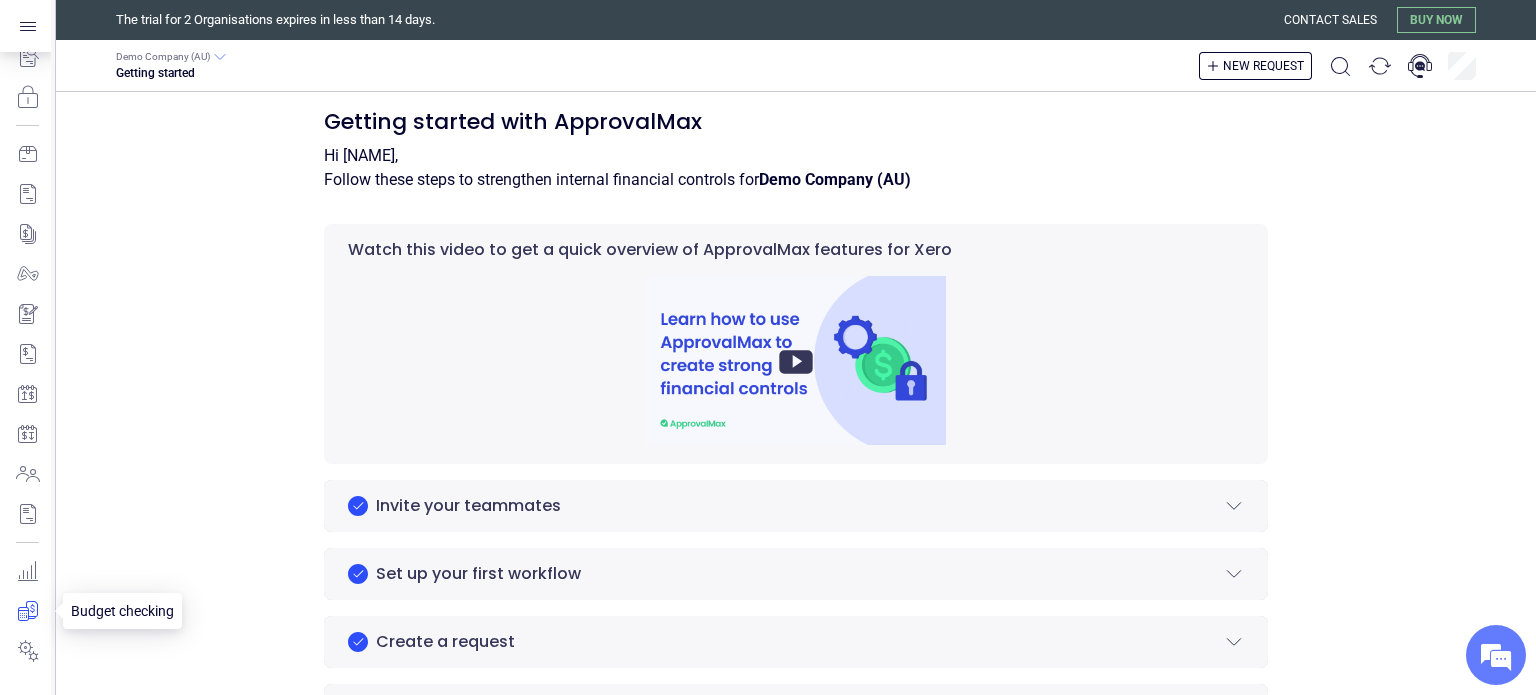click at bounding box center [27, 611] 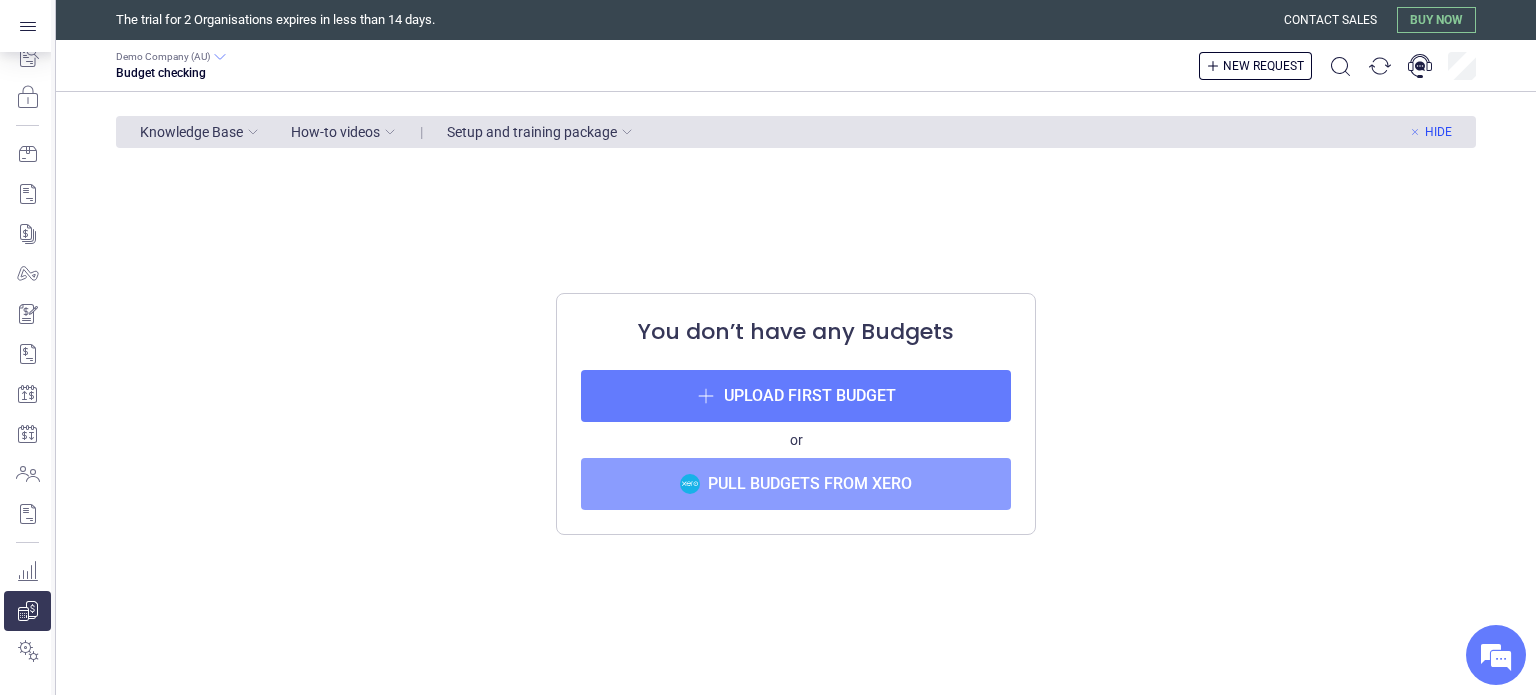 click on "Pull budgets from Xero" at bounding box center [810, 484] 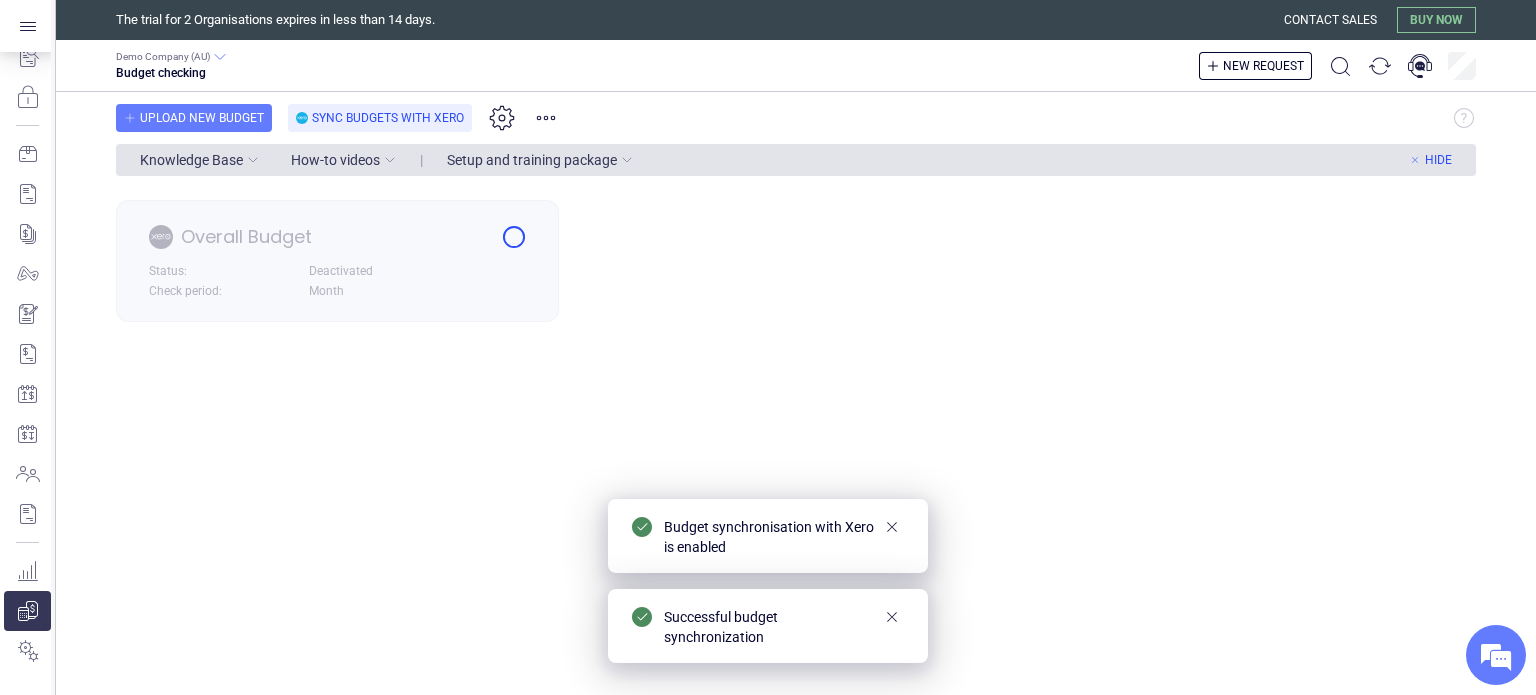 scroll, scrollTop: 0, scrollLeft: 0, axis: both 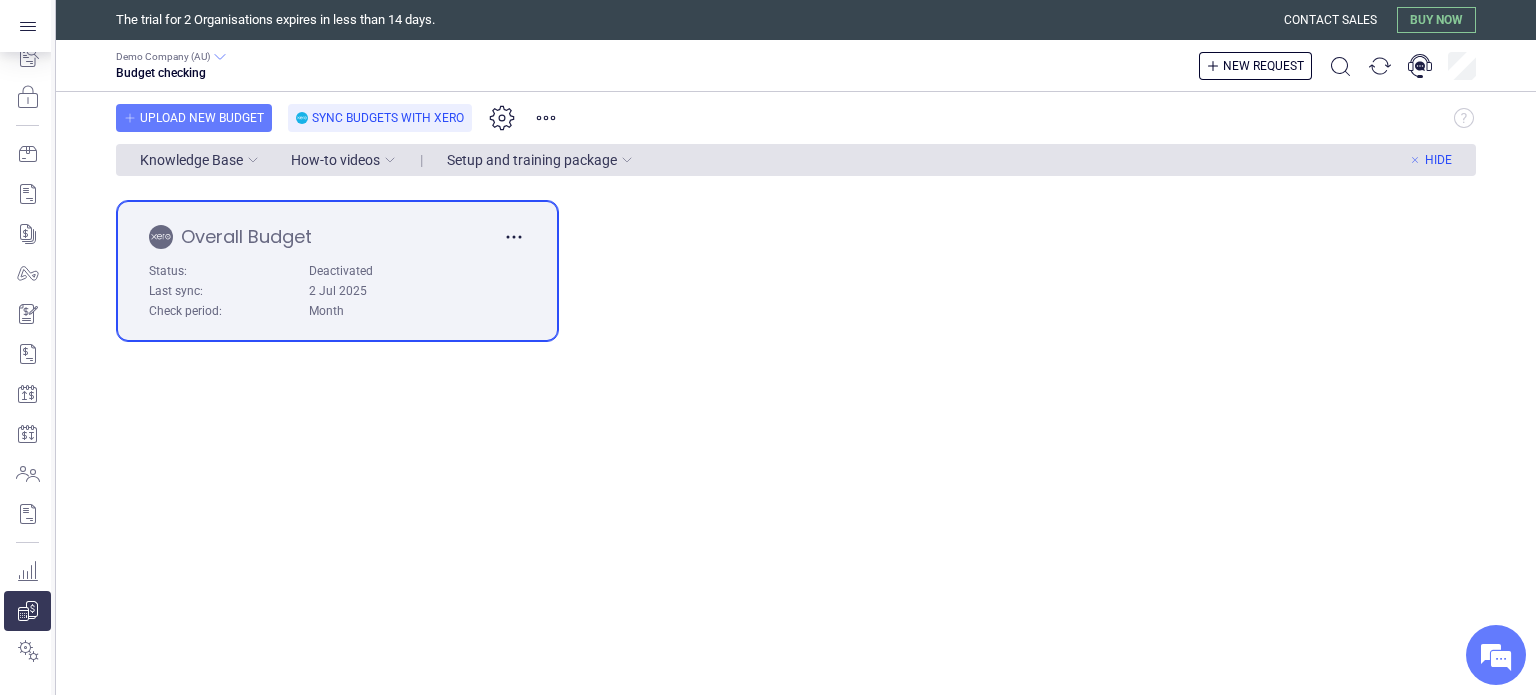 click on "2 Jul 2025" at bounding box center (417, 271) 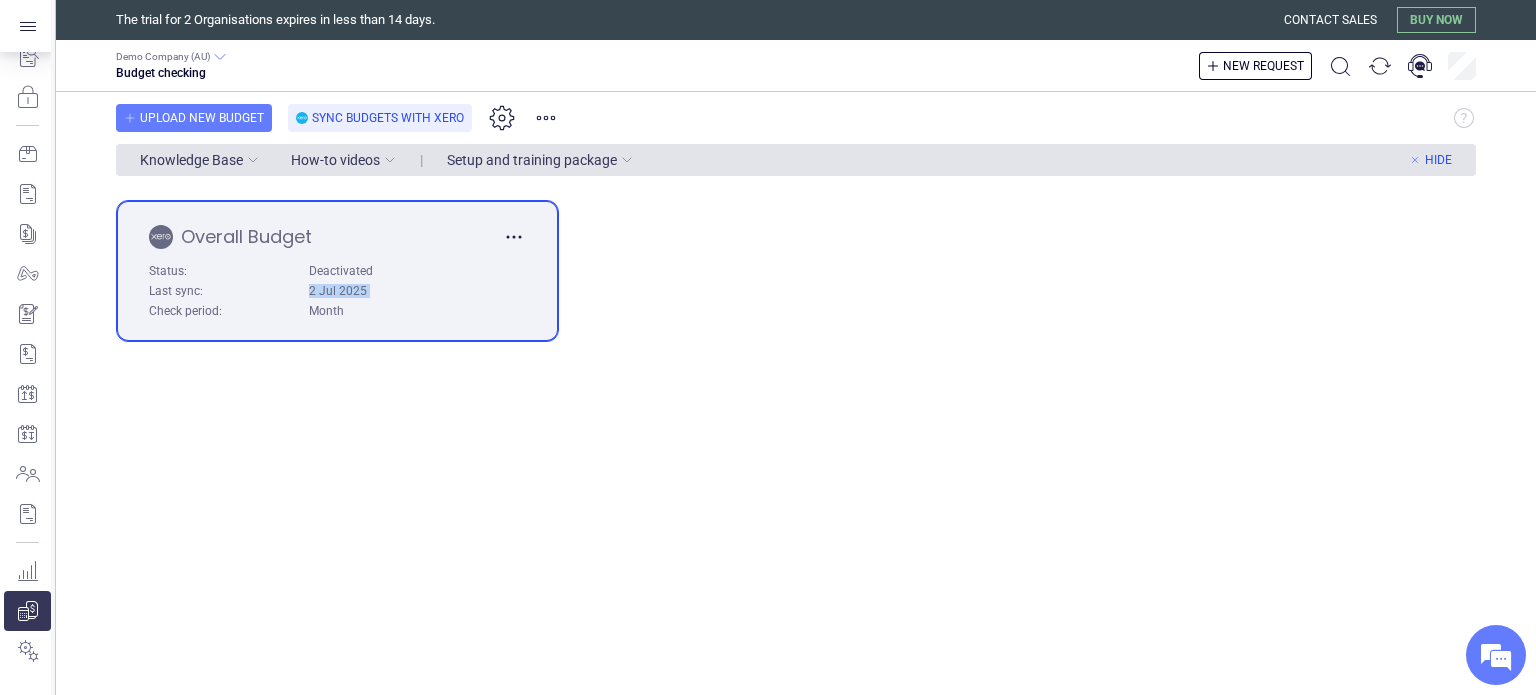 click on "[DATE]" at bounding box center (417, 271) 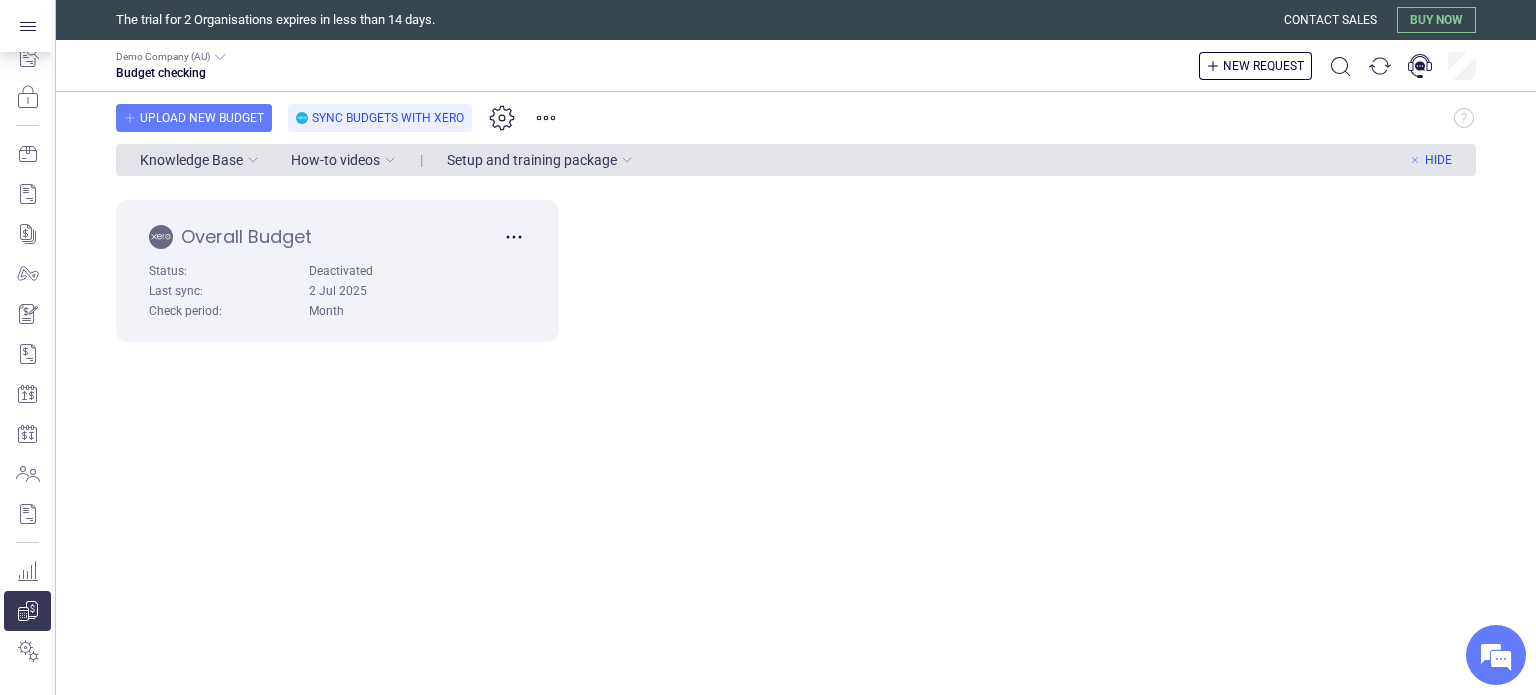 click on "Overall Budget Status: Deactivated Last sync: 2 Jul 2025 Check period: Month" at bounding box center (796, 439) 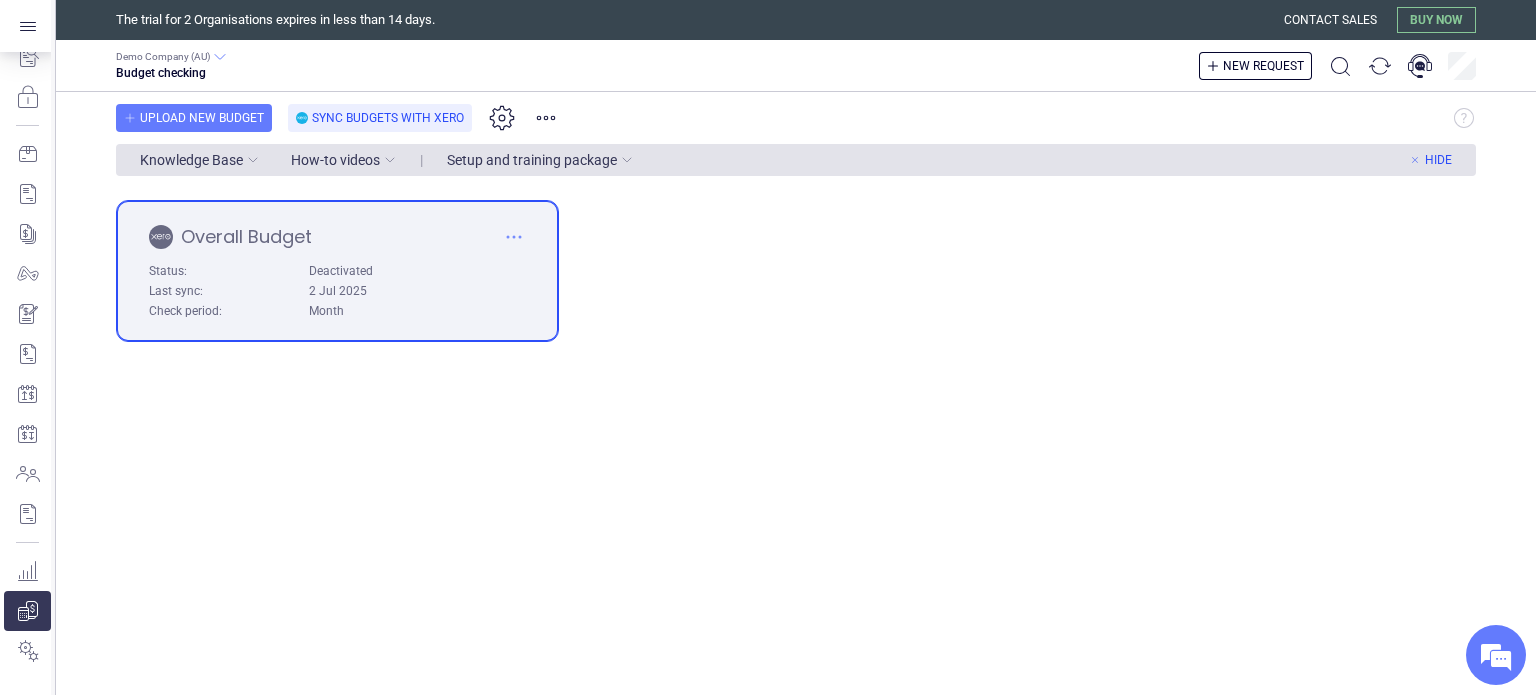 click at bounding box center (514, 237) 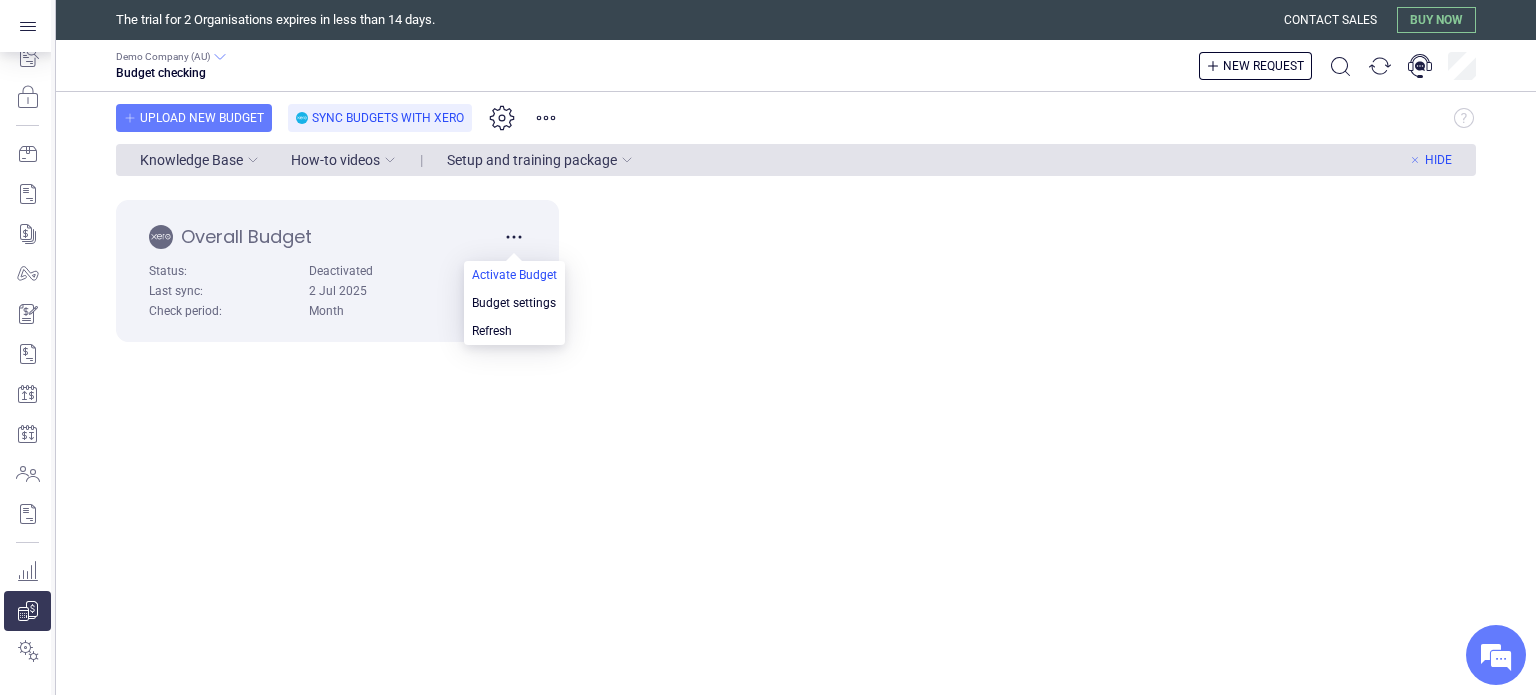 click at bounding box center (514, 275) 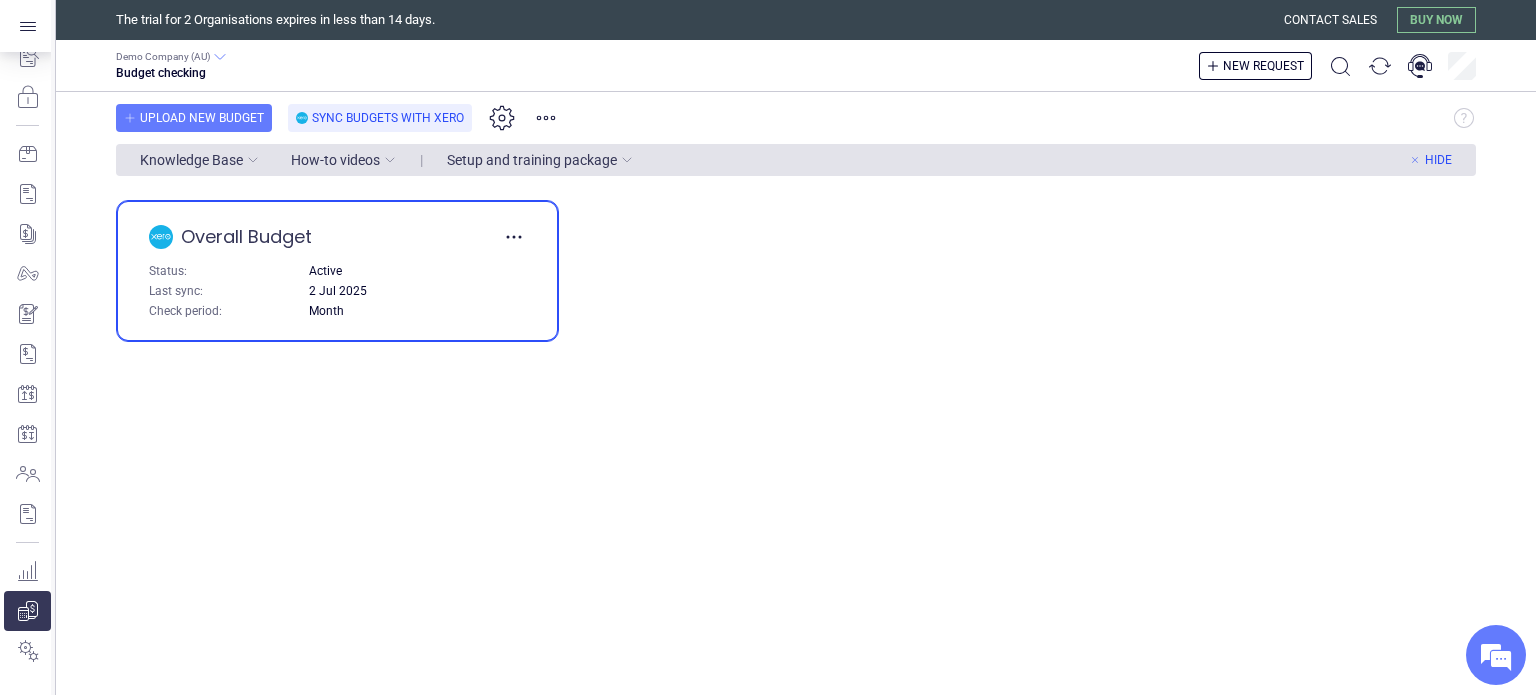 click on "Active" at bounding box center (417, 271) 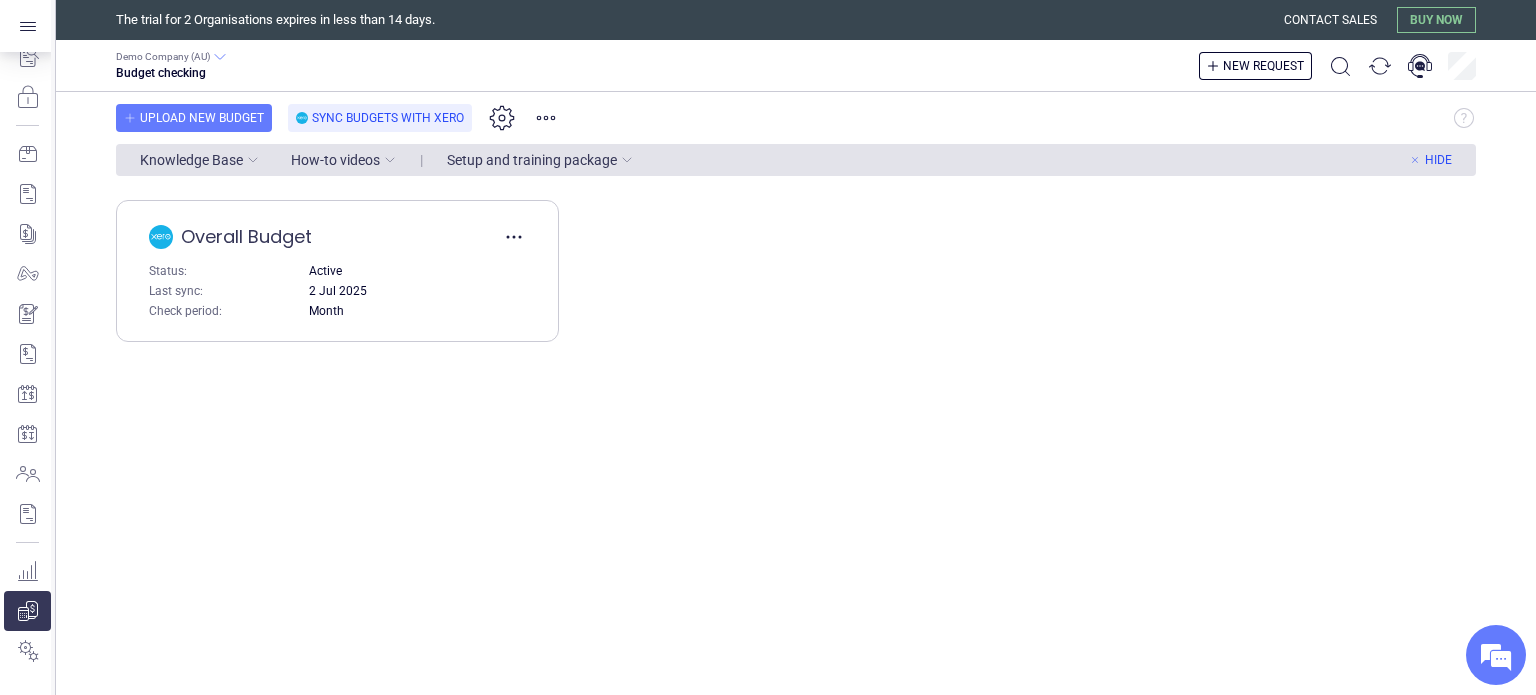 click on "Overall Budget Status: Active Last sync: [DATE] Check period: [PERIOD]" at bounding box center (796, 439) 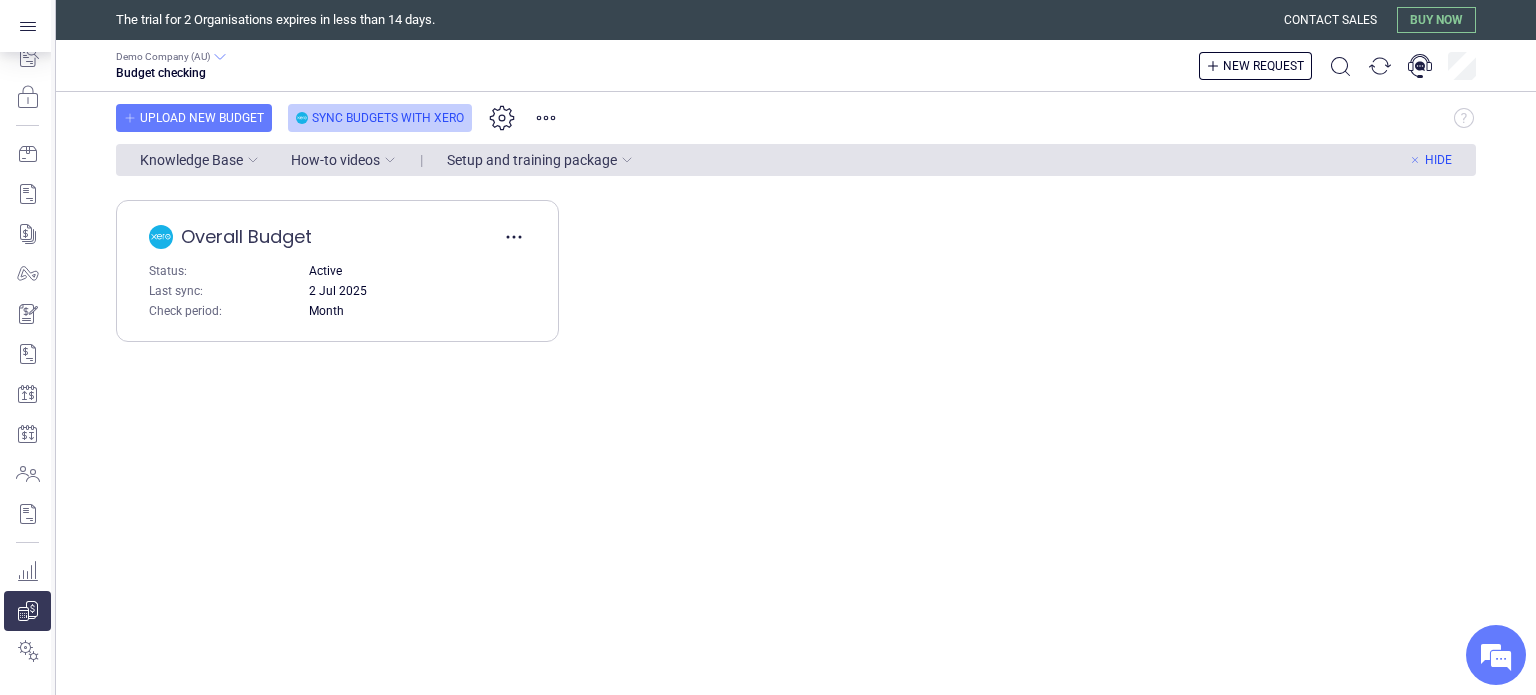 click on "Sync budgets with Xero" at bounding box center [388, 118] 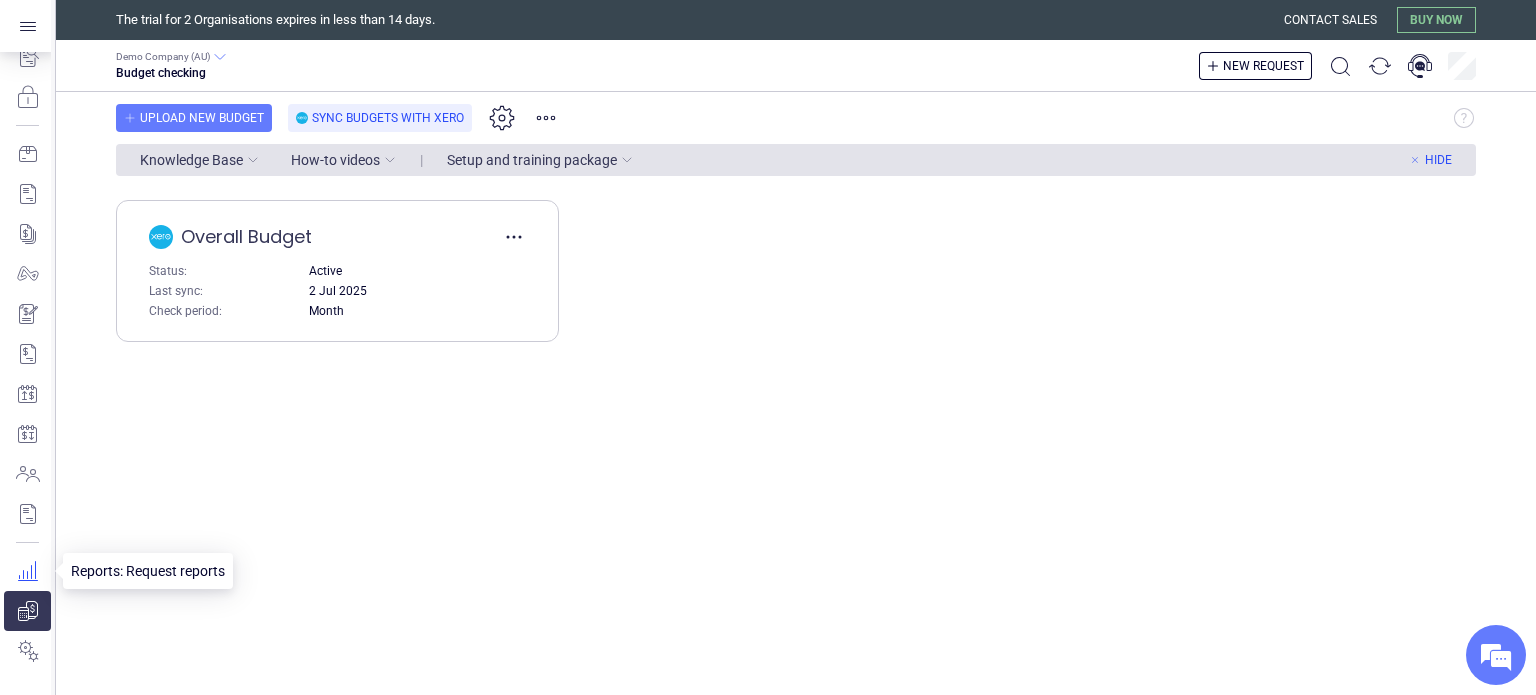 click at bounding box center (27, 571) 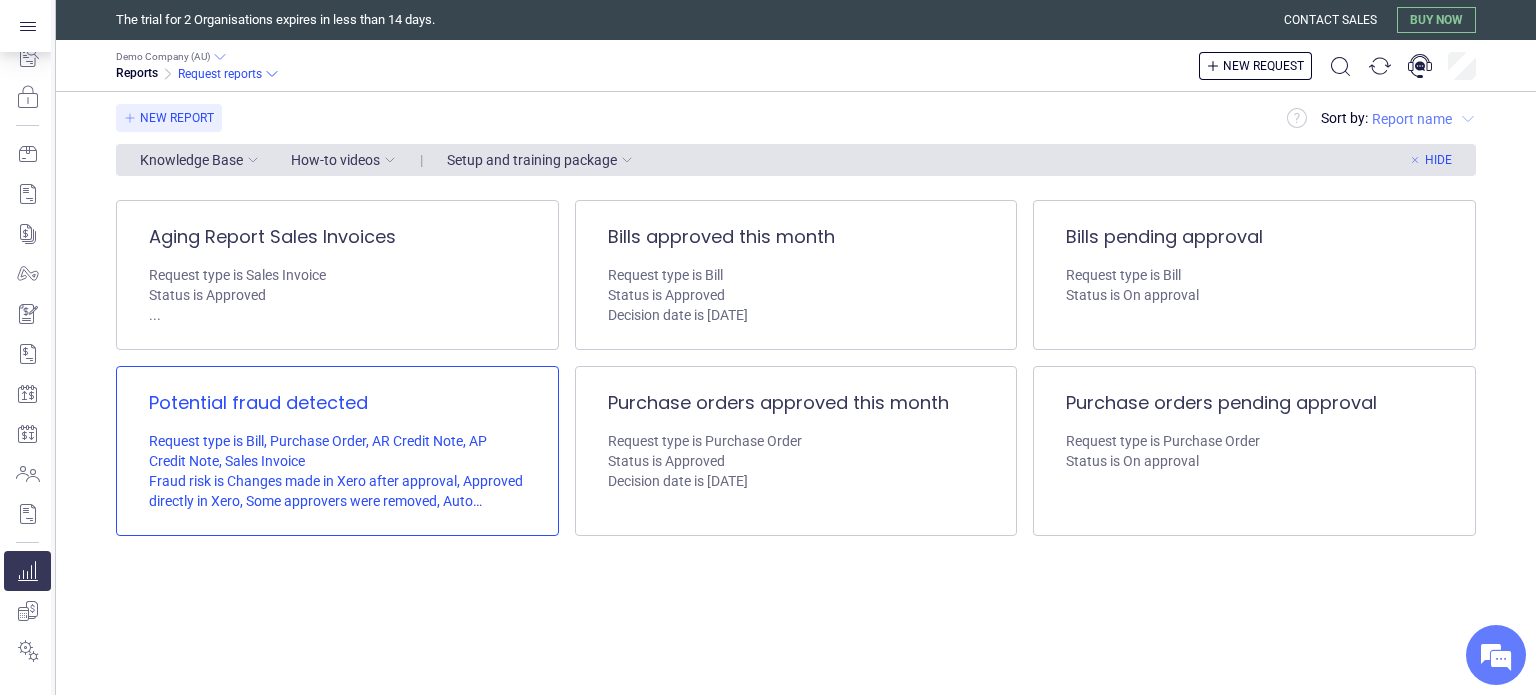 click on "Request type is Bill, Purchase Order, AR Credit Note, AP Credit Note, Sales Invoice" at bounding box center (337, 451) 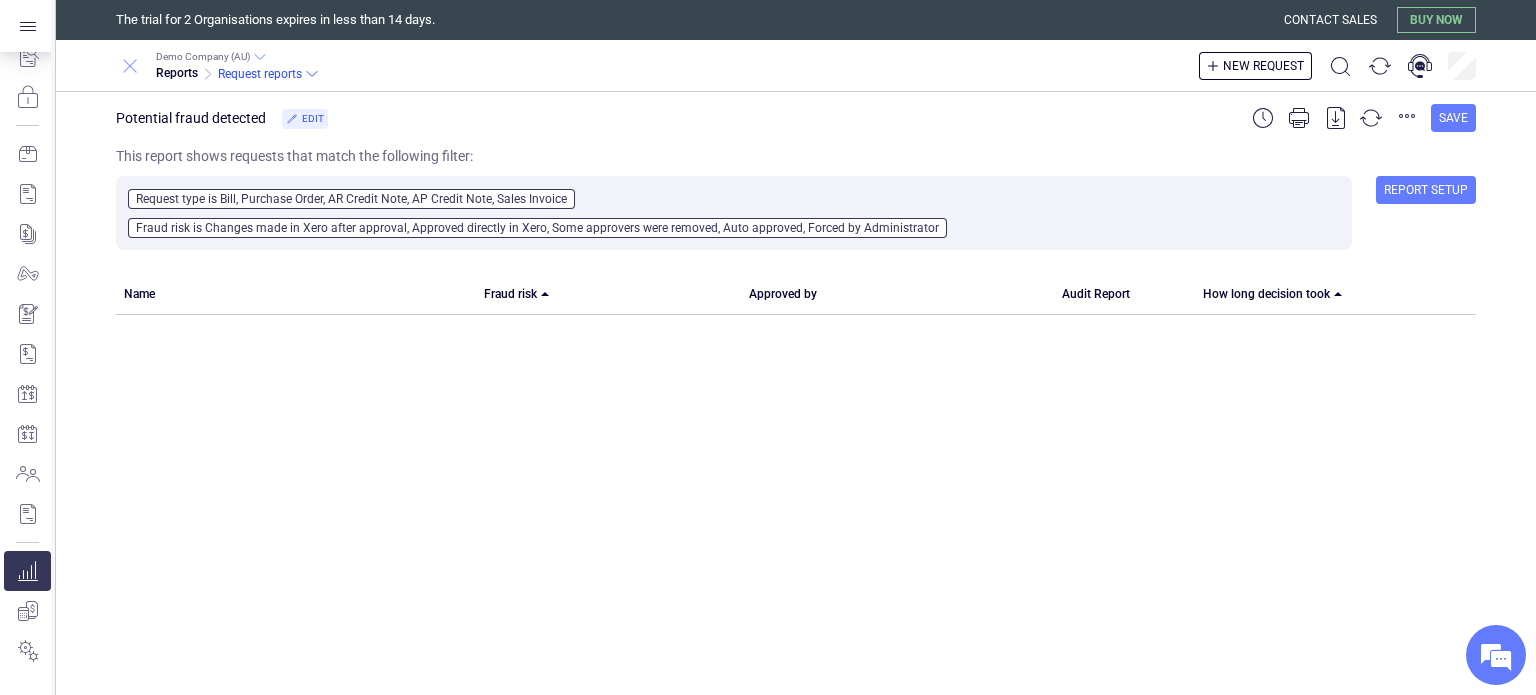 click at bounding box center (130, 66) 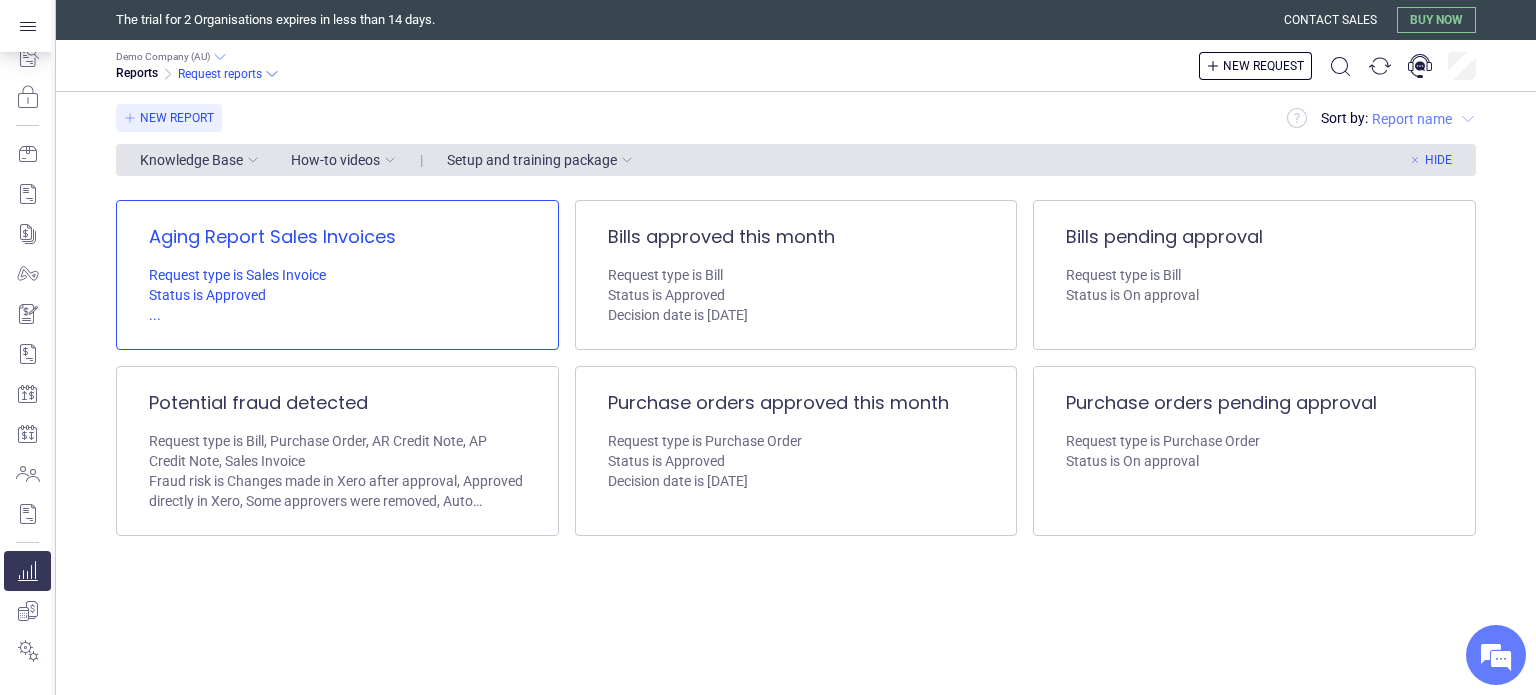 click on "Request type is Sales Invoice" at bounding box center [337, 275] 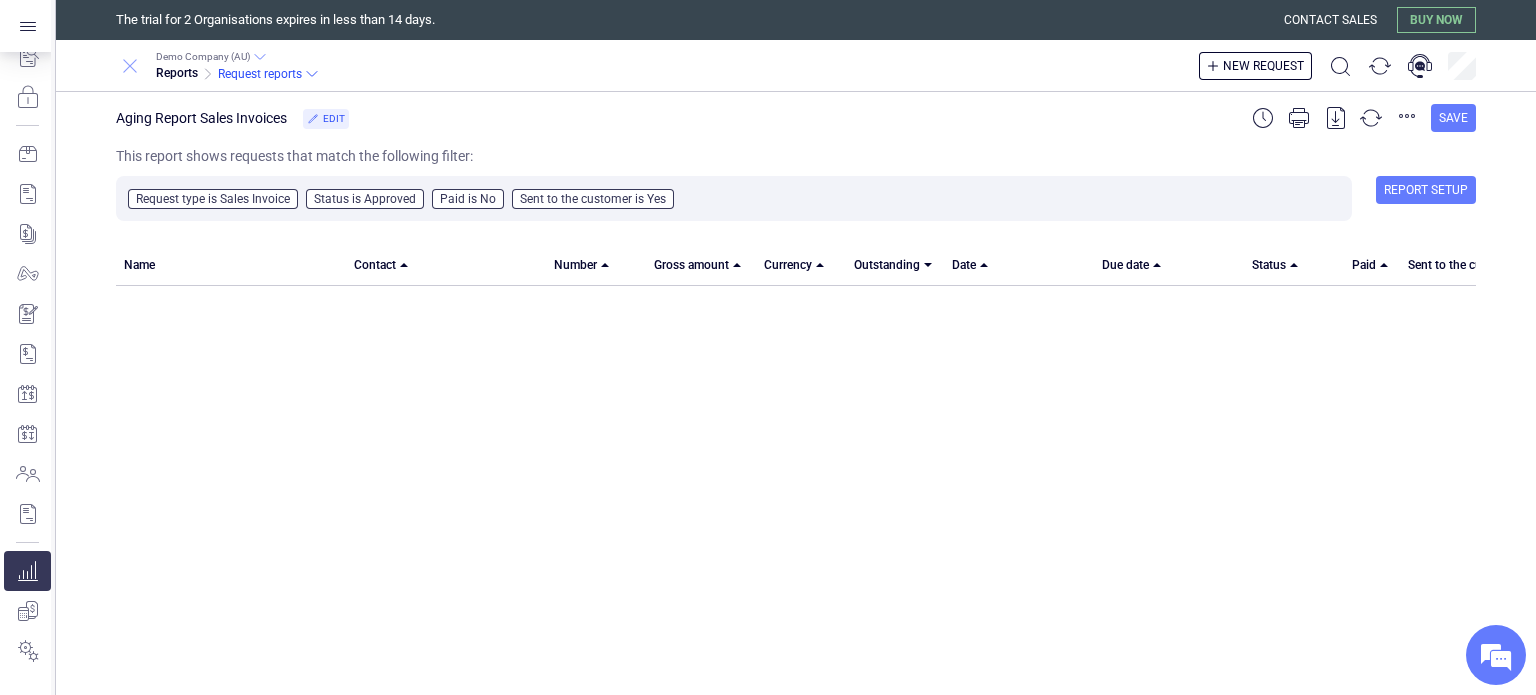 click at bounding box center (130, 66) 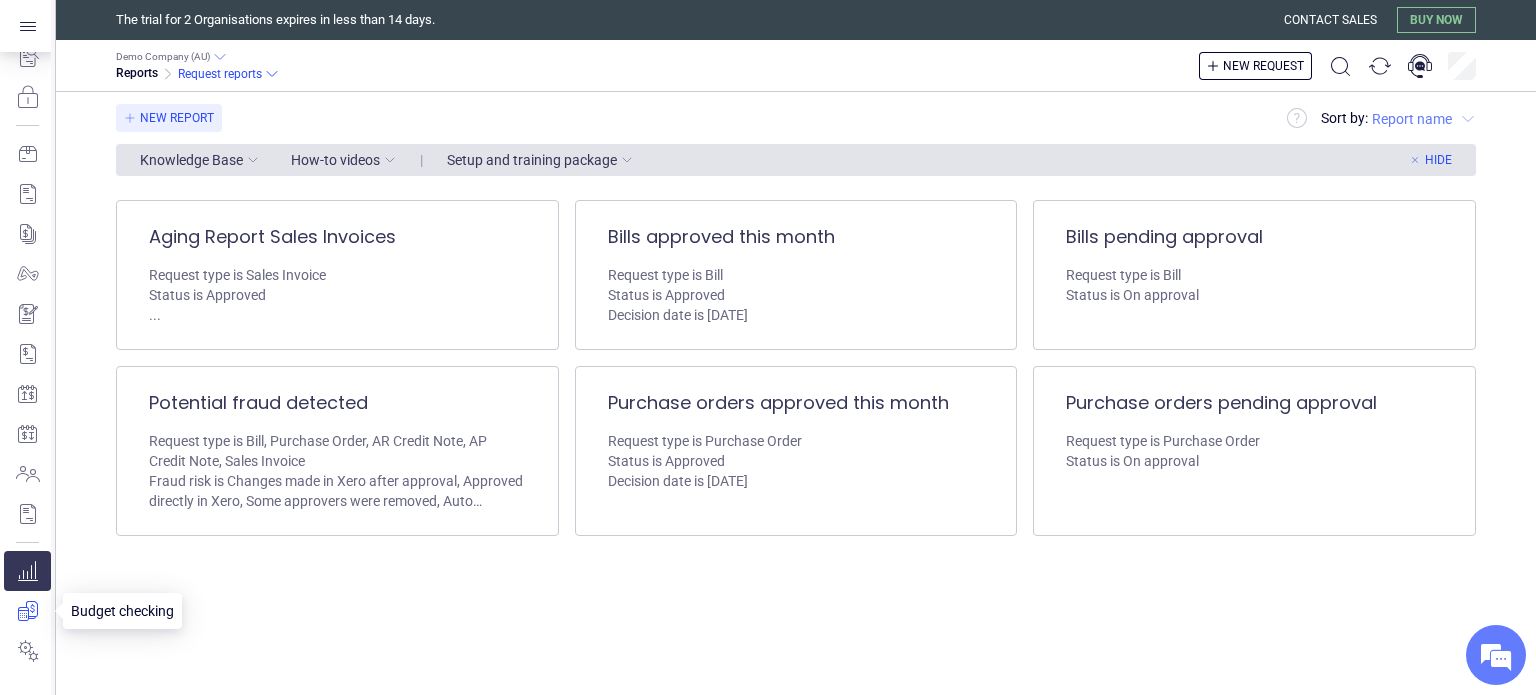 click at bounding box center (27, 611) 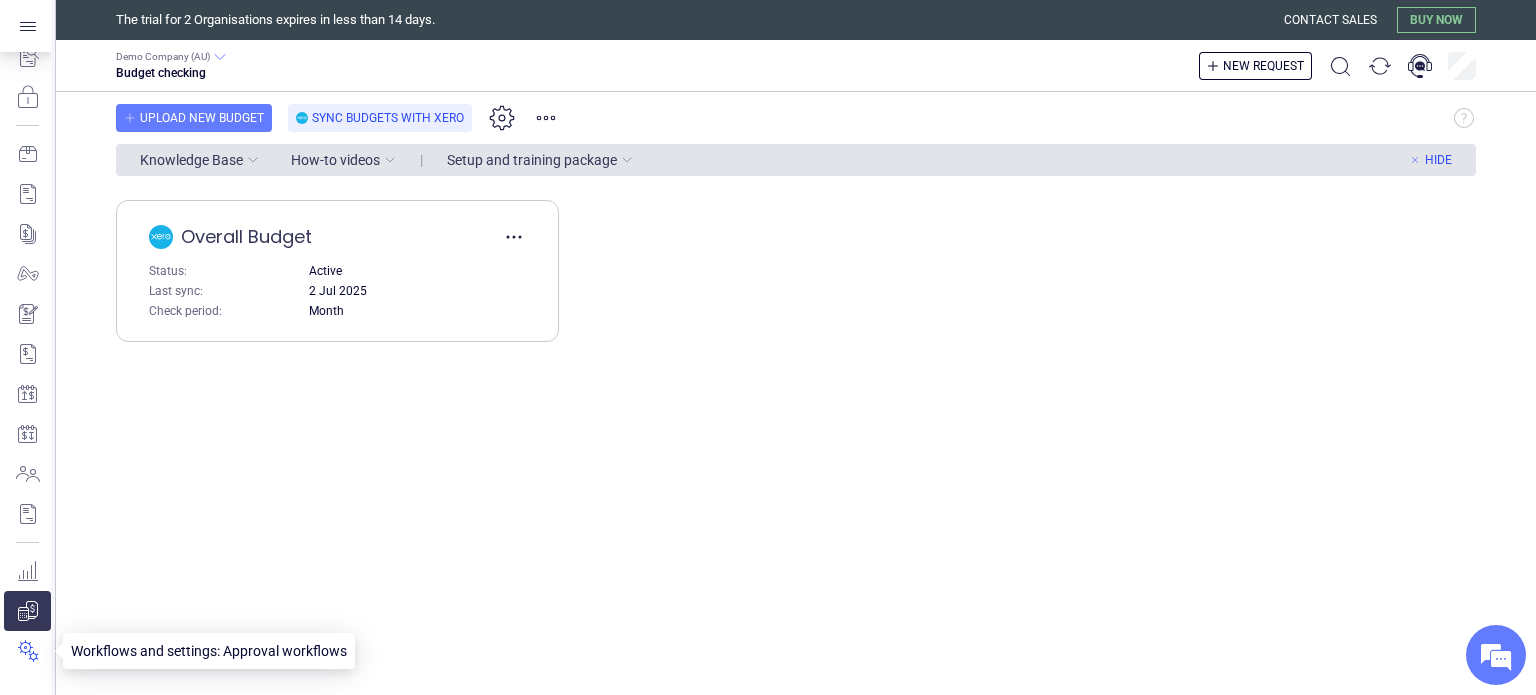click at bounding box center [27, 651] 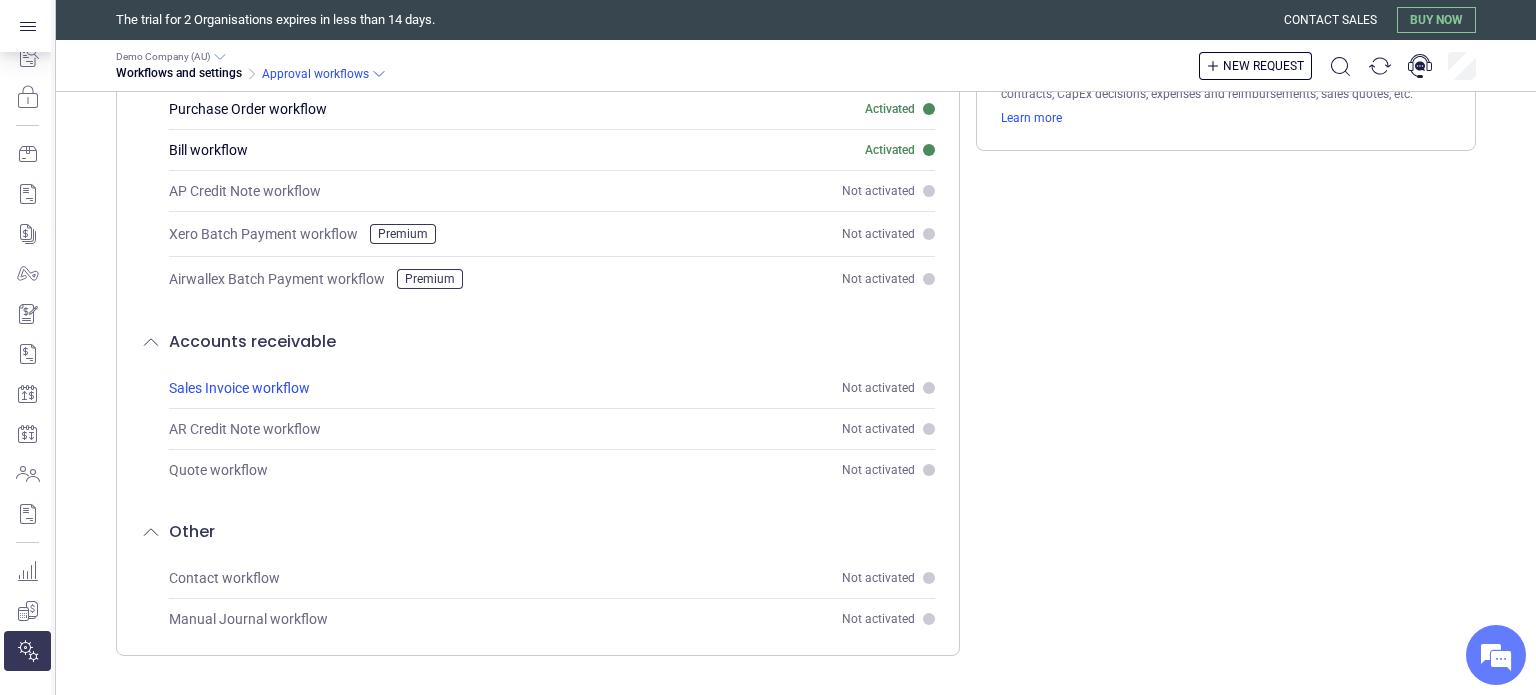 scroll, scrollTop: 0, scrollLeft: 0, axis: both 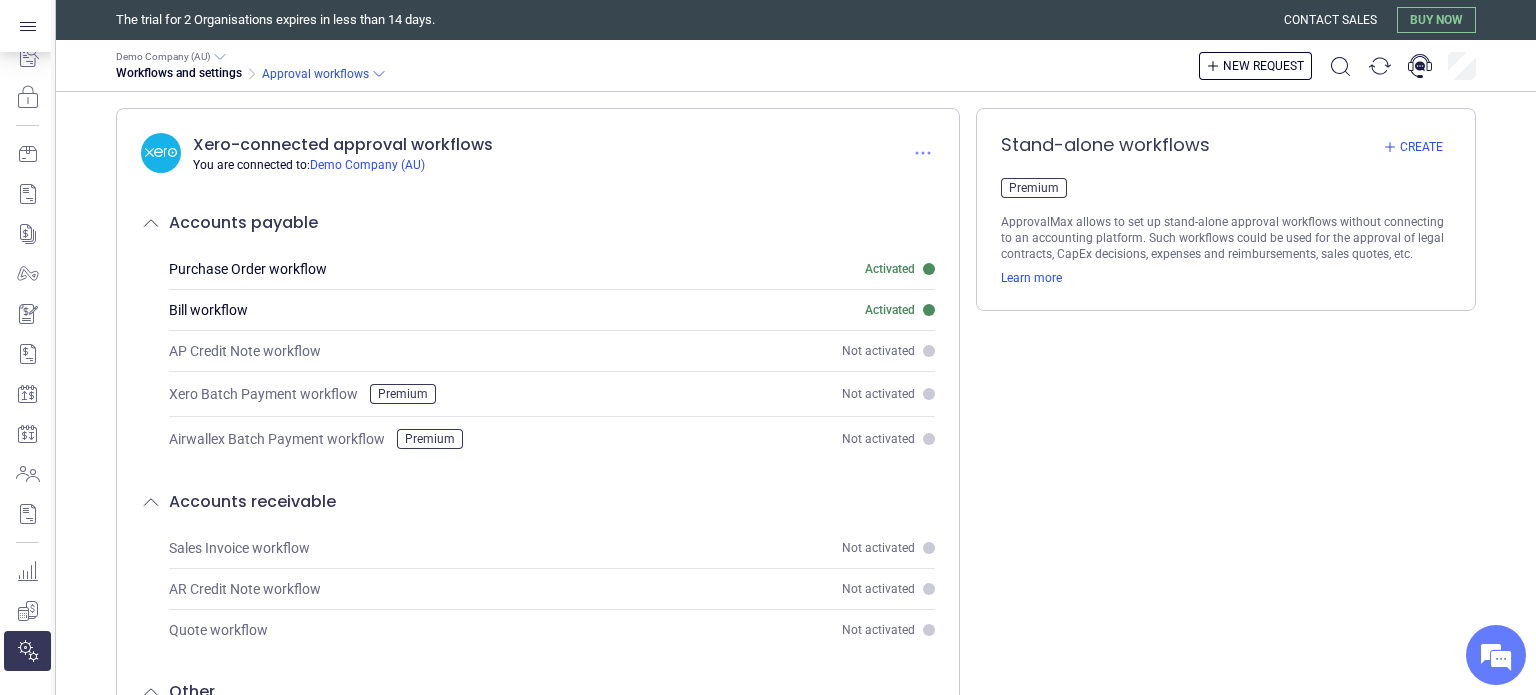 click at bounding box center [923, 153] 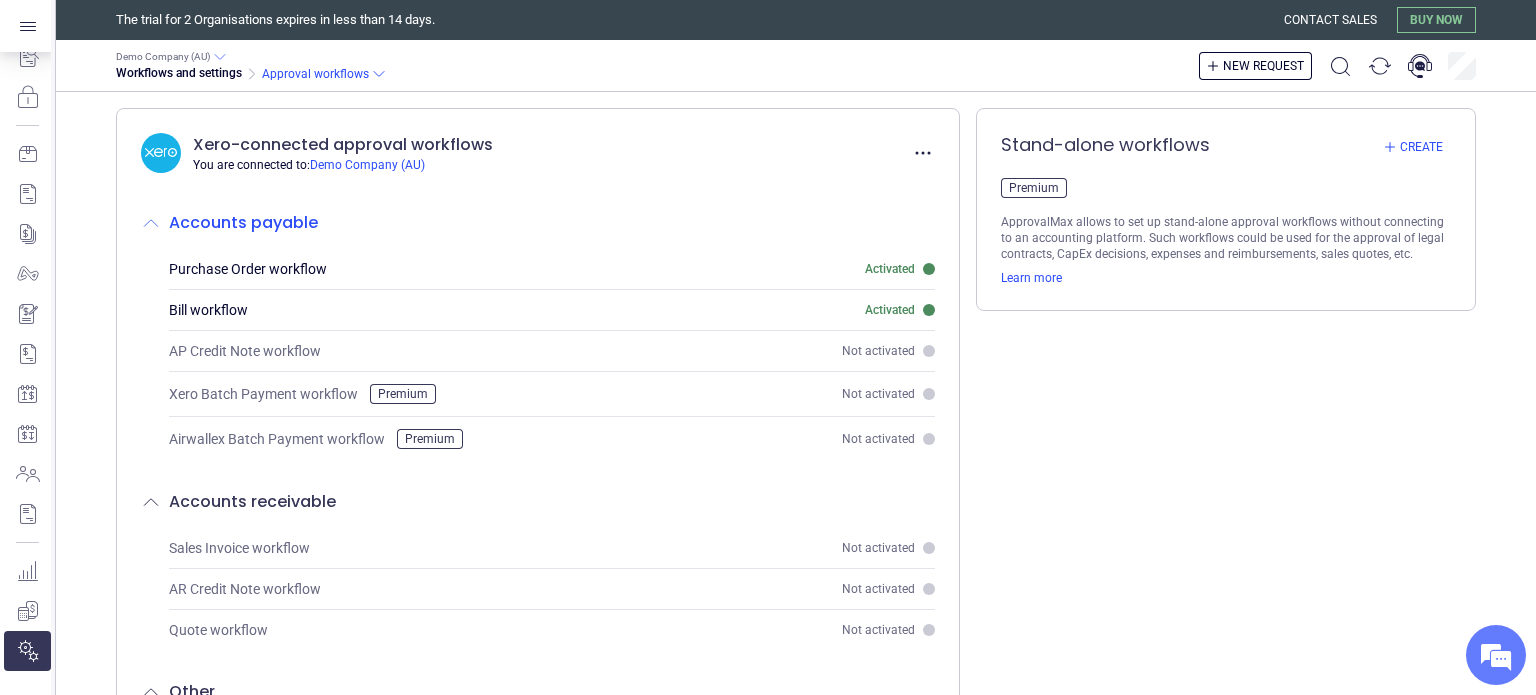 click on "Accounts payable" at bounding box center [538, 223] 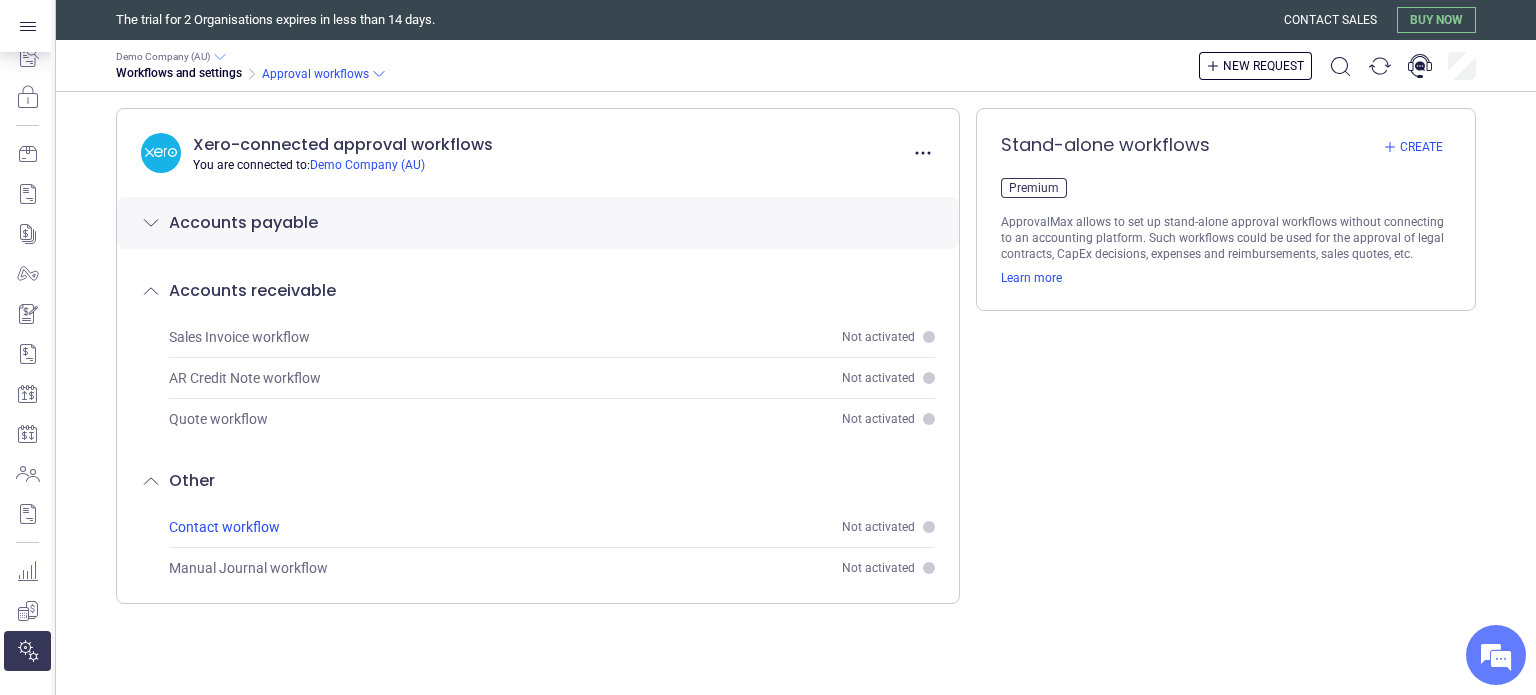 click on "Not activated" at bounding box center (878, 527) 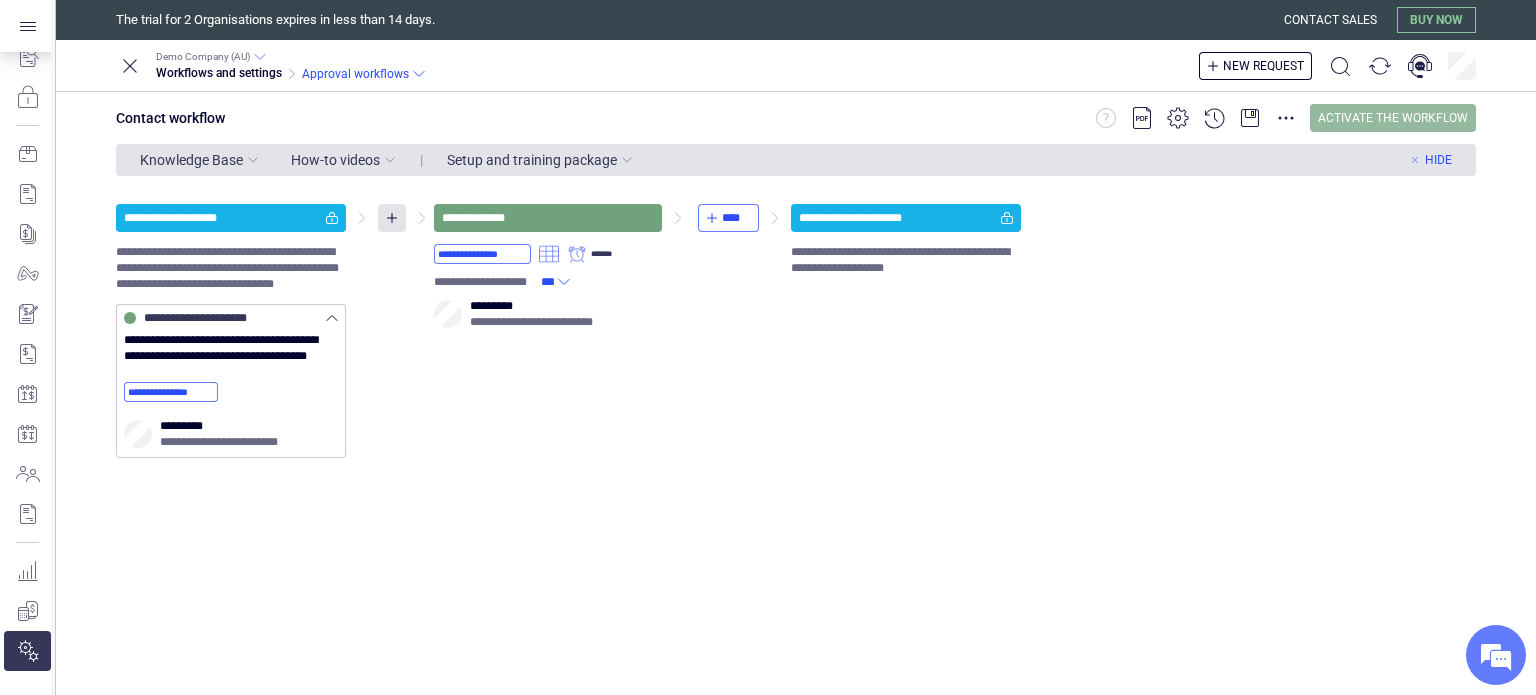 click on "Activate the workflow" at bounding box center (1393, 118) 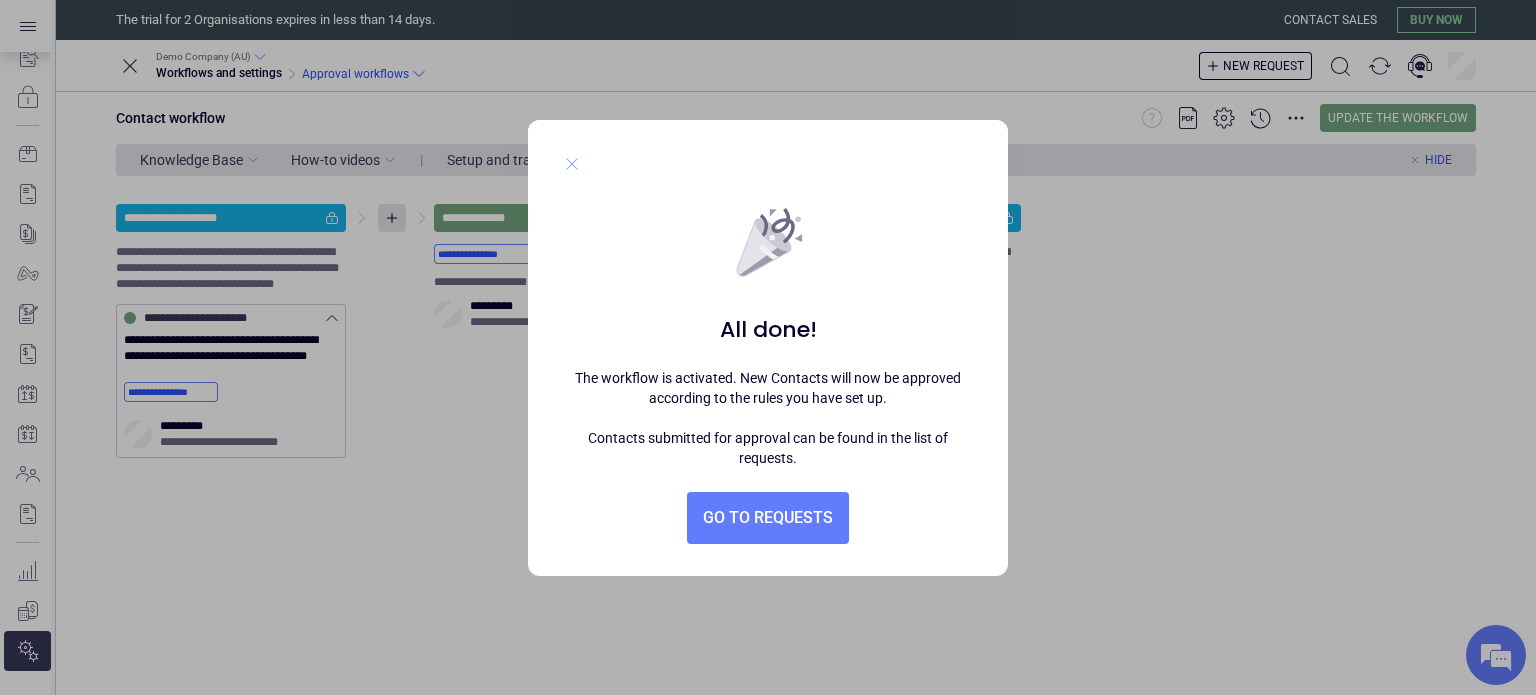 click at bounding box center (572, 164) 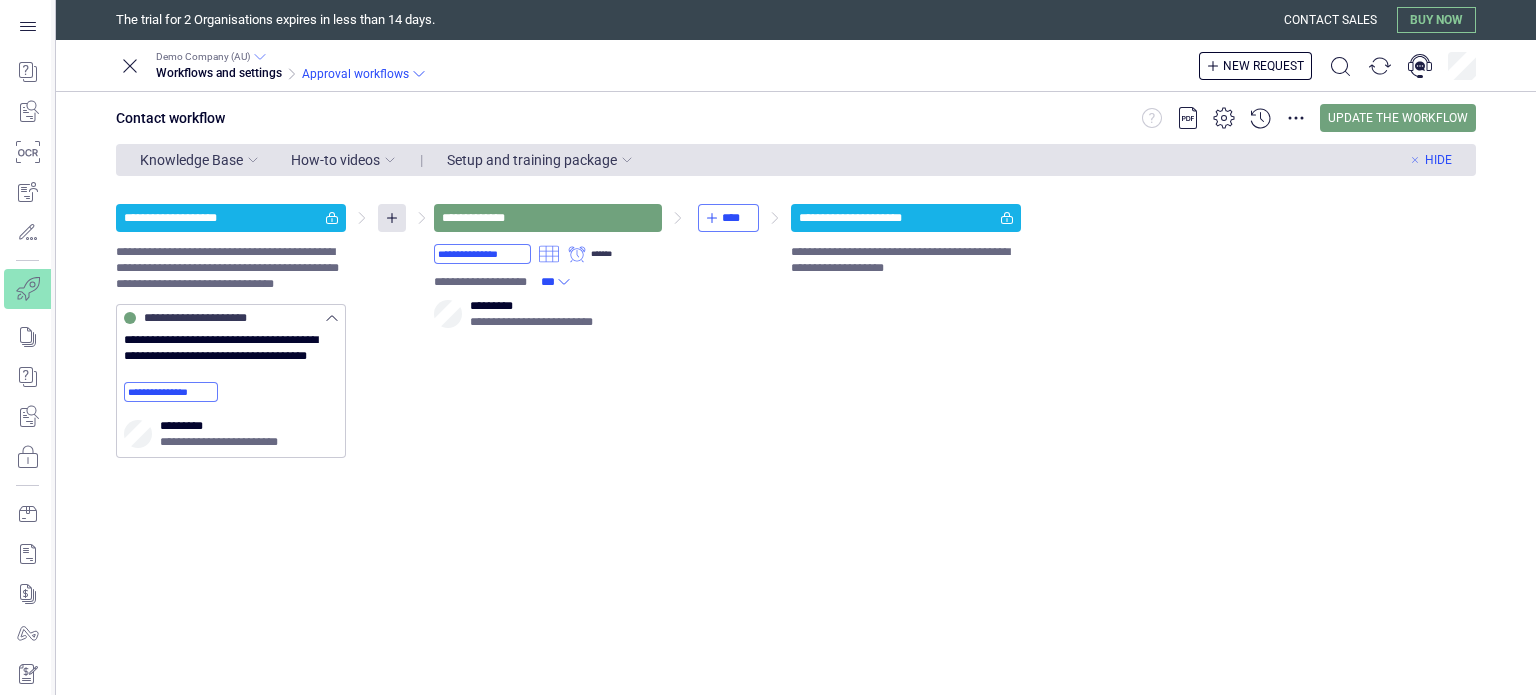 scroll, scrollTop: 0, scrollLeft: 0, axis: both 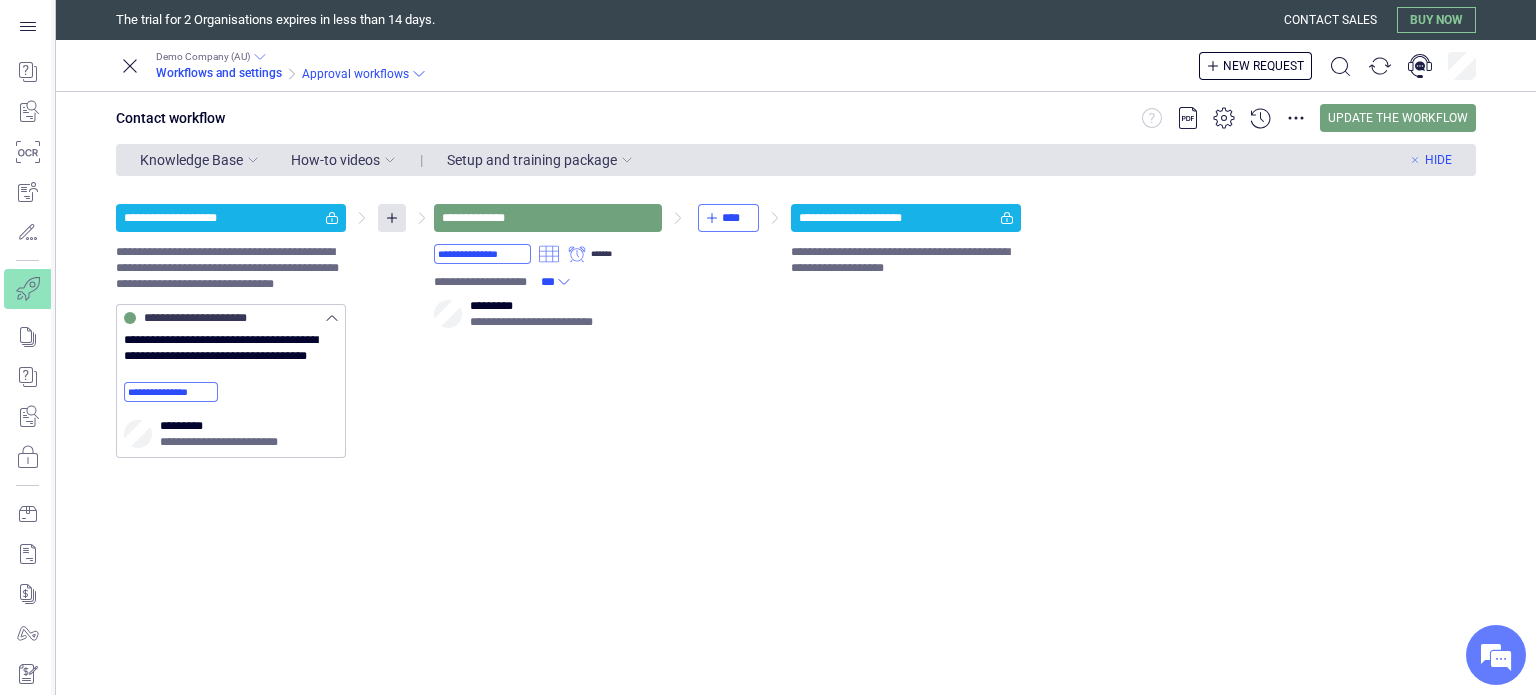 click on "Workflows and settings" at bounding box center (219, 73) 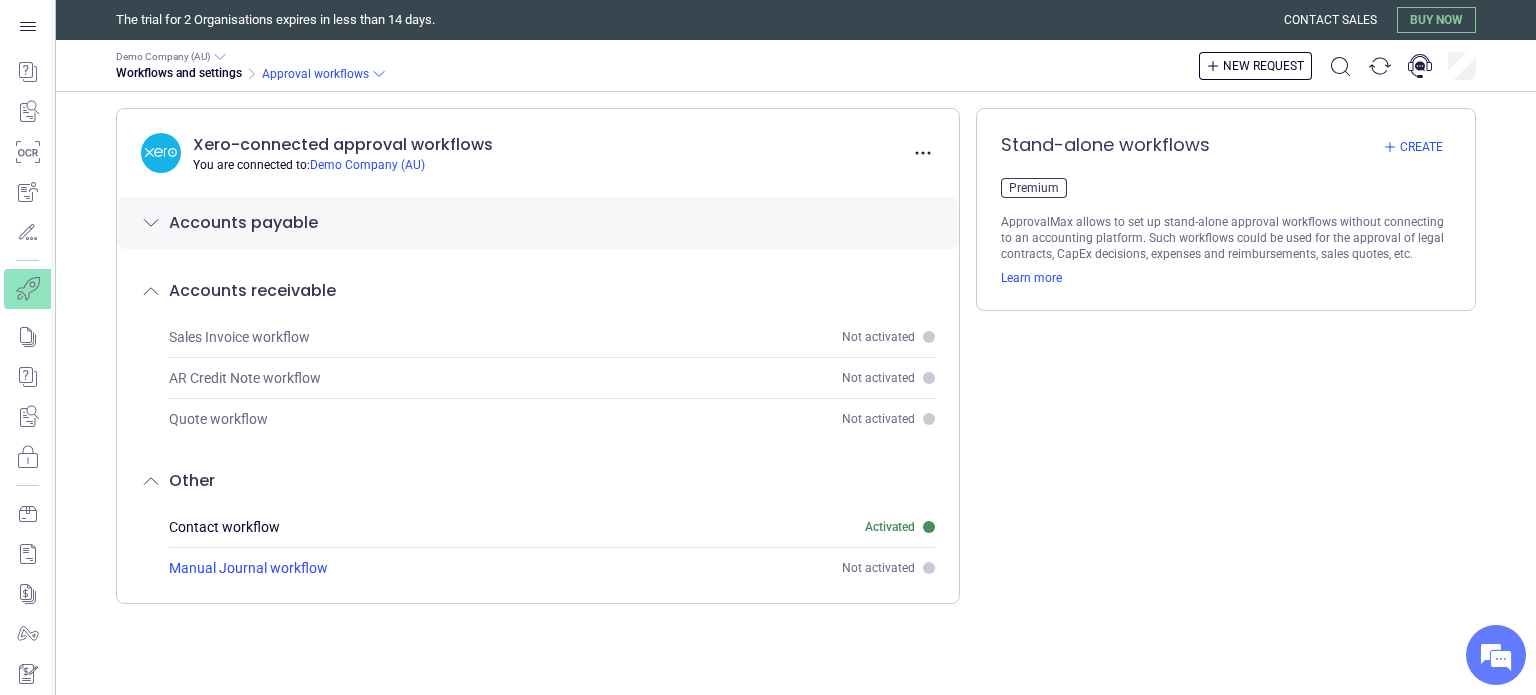 click at bounding box center [929, 568] 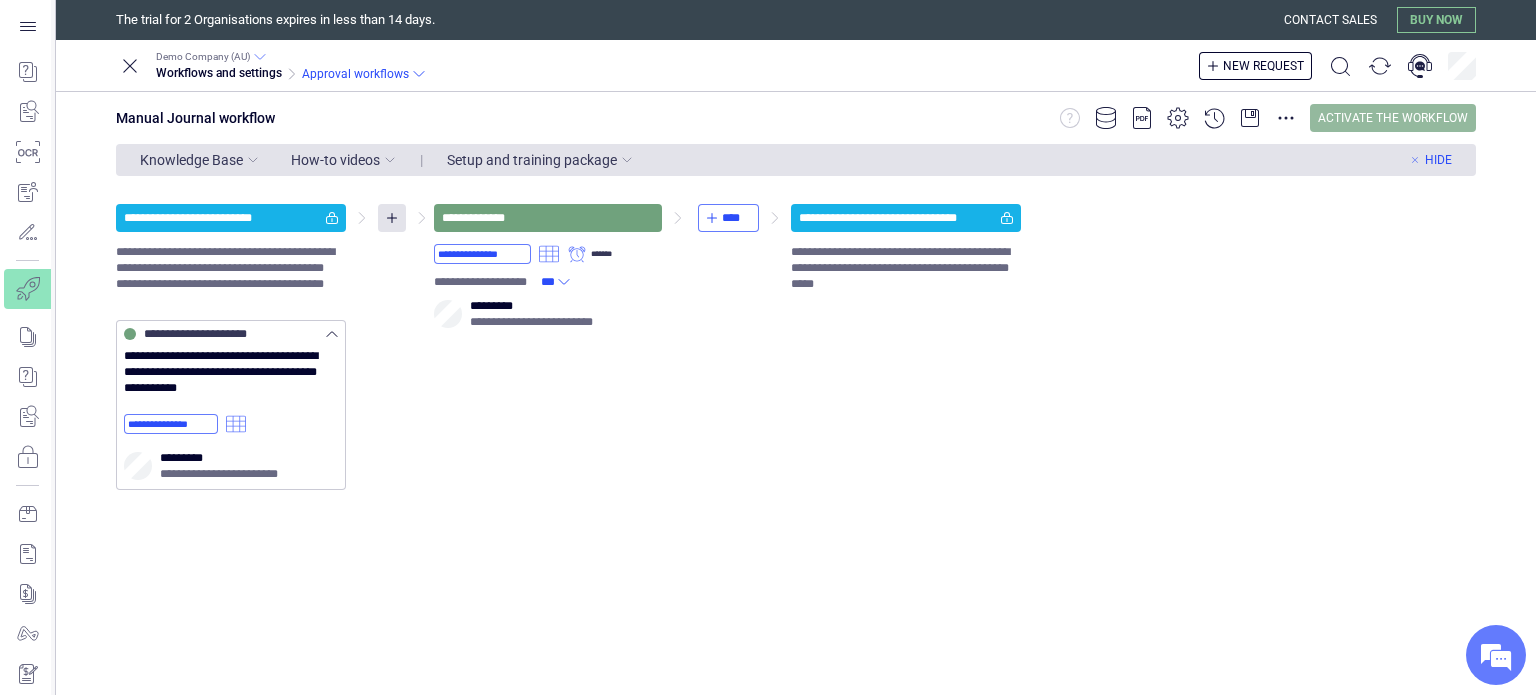 click on "Activate the workflow" at bounding box center (1393, 118) 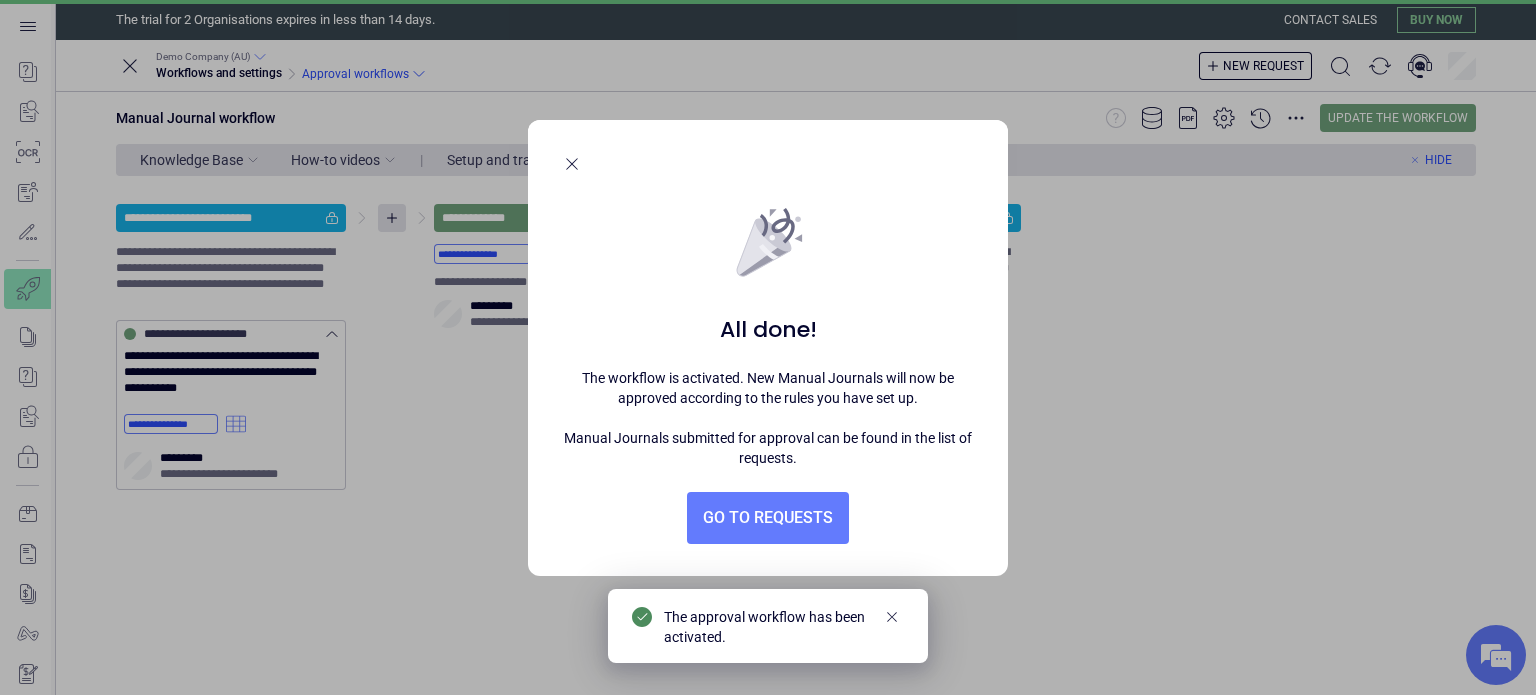 scroll, scrollTop: 0, scrollLeft: 0, axis: both 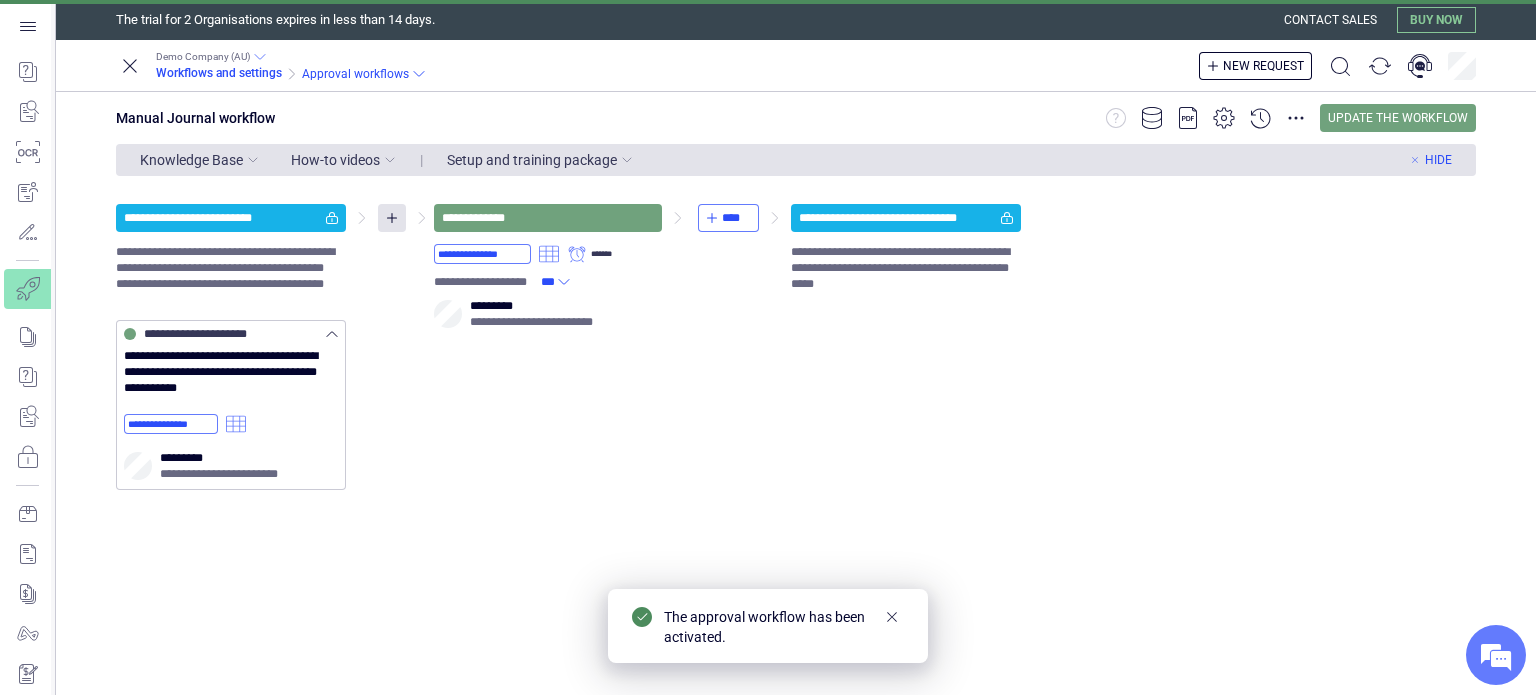 click on "Workflows and settings" at bounding box center [219, 73] 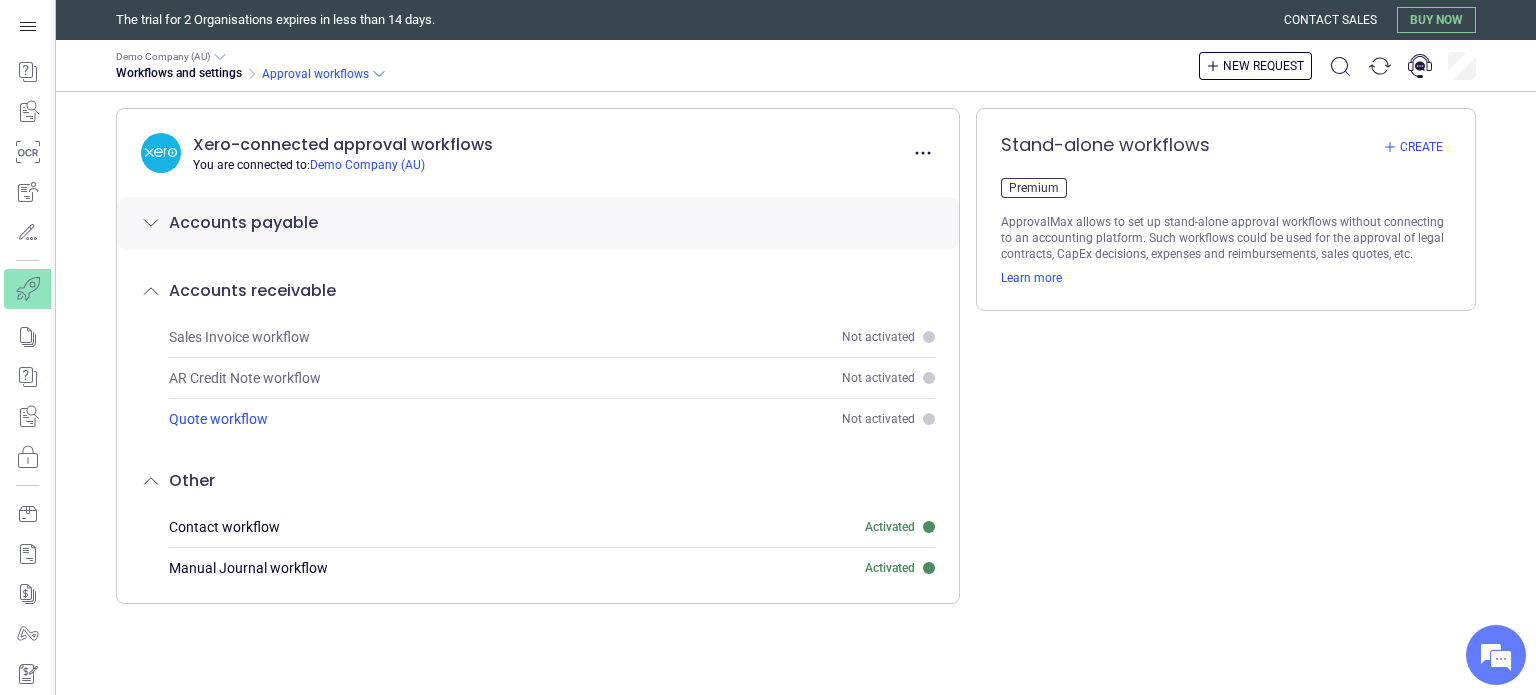 click at bounding box center [929, 419] 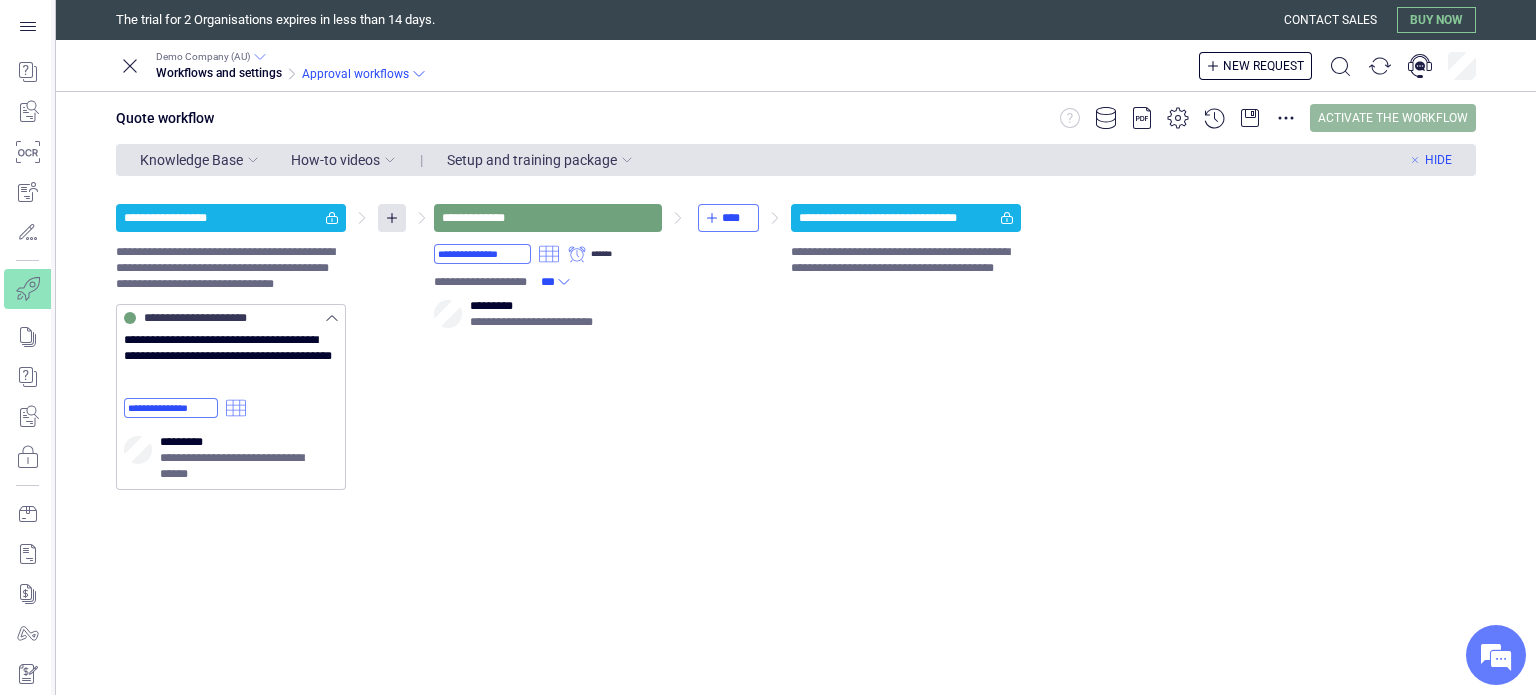 click on "Activate the workflow" at bounding box center [1393, 118] 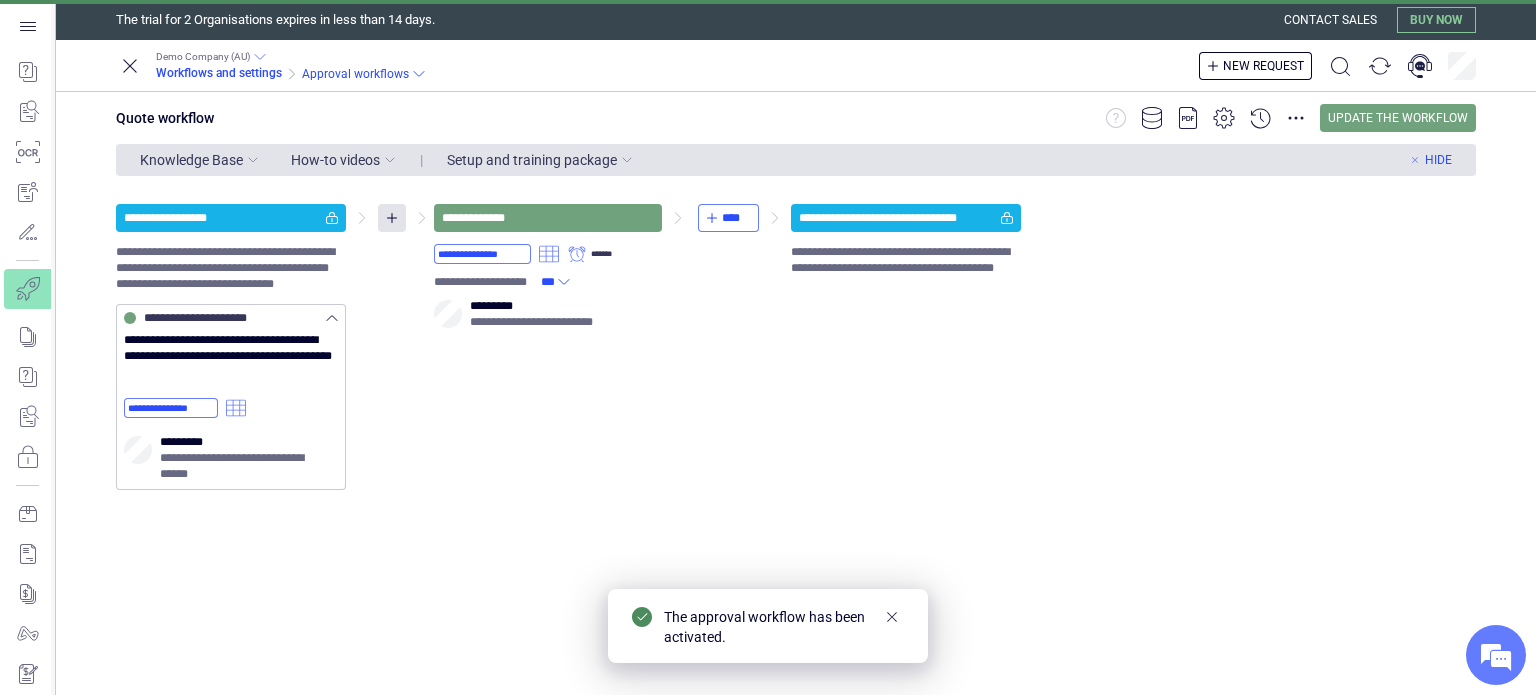 click on "Workflows and settings" at bounding box center [219, 73] 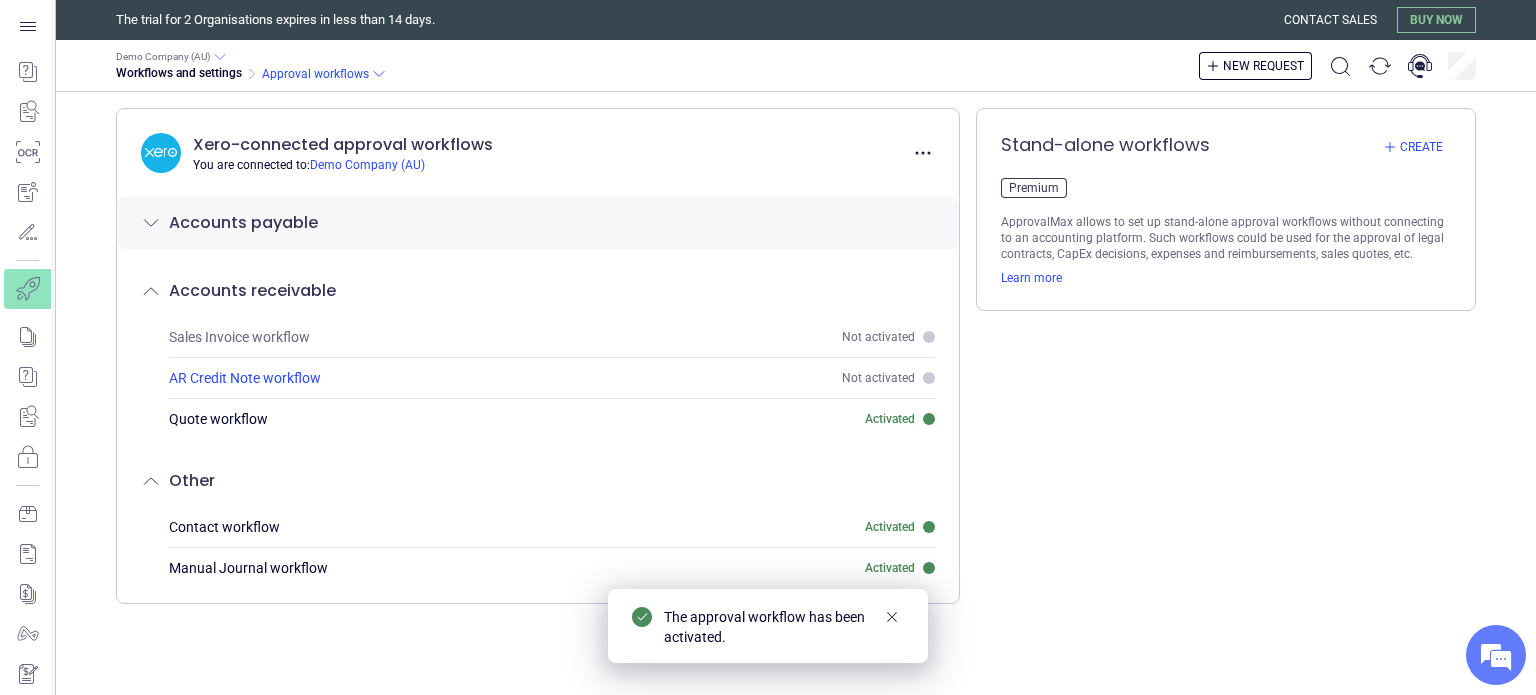 click at bounding box center [929, 378] 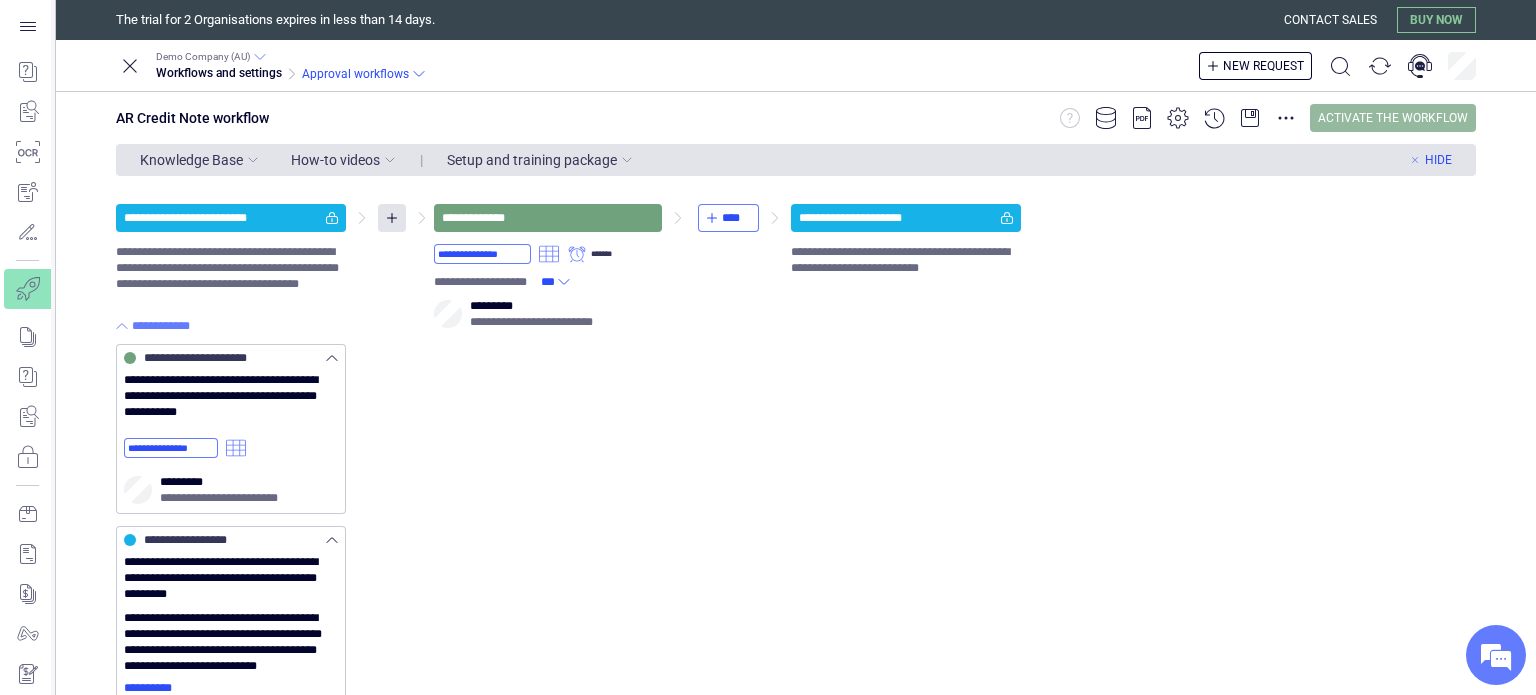 click on "Activate the workflow" at bounding box center (1393, 118) 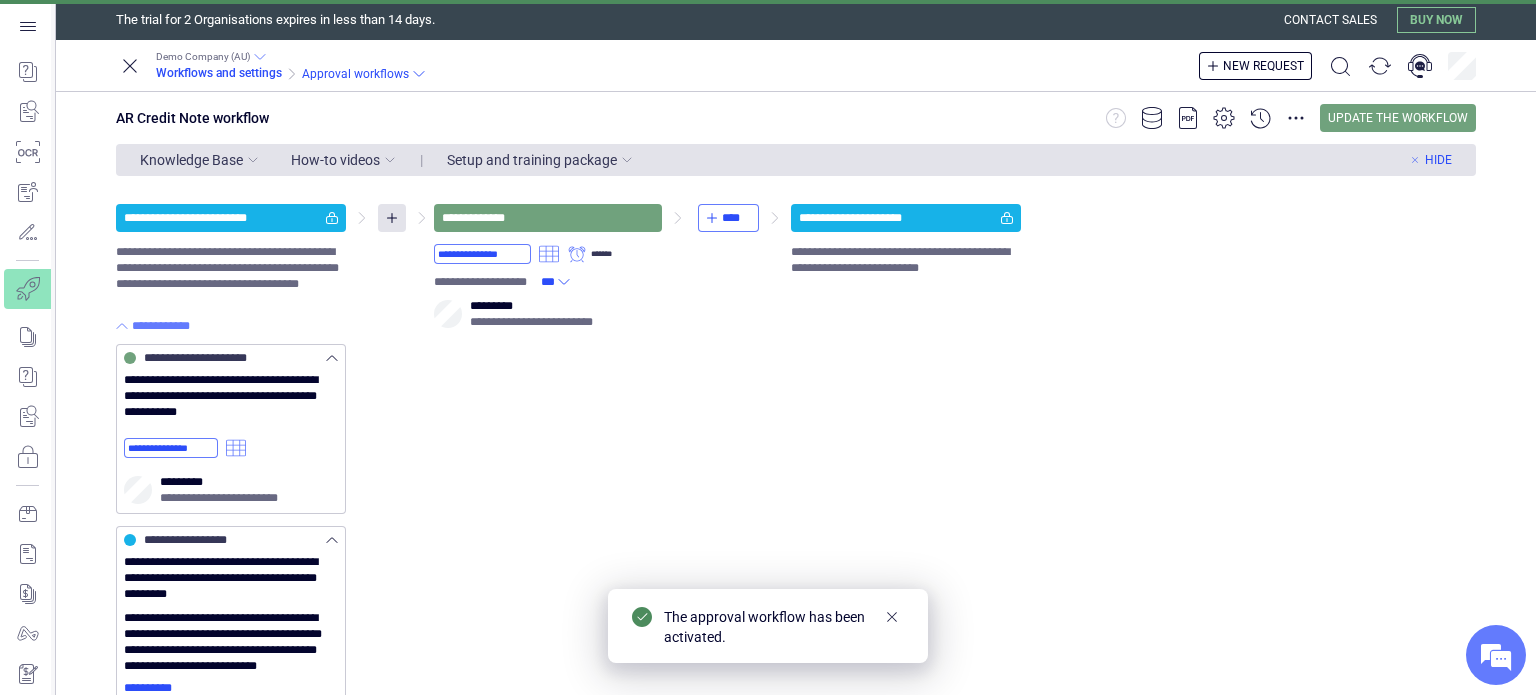click on "Workflows and settings" at bounding box center (219, 73) 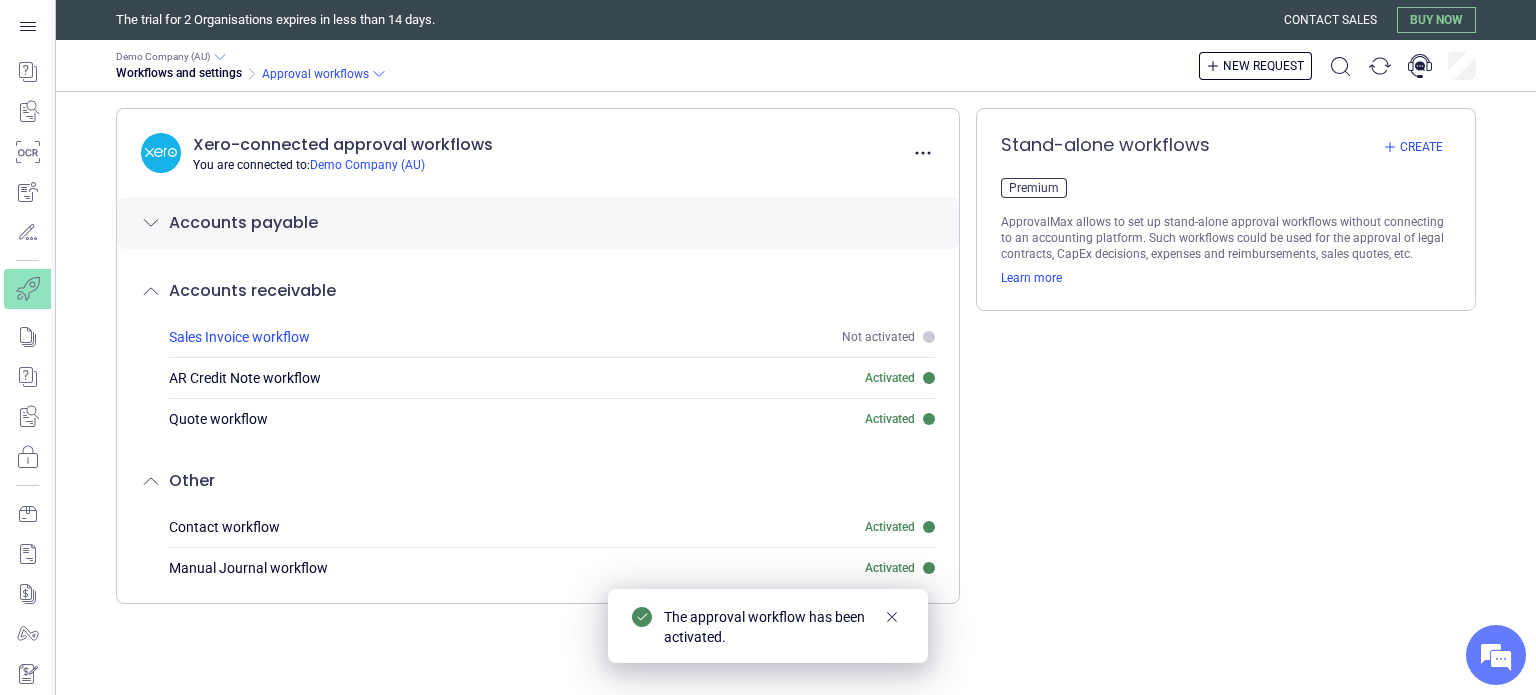click on "Not activated" at bounding box center (888, 337) 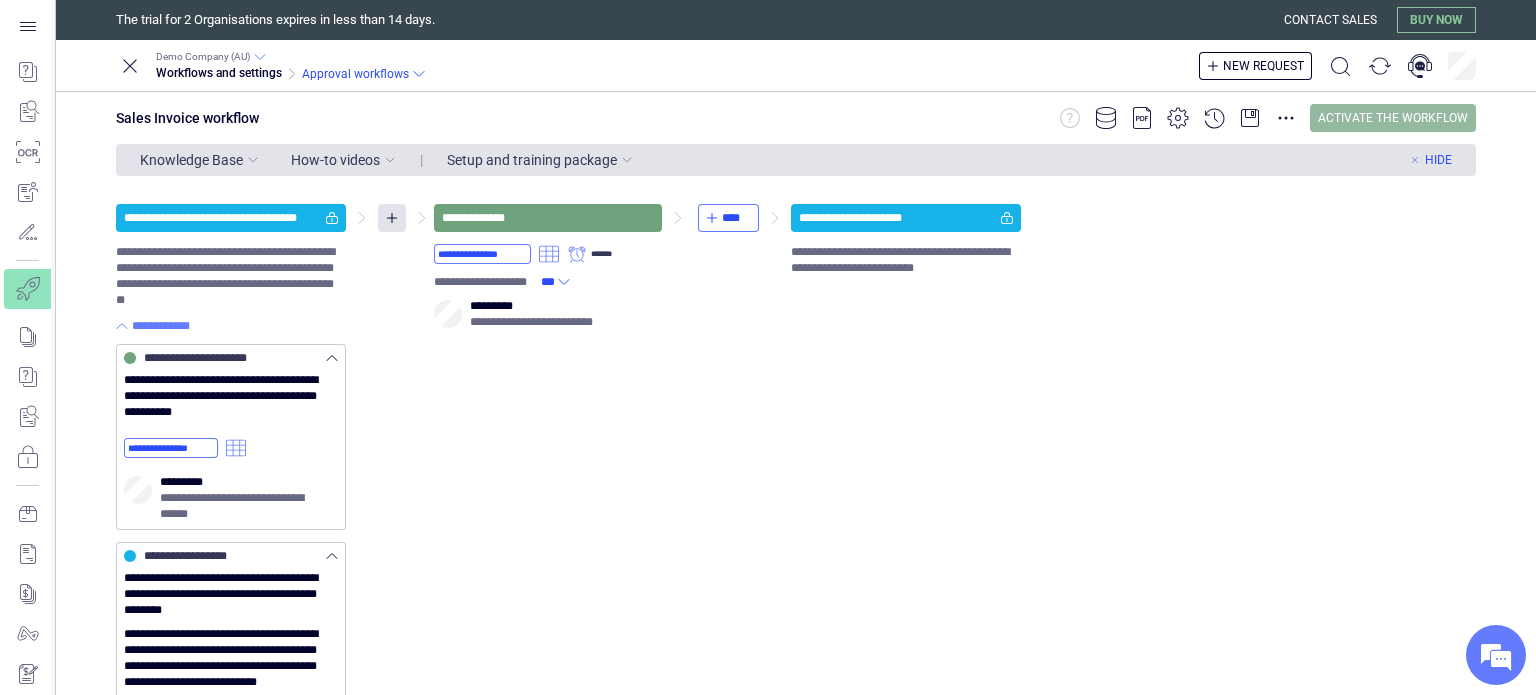 click on "Activate the workflow" at bounding box center (1393, 118) 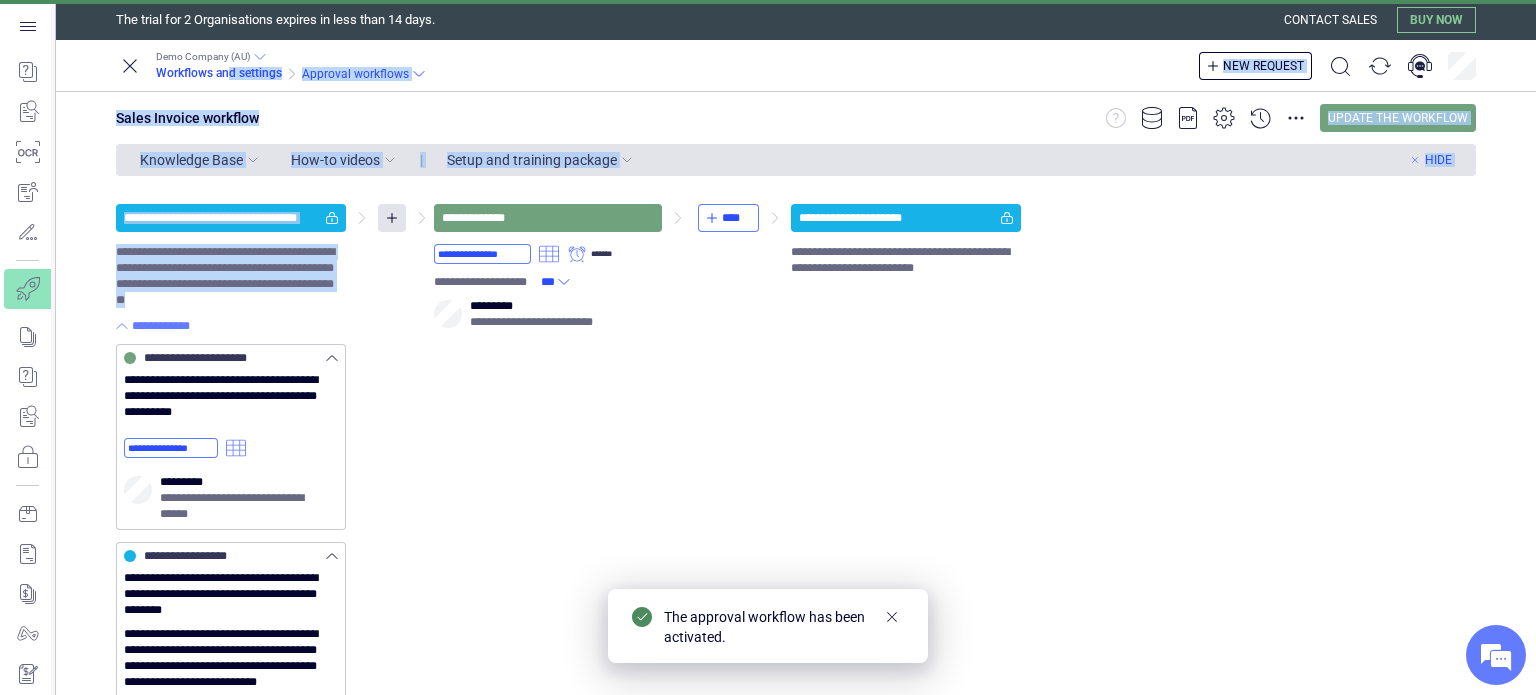 drag, startPoint x: 211, startPoint y: 292, endPoint x: 228, endPoint y: 72, distance: 220.65584 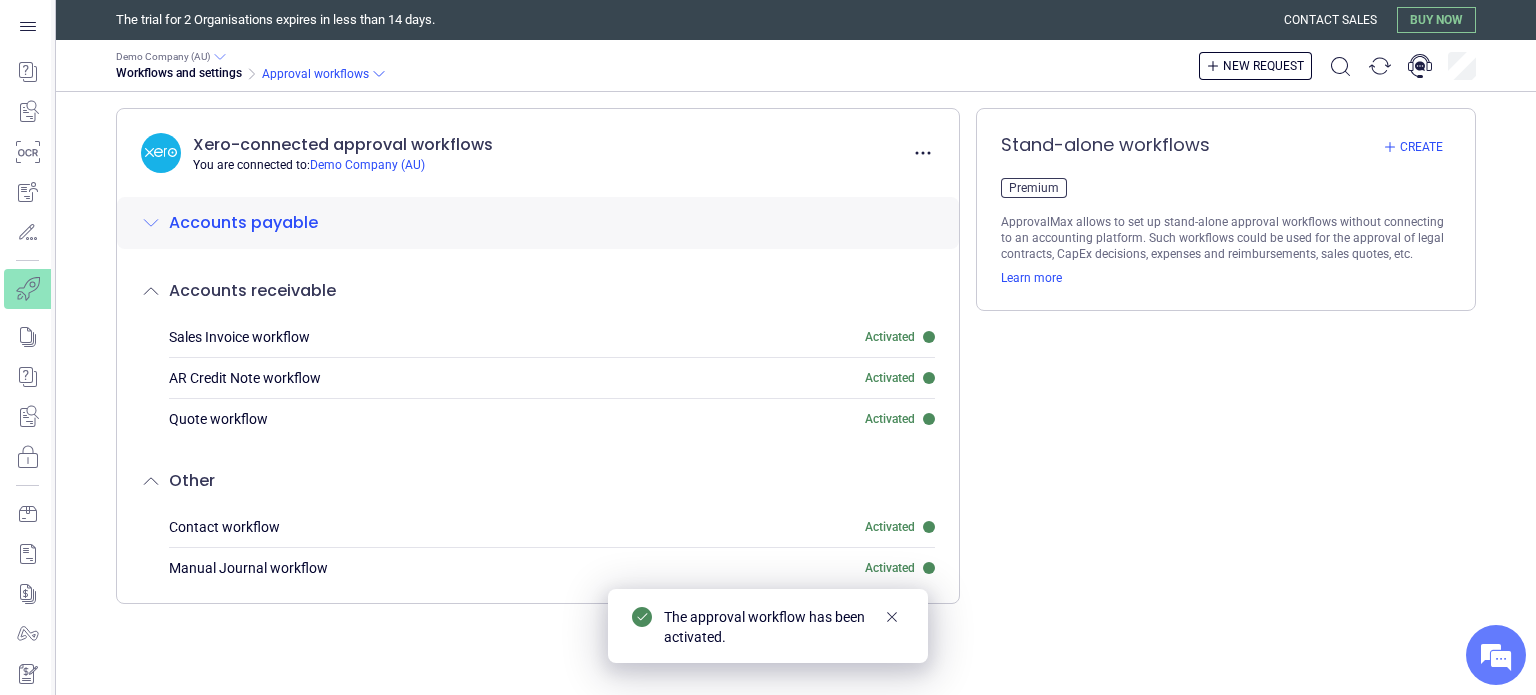 click on "Accounts payable" at bounding box center [243, 223] 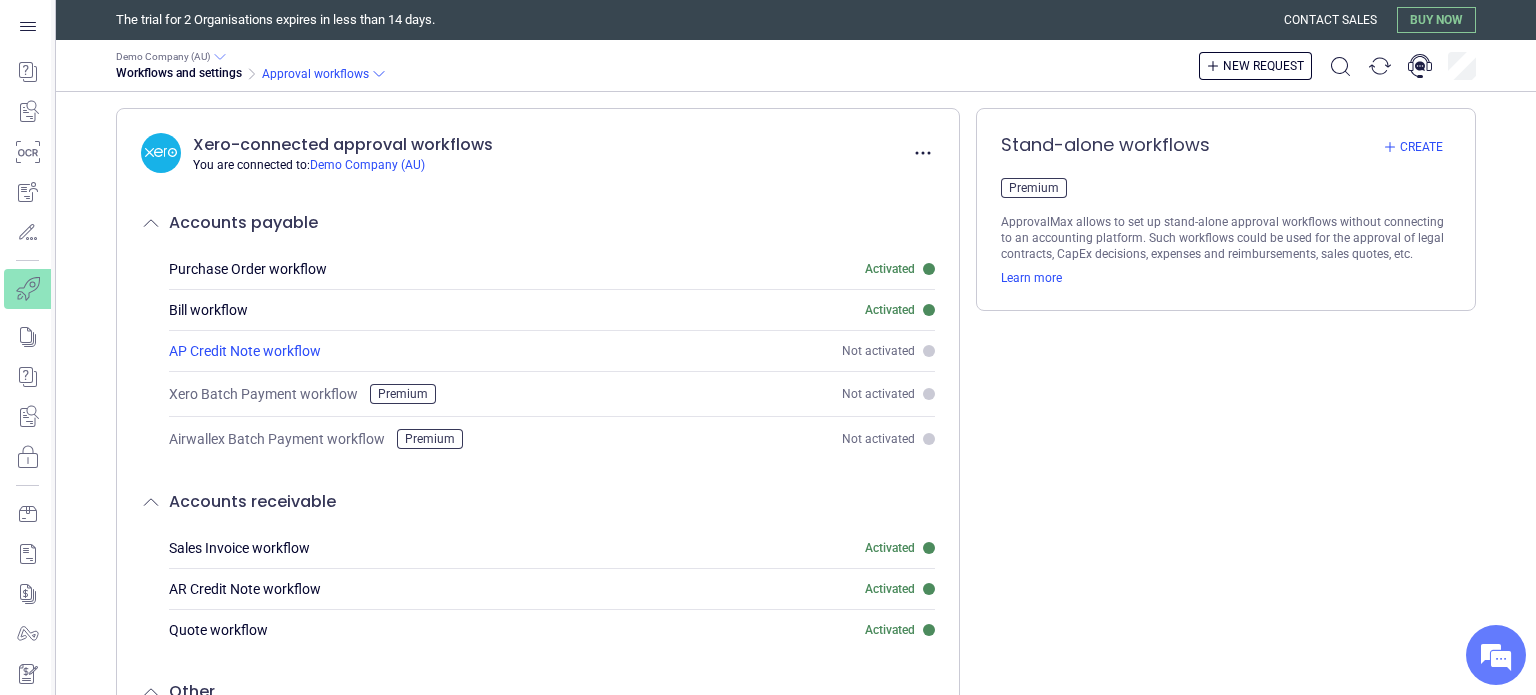 click on "Not activated" at bounding box center [888, 351] 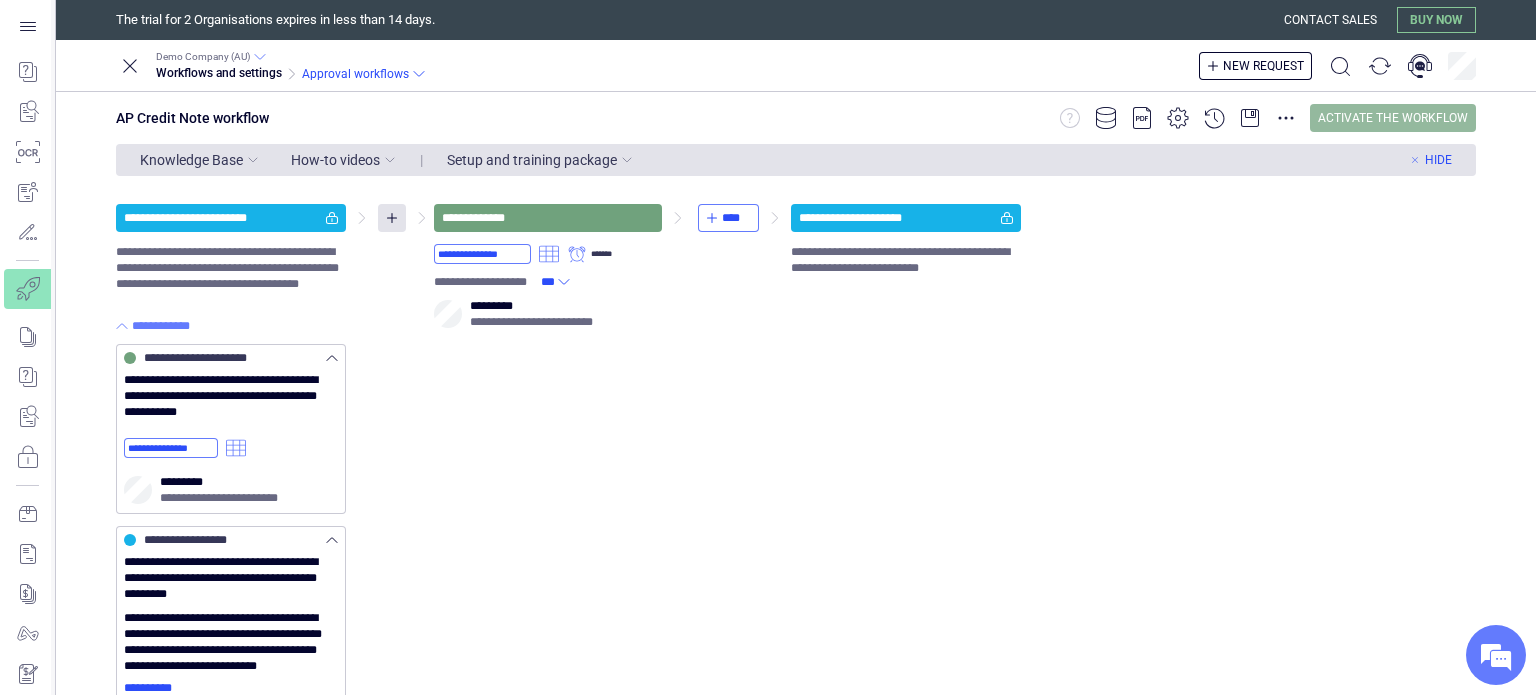 click on "Activate the workflow" at bounding box center (1393, 118) 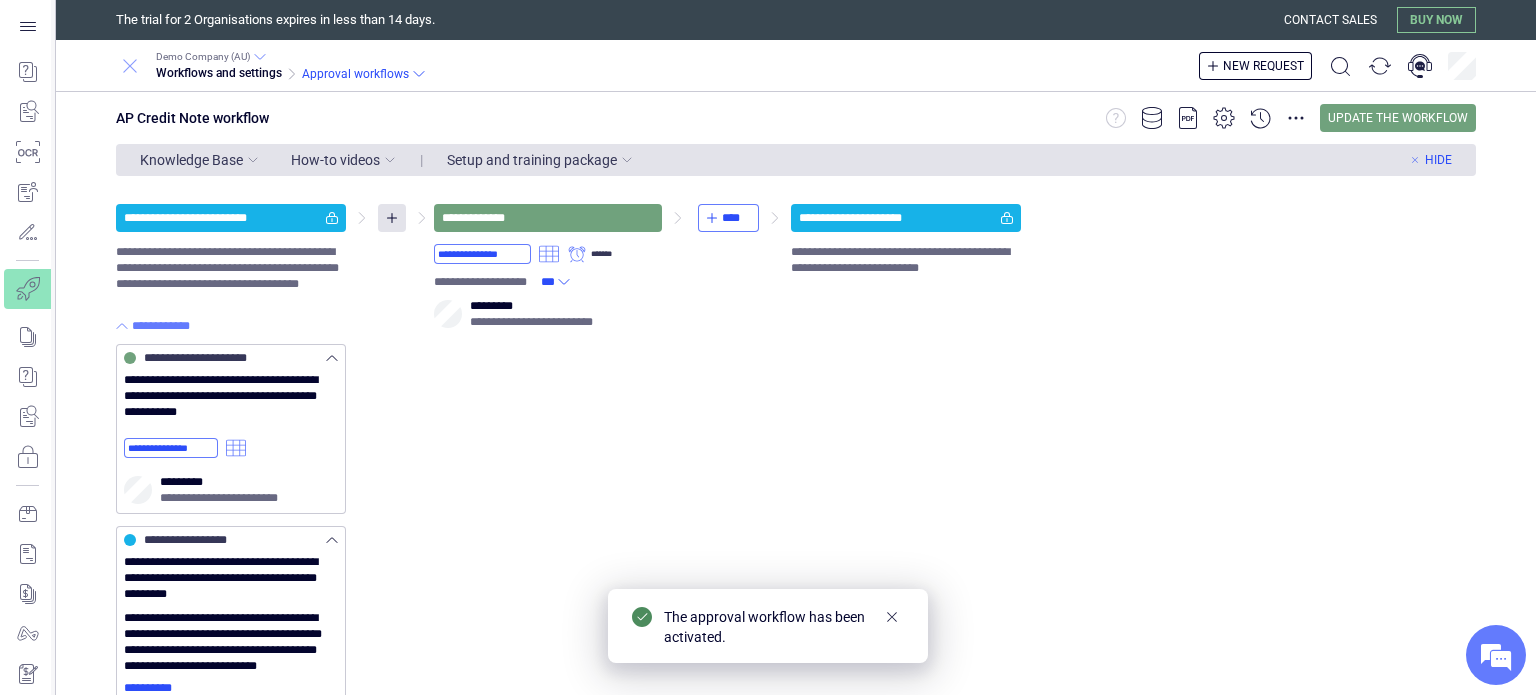 click at bounding box center [130, 66] 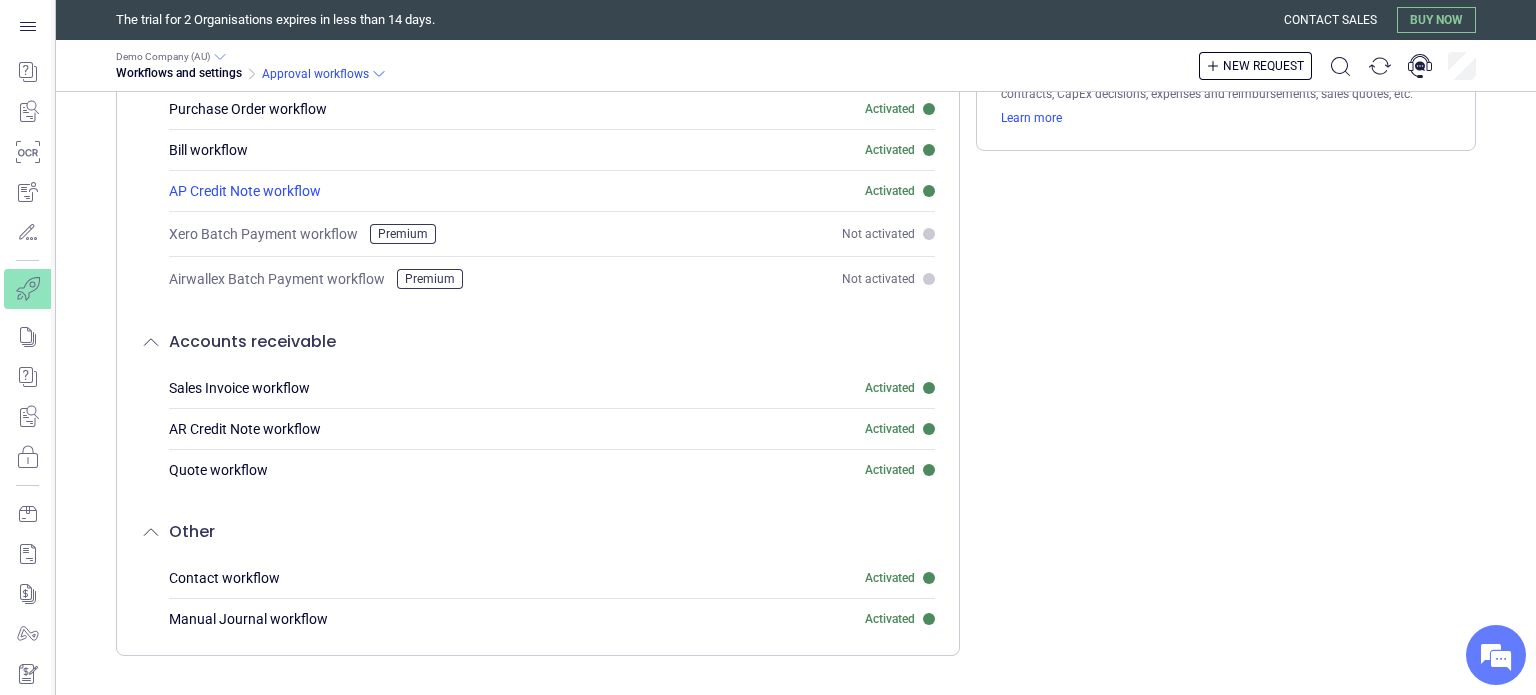 scroll, scrollTop: 0, scrollLeft: 0, axis: both 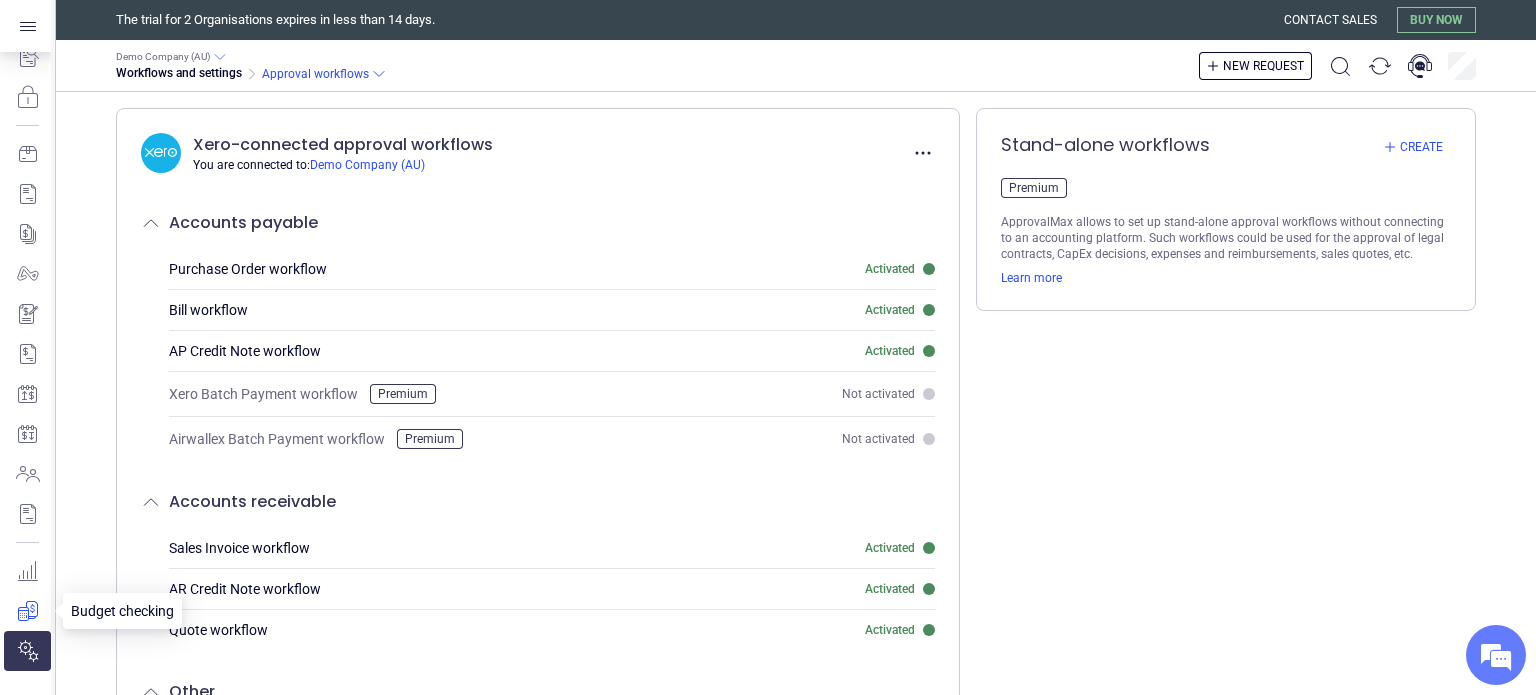 click at bounding box center [27, 611] 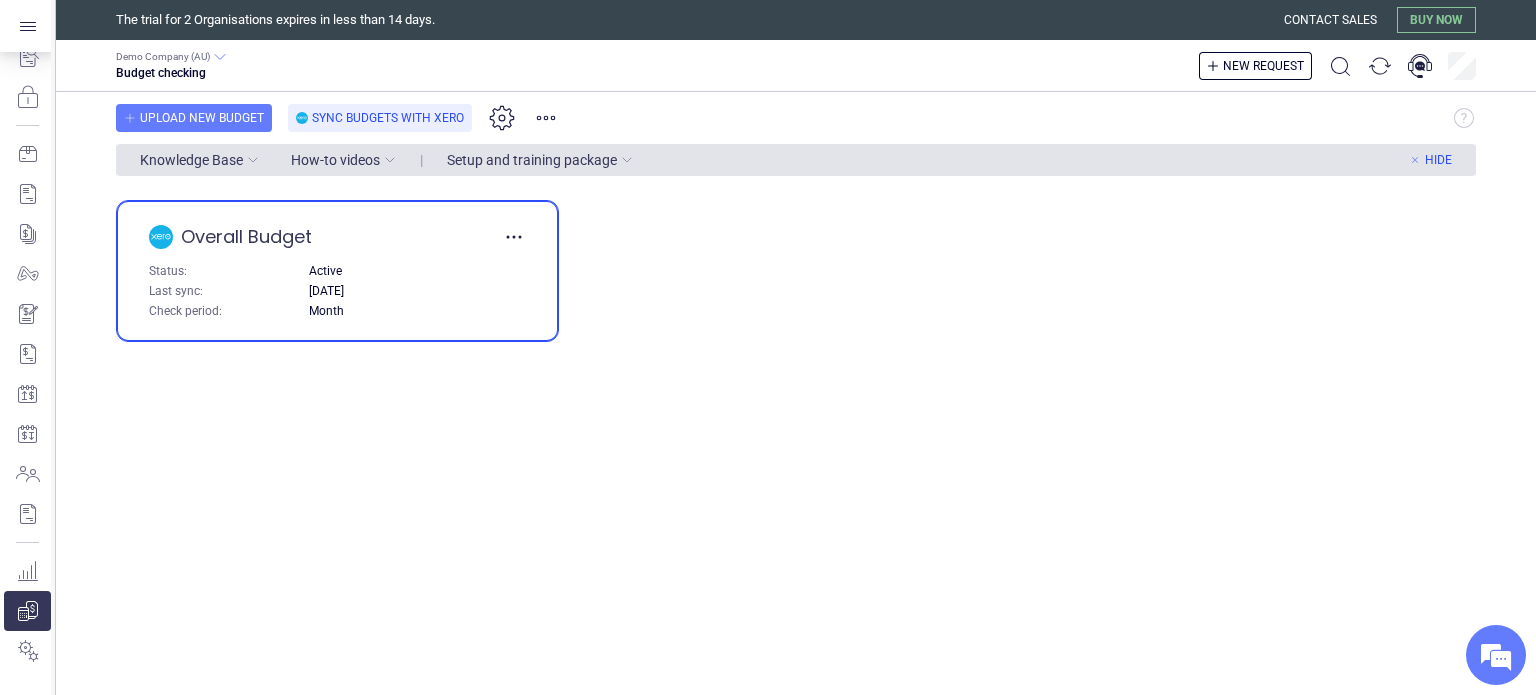 click on "Active" at bounding box center [325, 271] 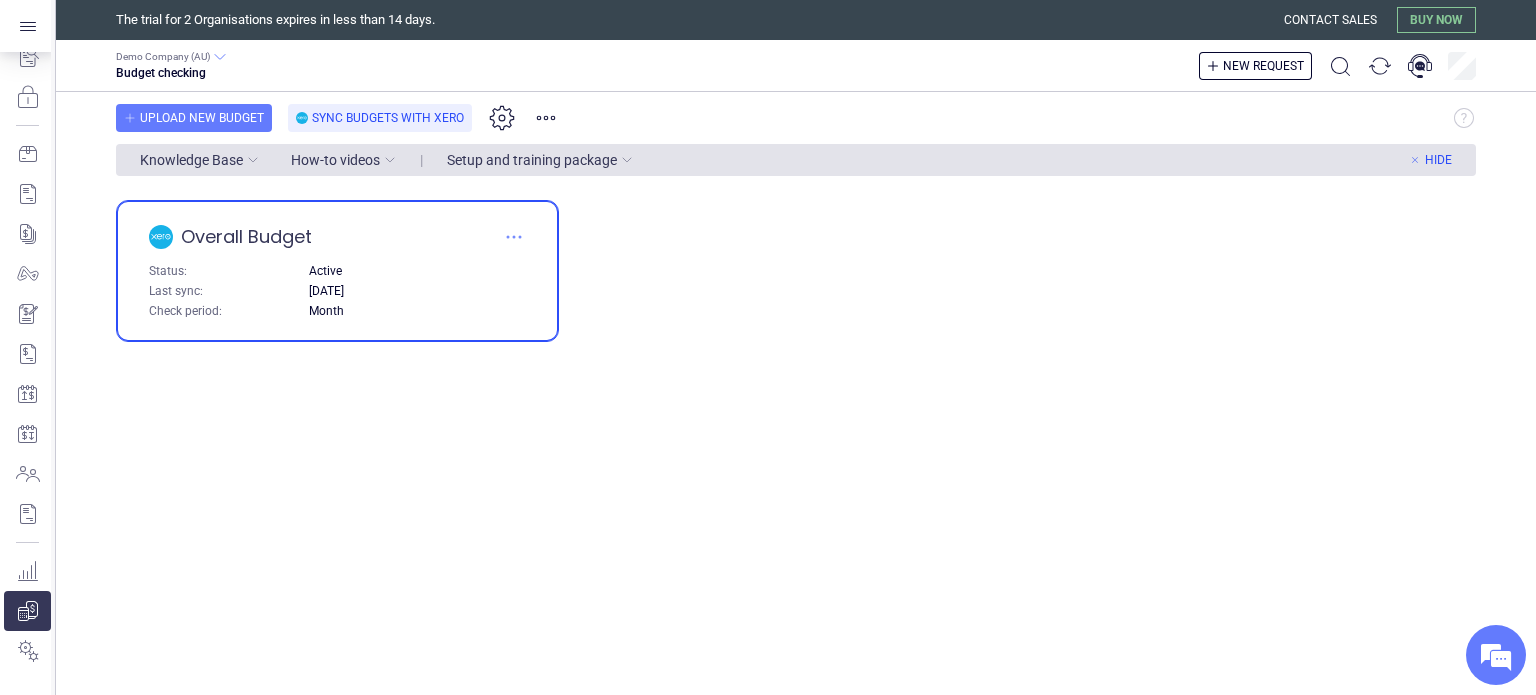 click at bounding box center (514, 237) 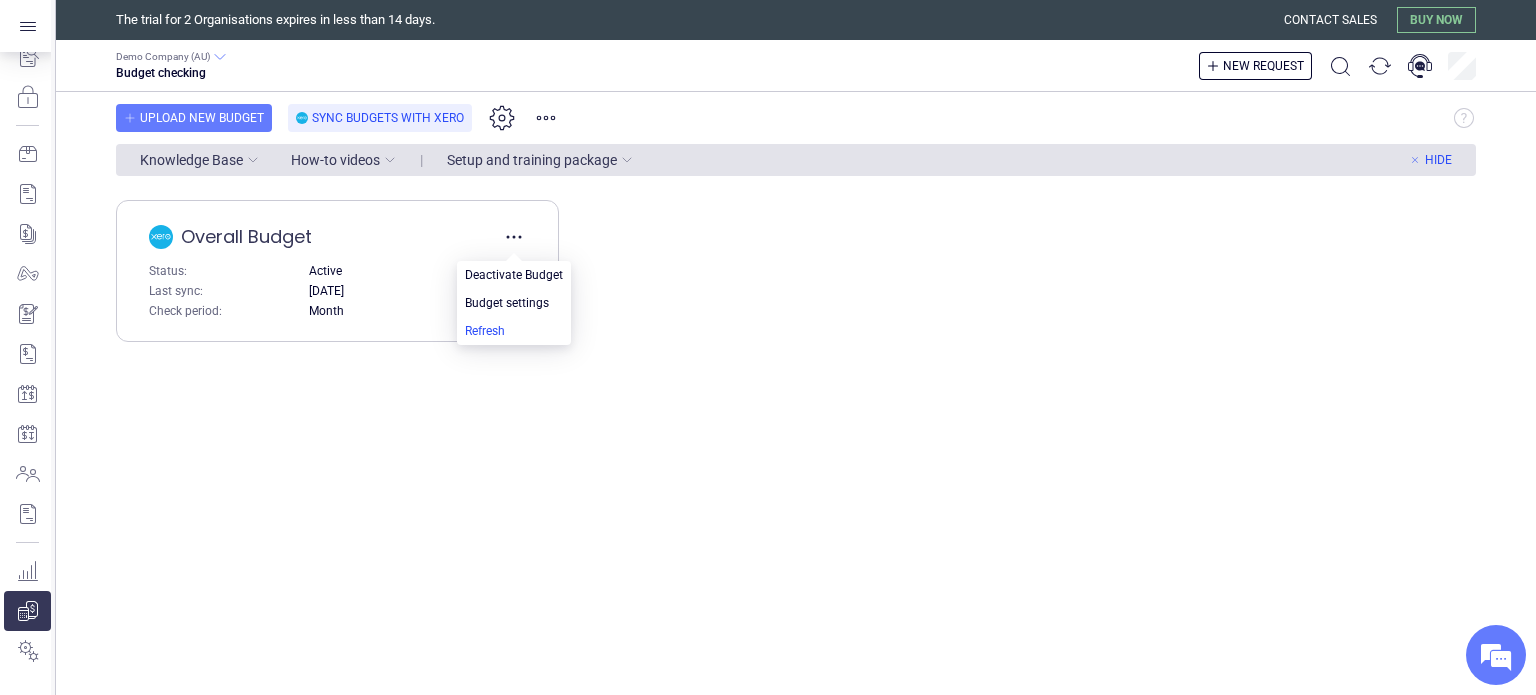 click at bounding box center [514, 275] 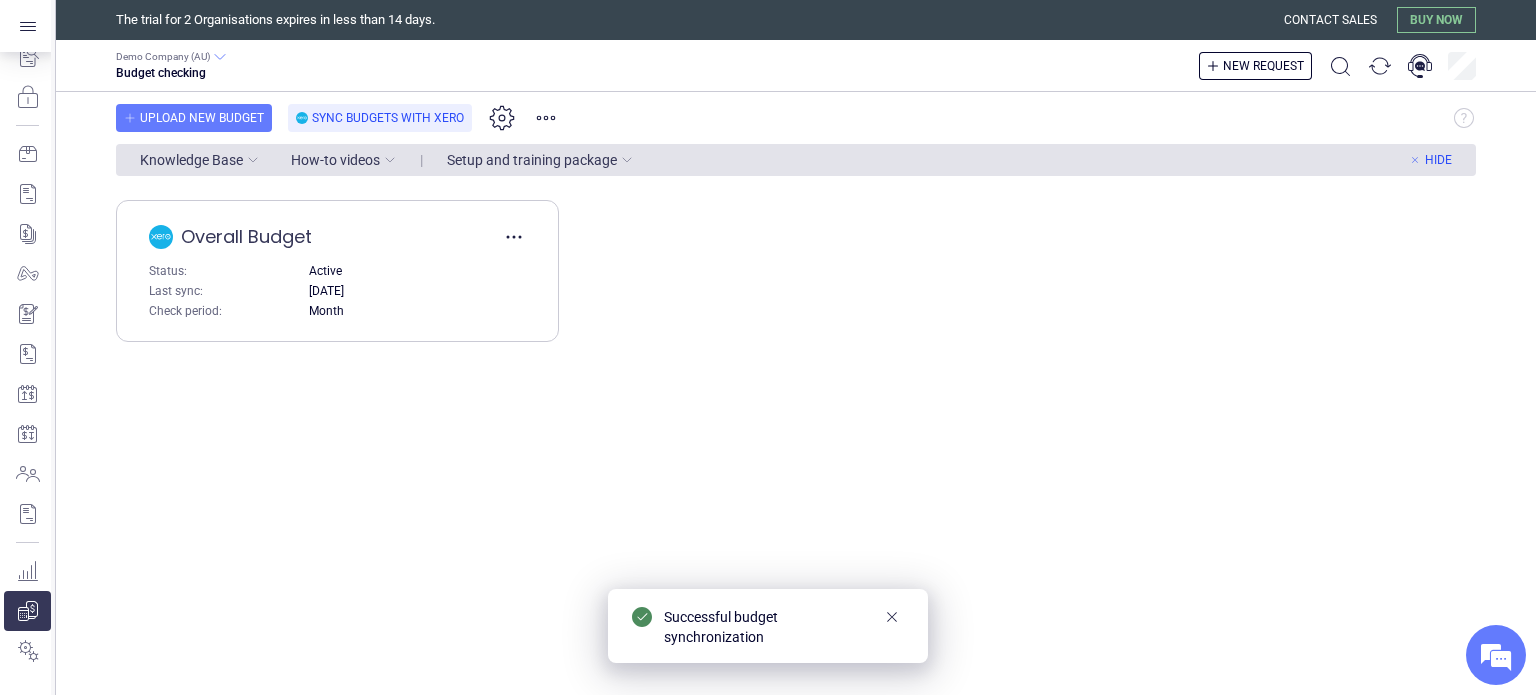 click on "Setup and training package" at bounding box center (191, 160) 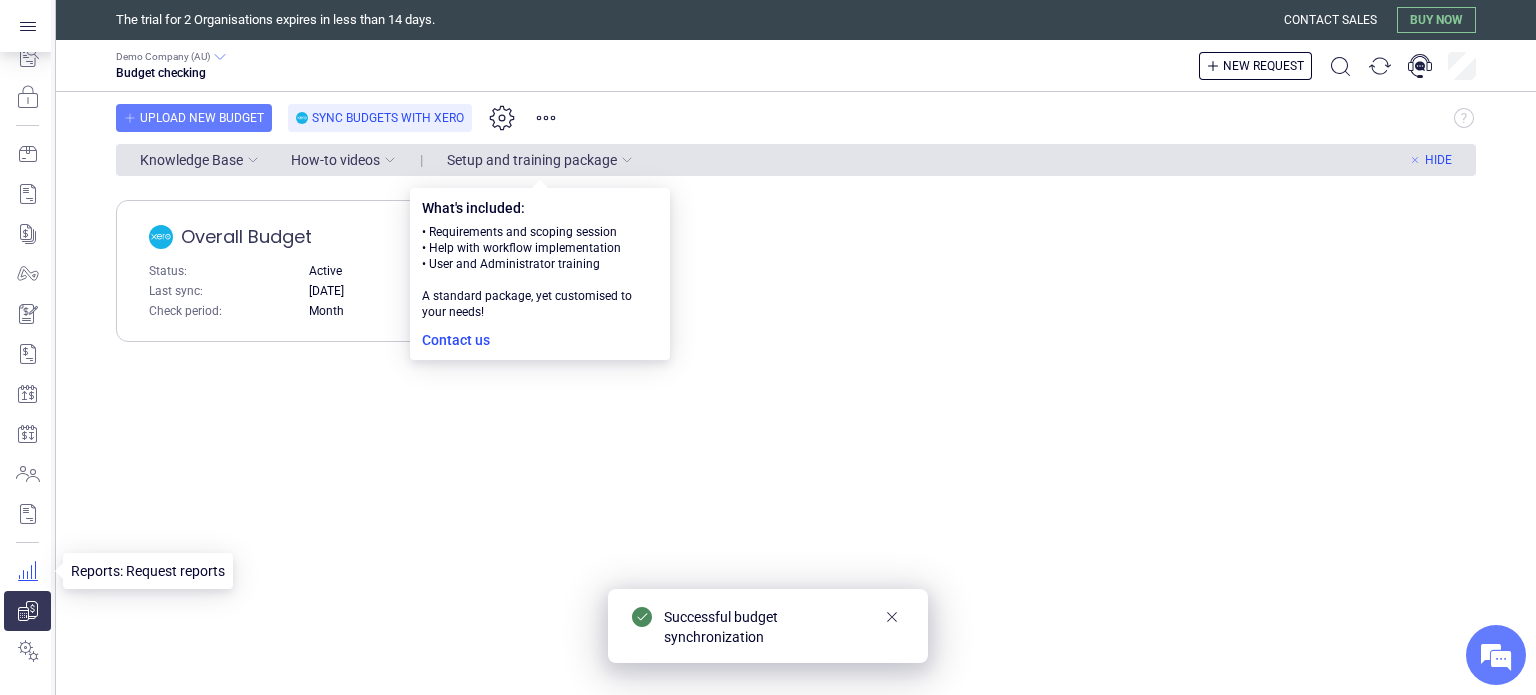 click at bounding box center [27, 571] 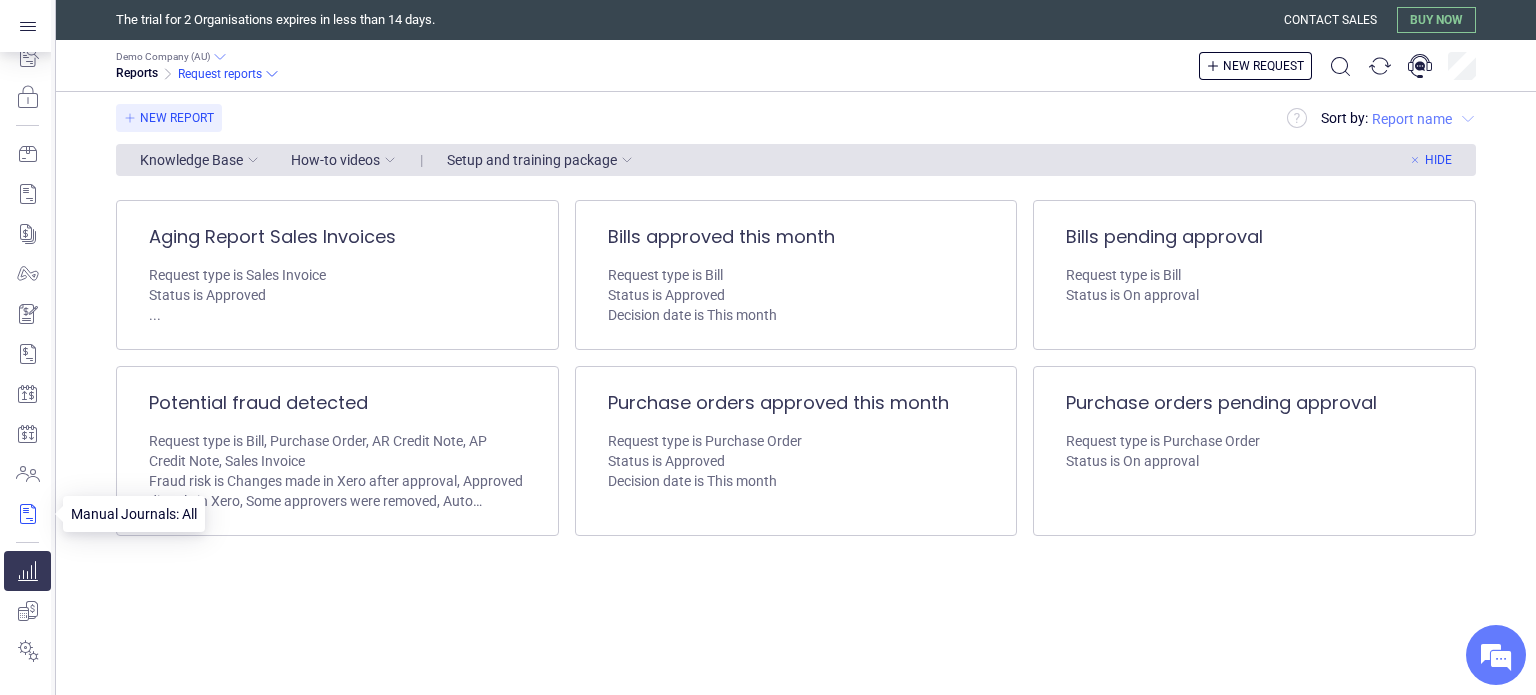 click at bounding box center [27, 514] 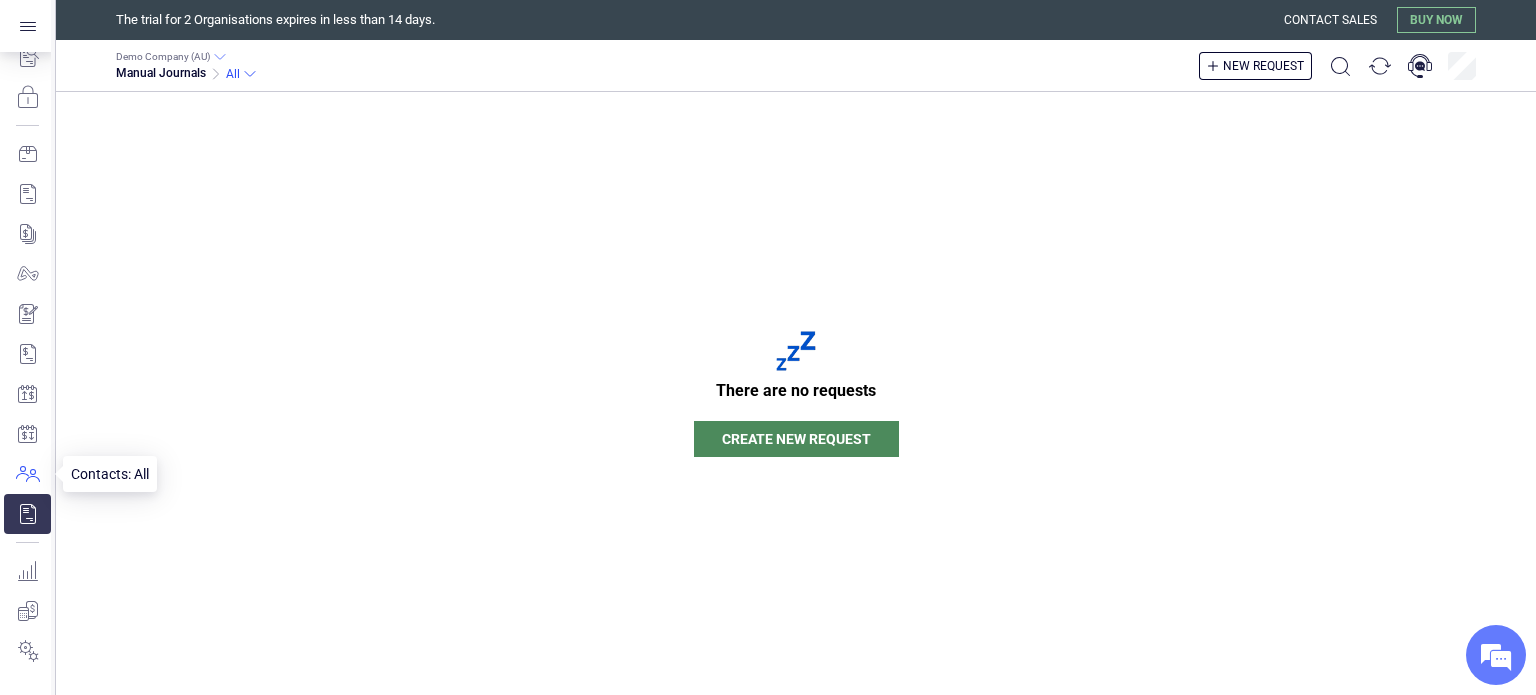 click at bounding box center [27, 474] 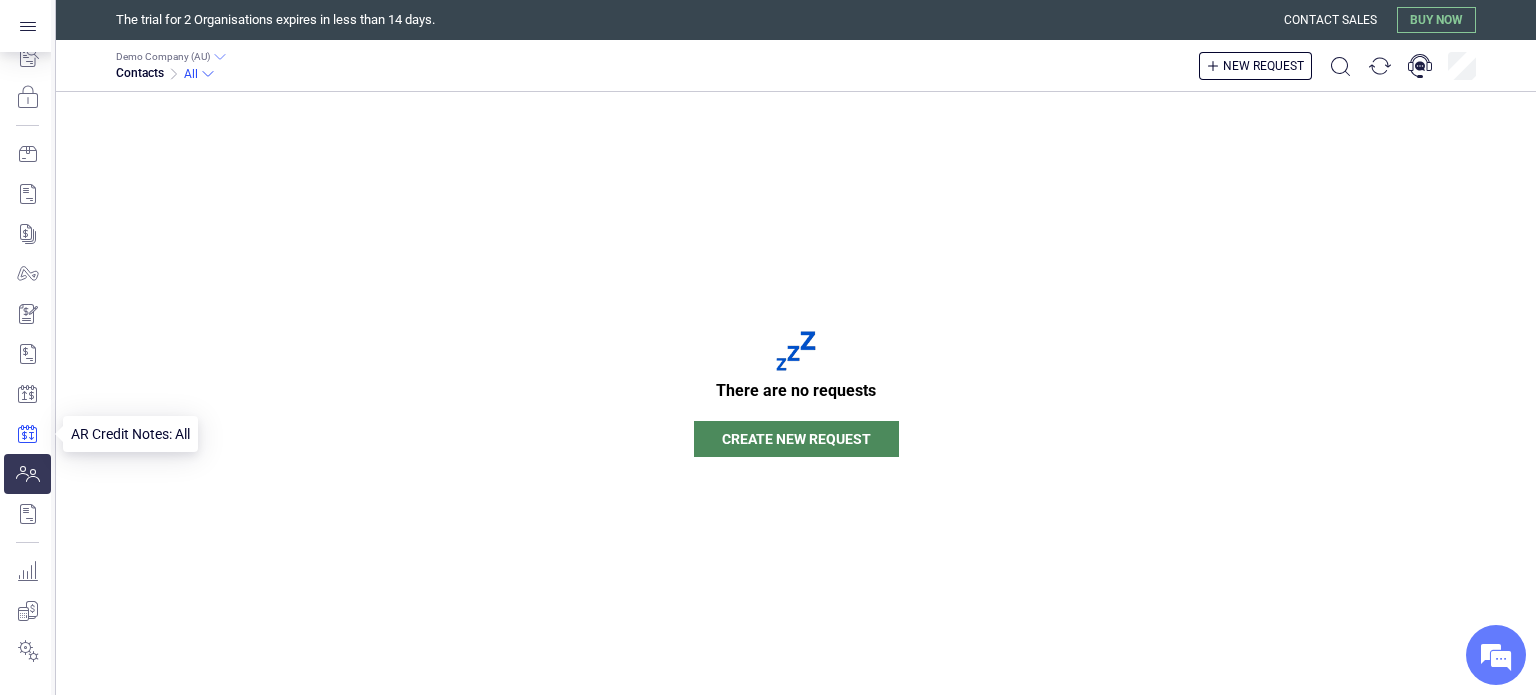 click at bounding box center (27, 434) 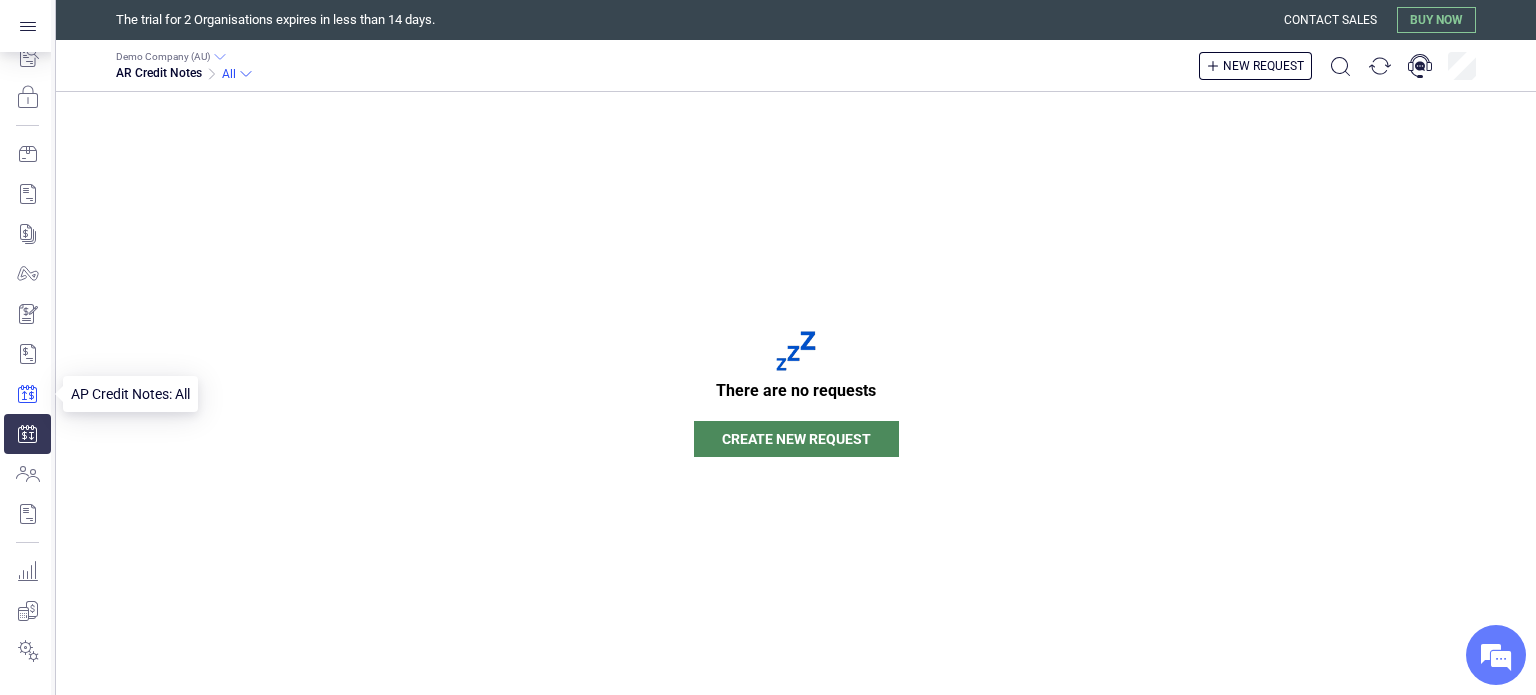 click at bounding box center [27, 394] 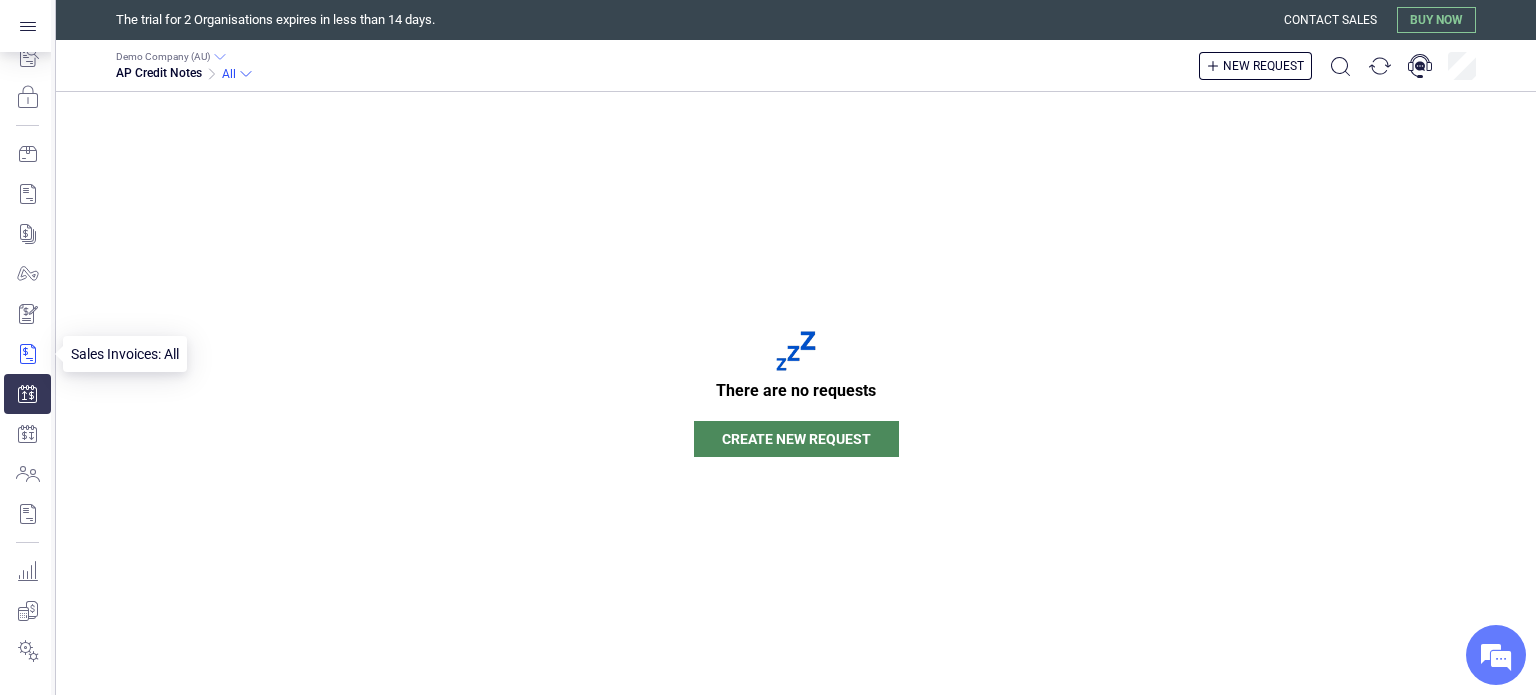 click at bounding box center [27, 354] 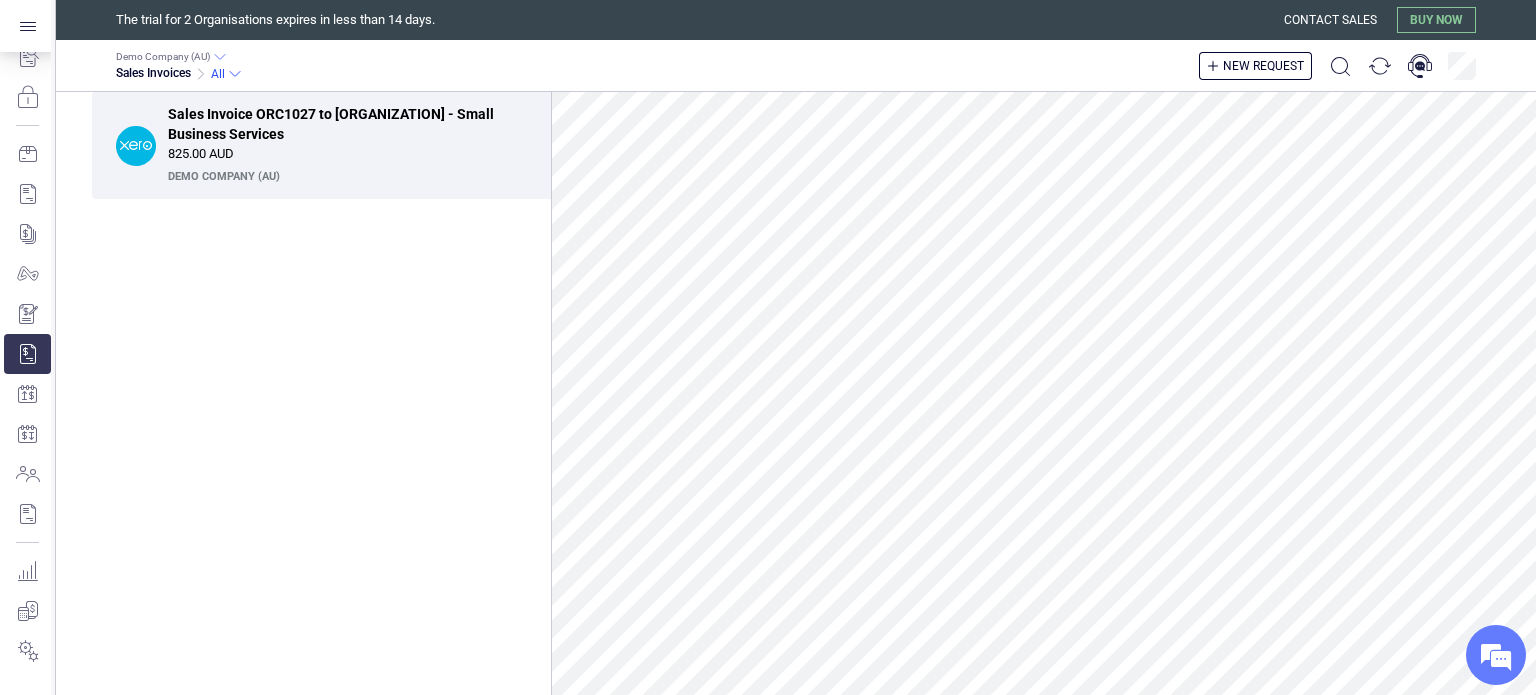 scroll, scrollTop: 0, scrollLeft: 0, axis: both 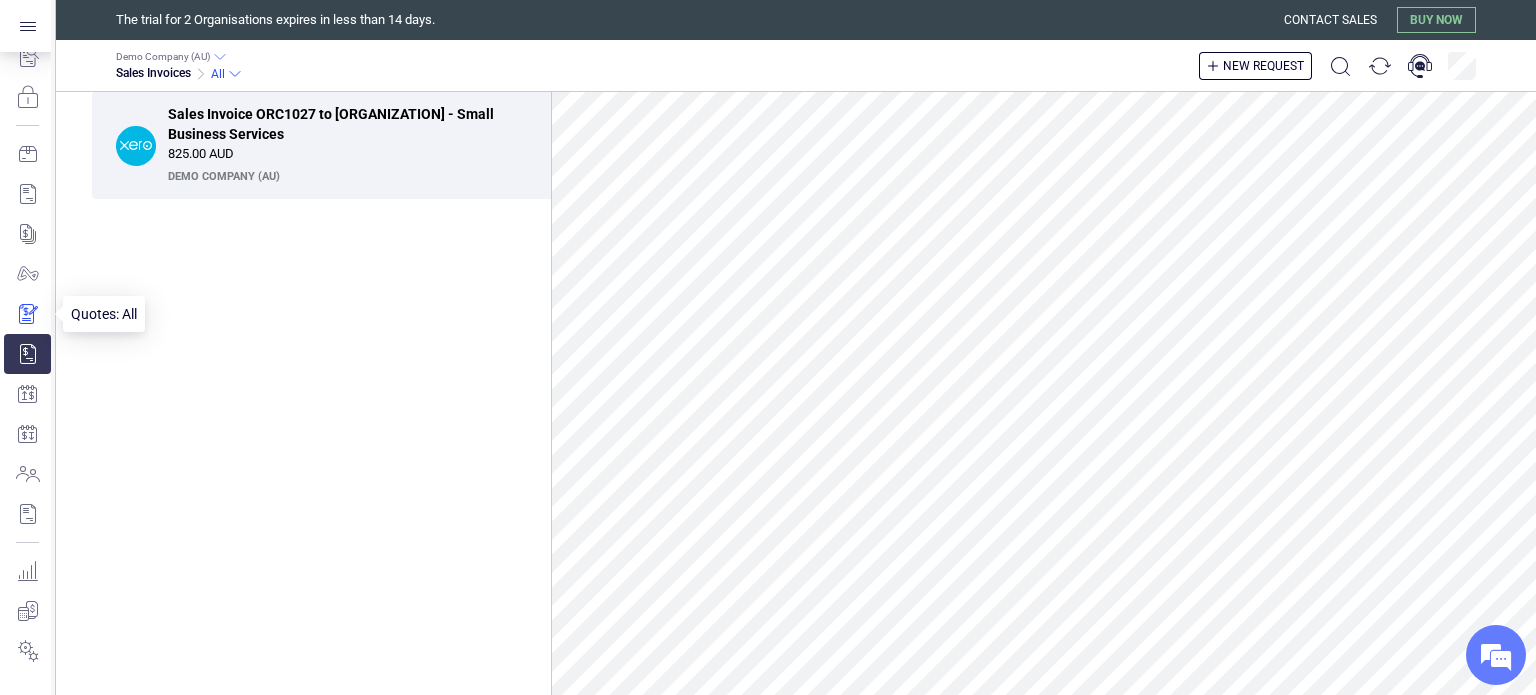 click at bounding box center (27, 314) 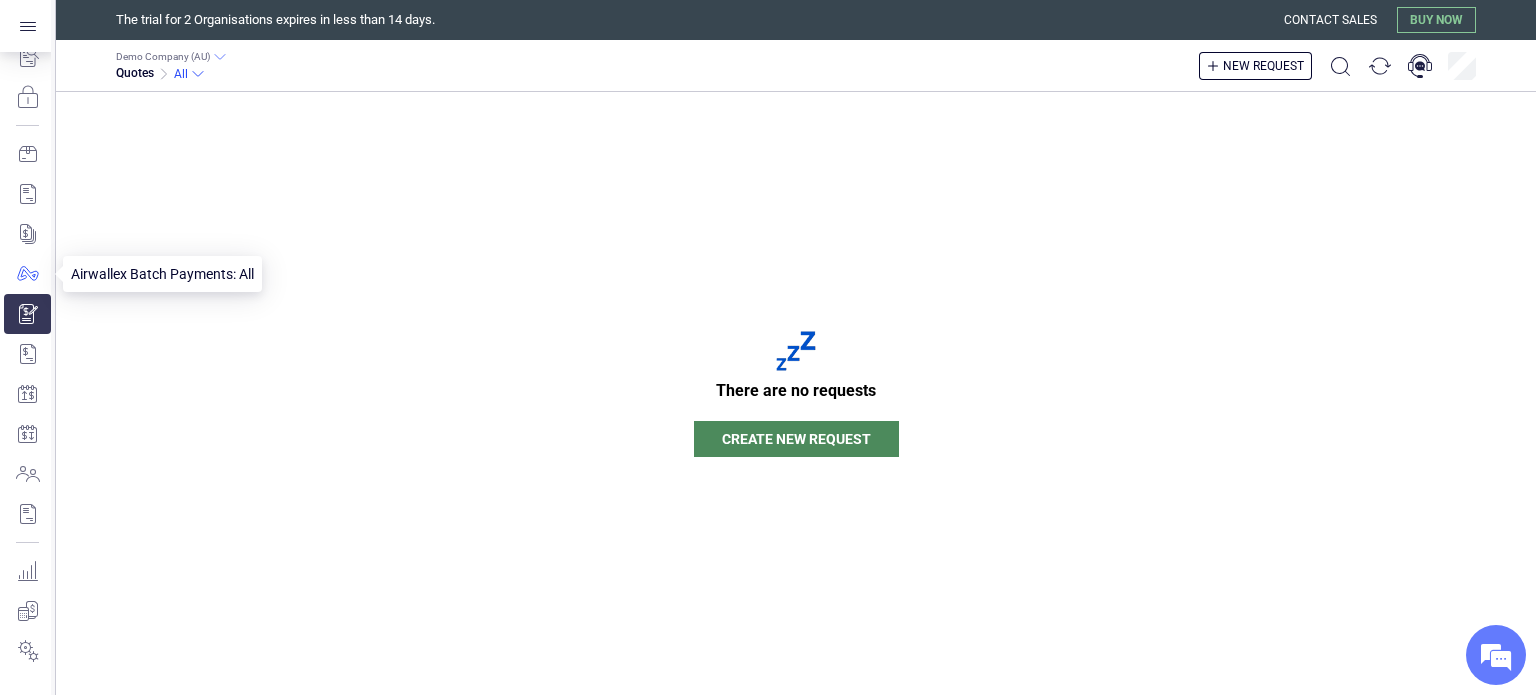 click at bounding box center [27, 274] 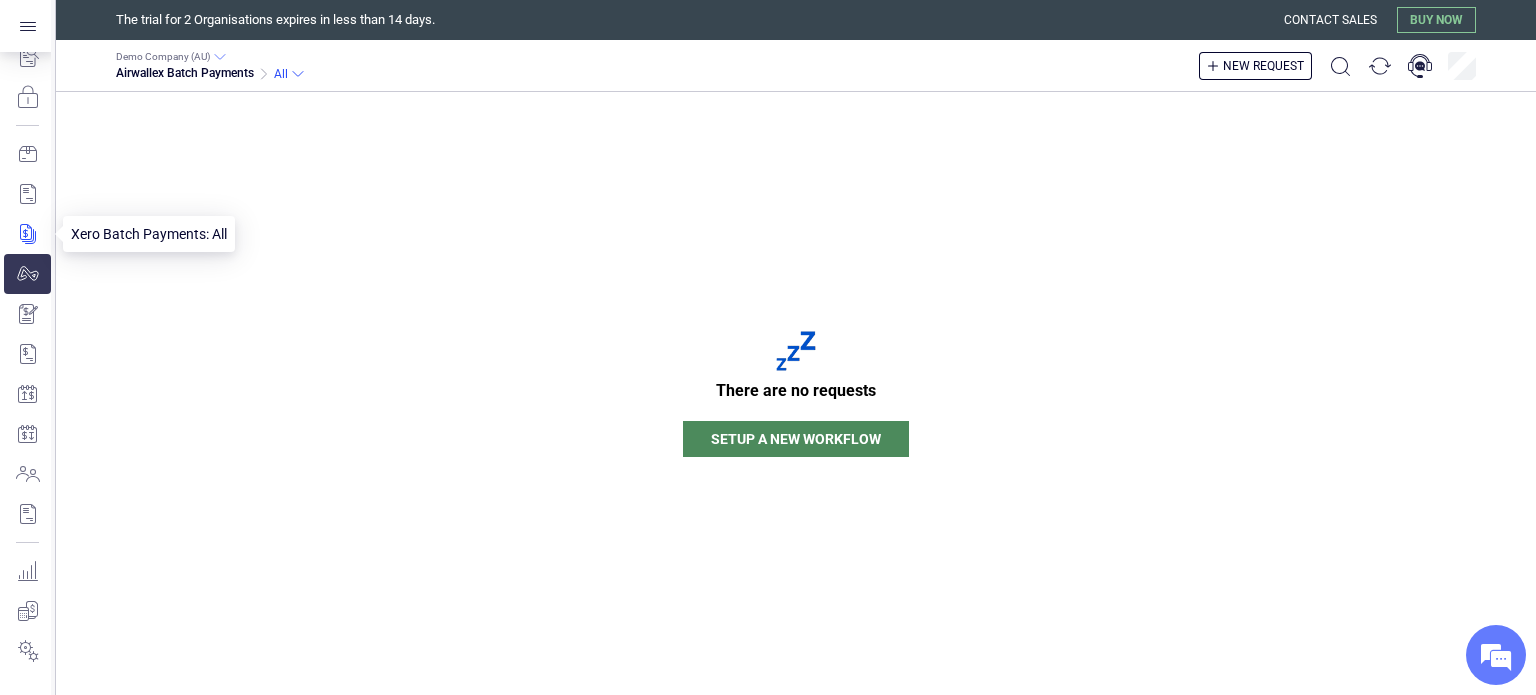 click at bounding box center [27, 234] 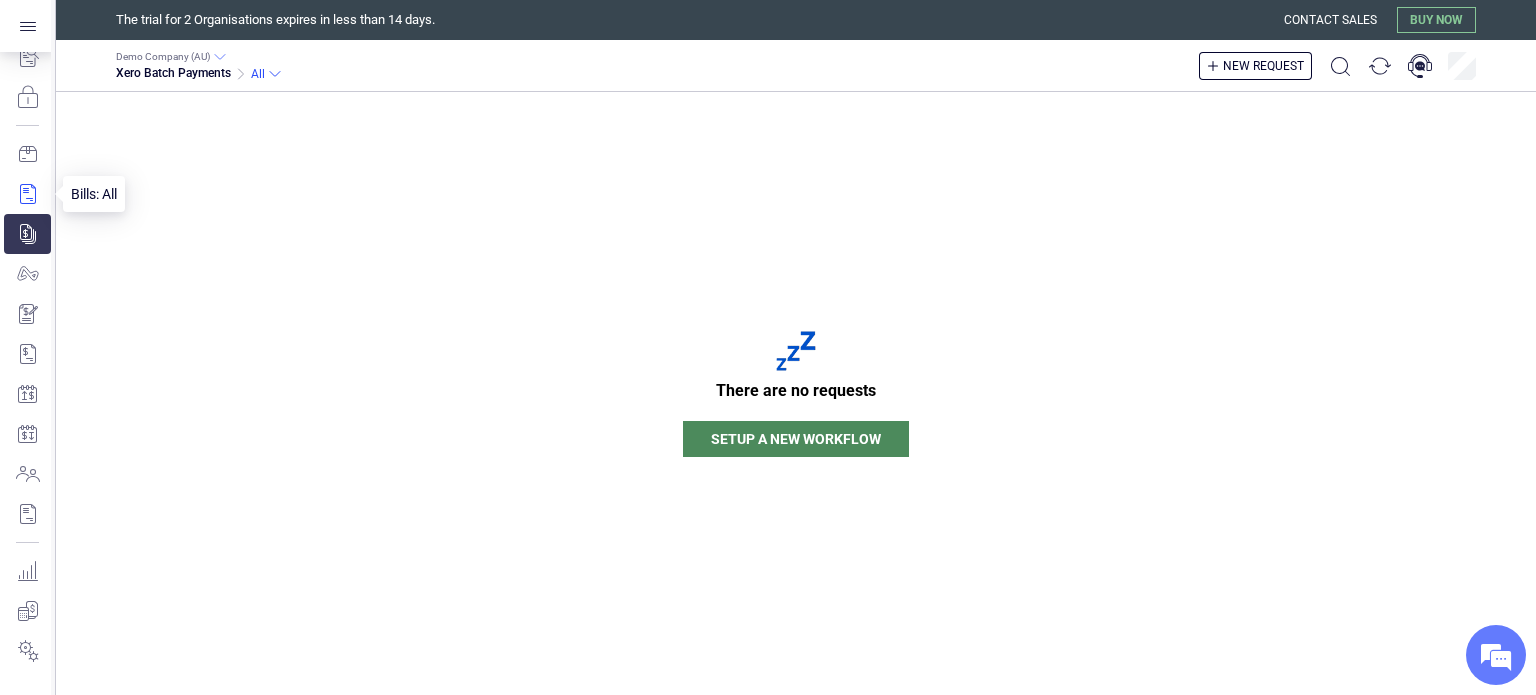 click at bounding box center (27, 194) 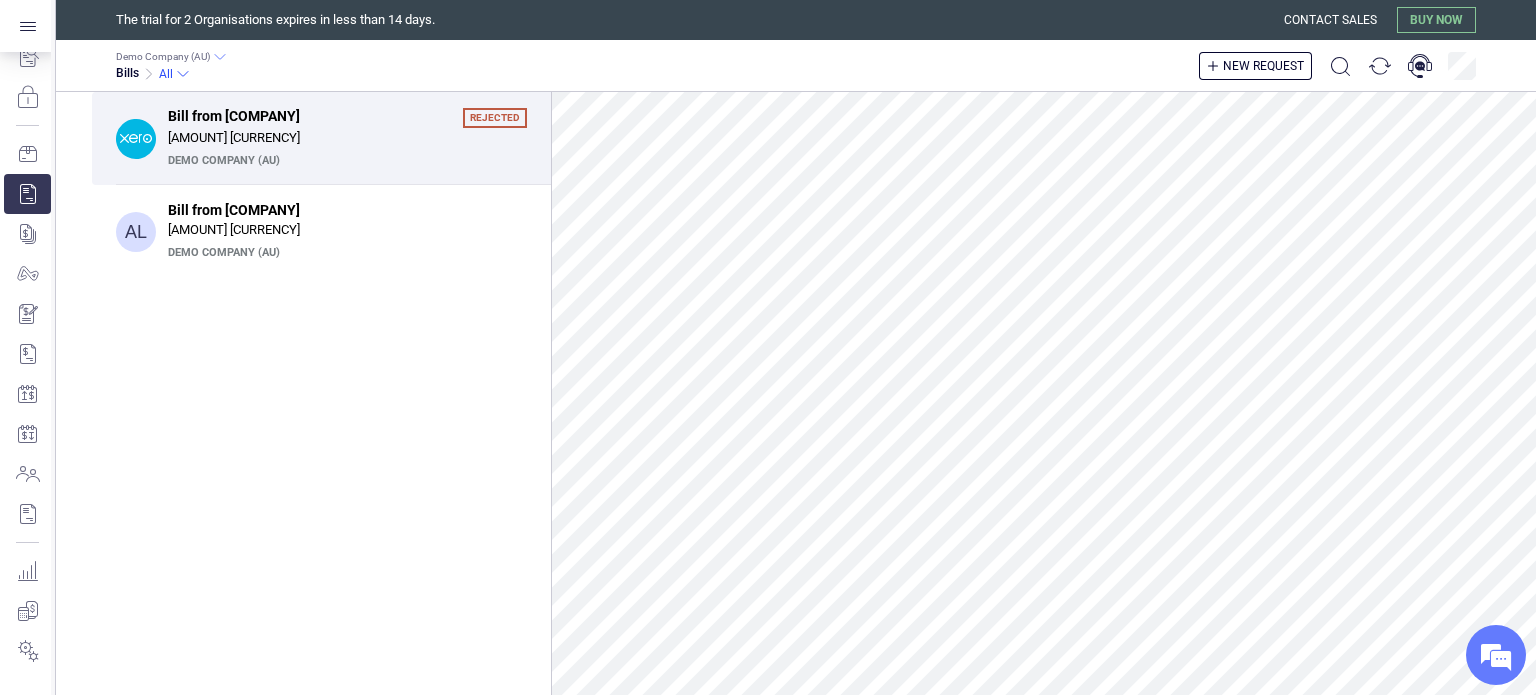 click on "Bill from [ORGANIZATION] Rejected [AMOUNT] [CURRENCY] [ORGANIZATION] ([COUNTRY]) [STATE] Bill from [ORGANIZATION] [AMOUNT] [CURRENCY] [ORGANIZATION] ([COUNTRY])" at bounding box center [321, 393] 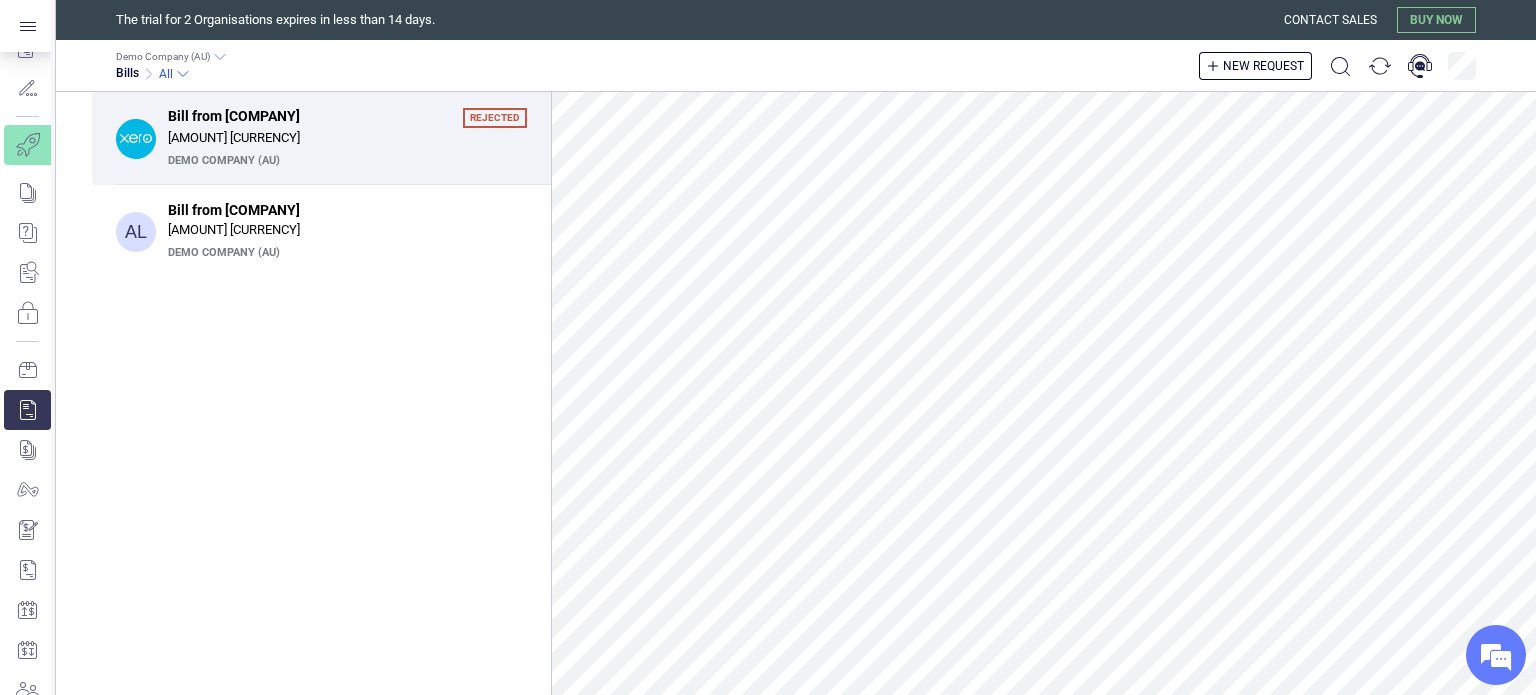 scroll, scrollTop: 144, scrollLeft: 0, axis: vertical 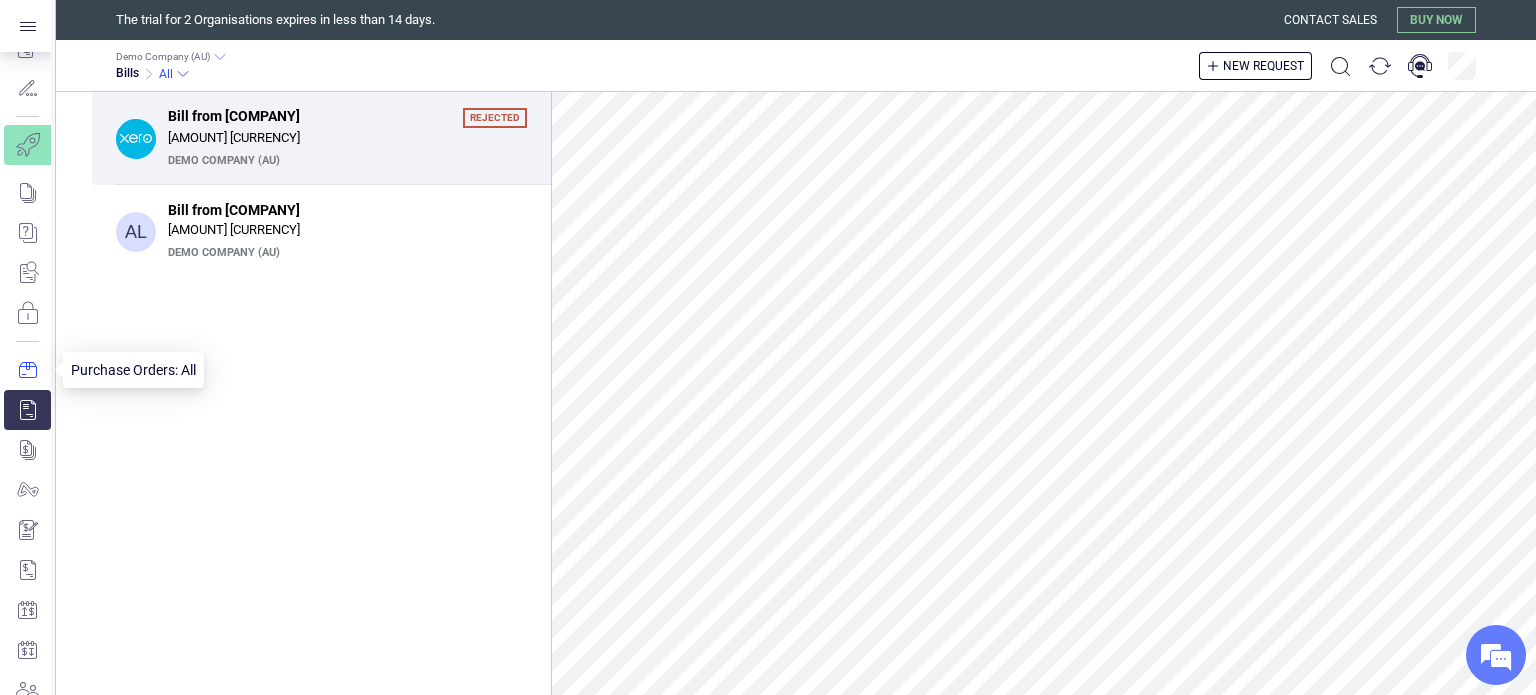 click at bounding box center (27, 370) 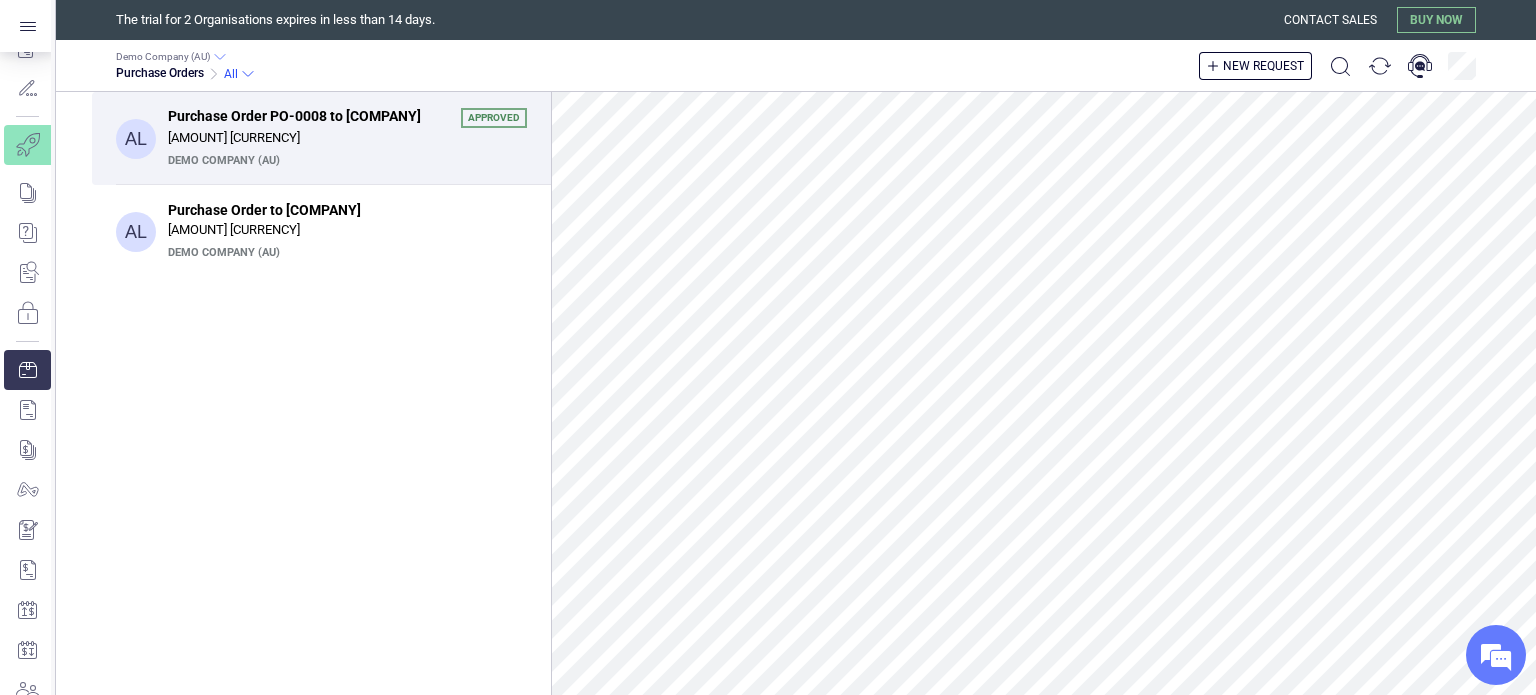 scroll, scrollTop: 20, scrollLeft: 0, axis: vertical 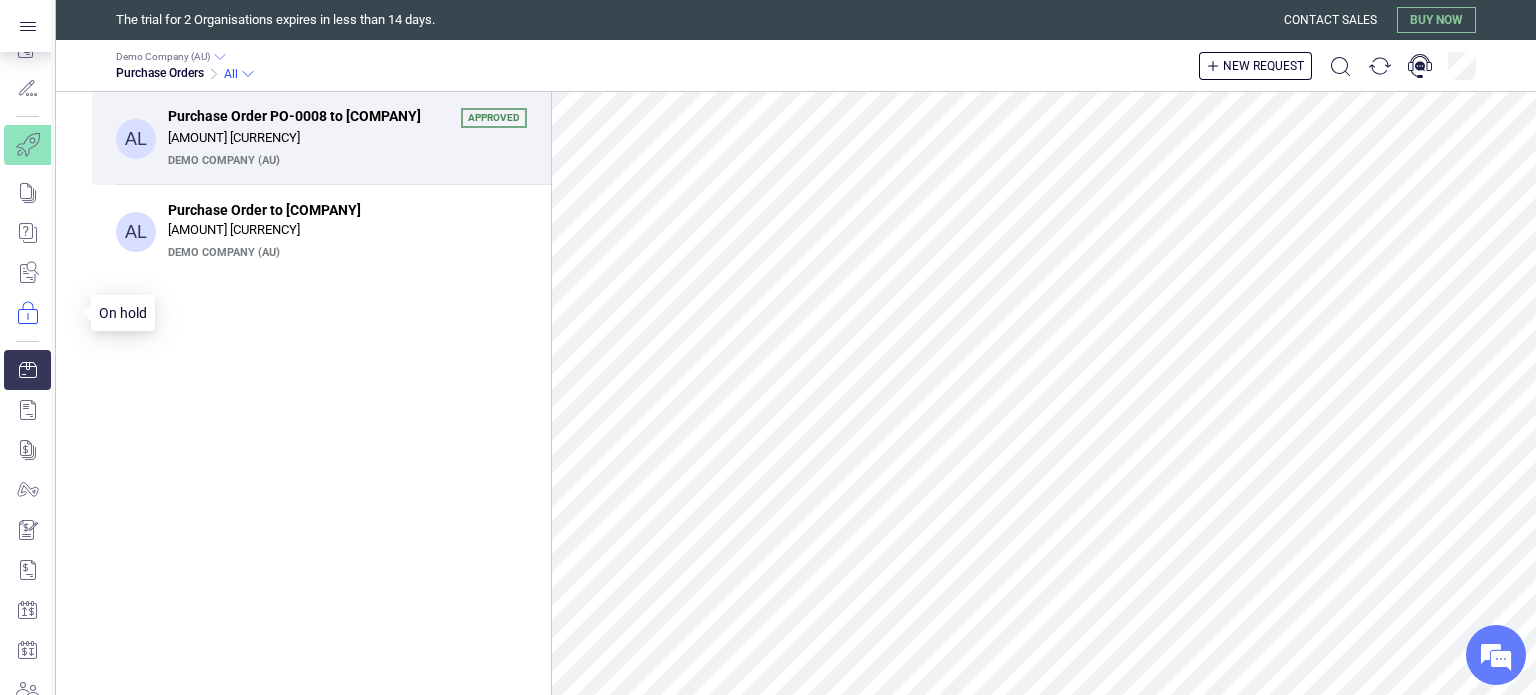 click at bounding box center [41, 313] 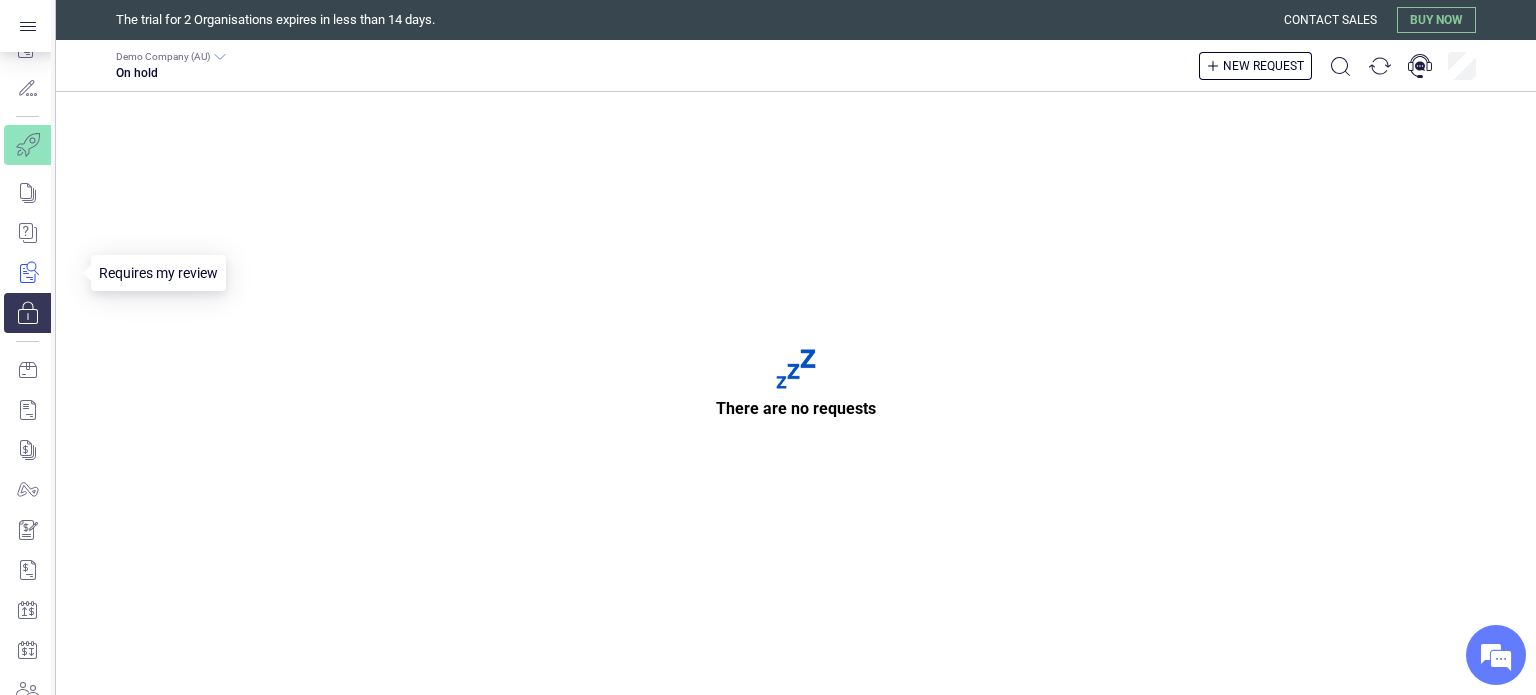 click at bounding box center (41, 273) 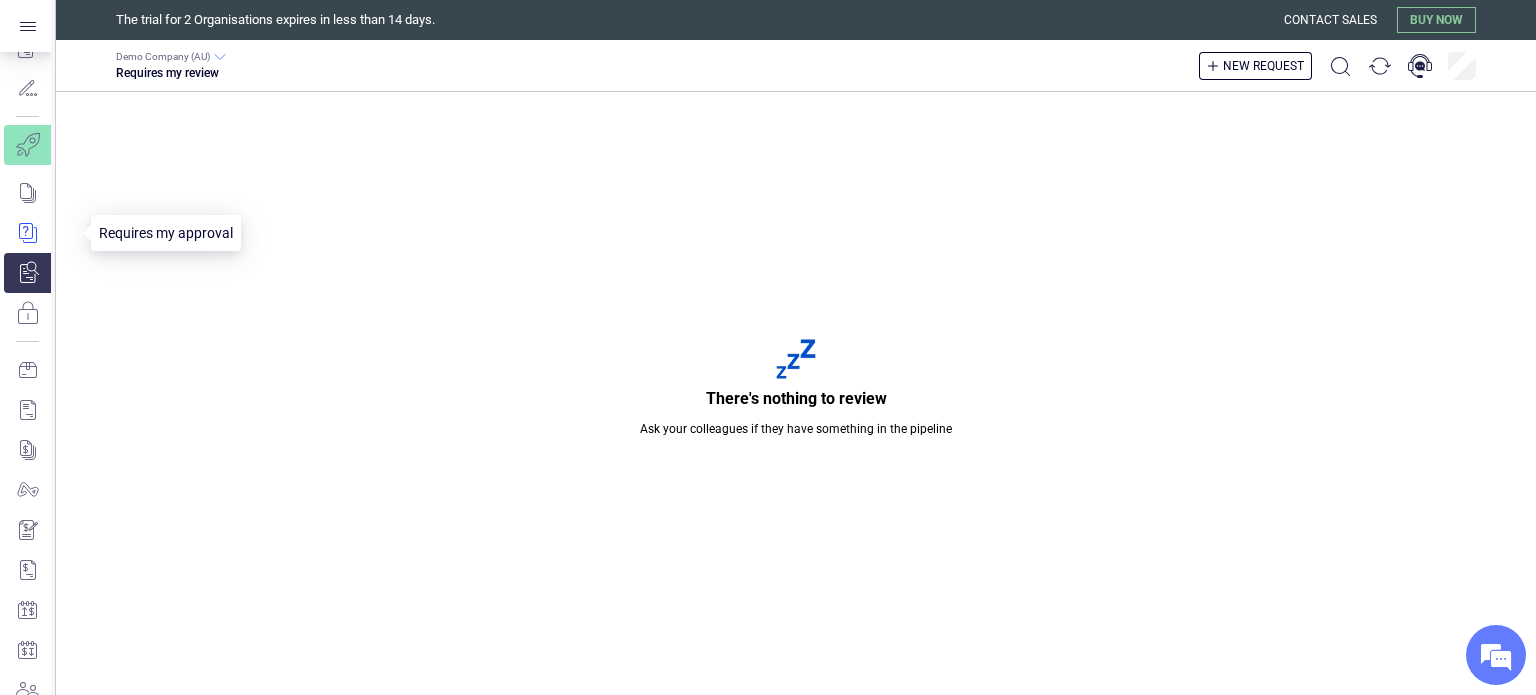 click at bounding box center [41, 233] 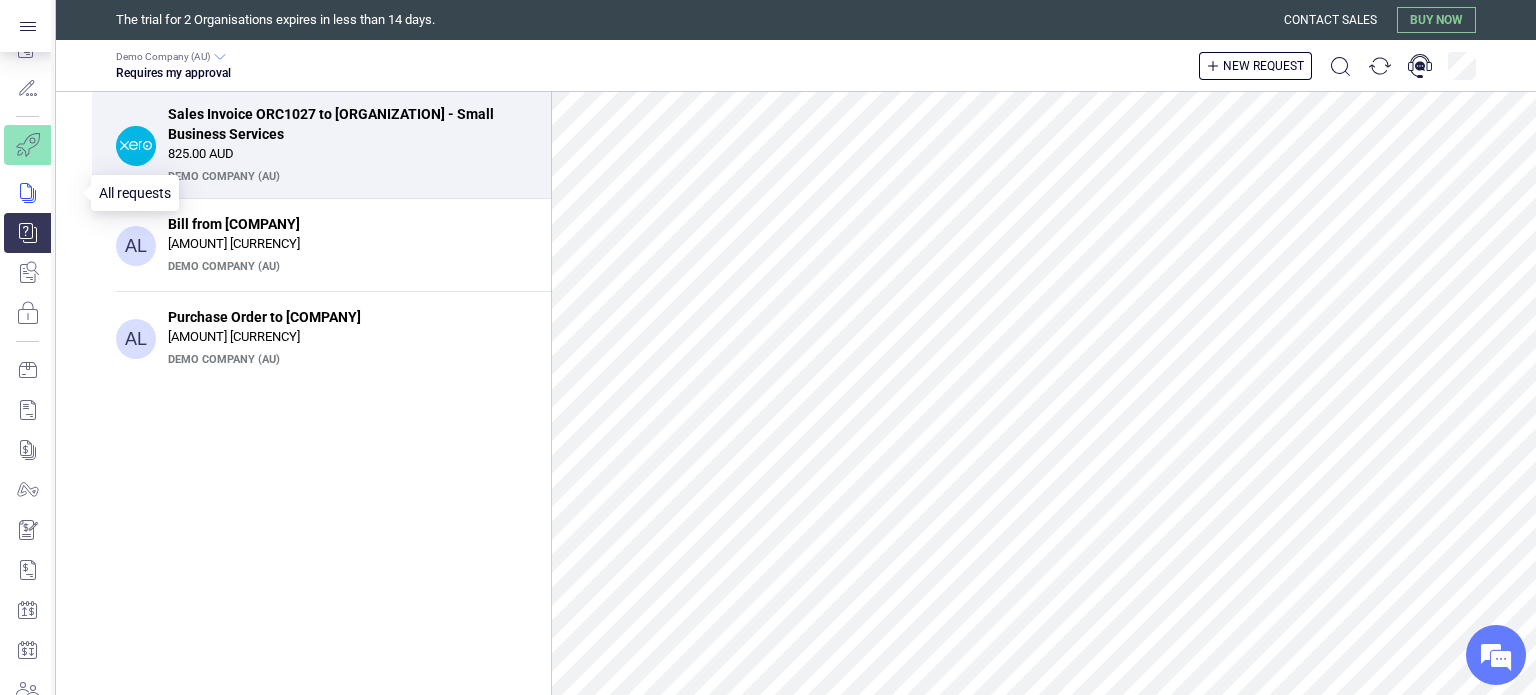 click at bounding box center (41, 193) 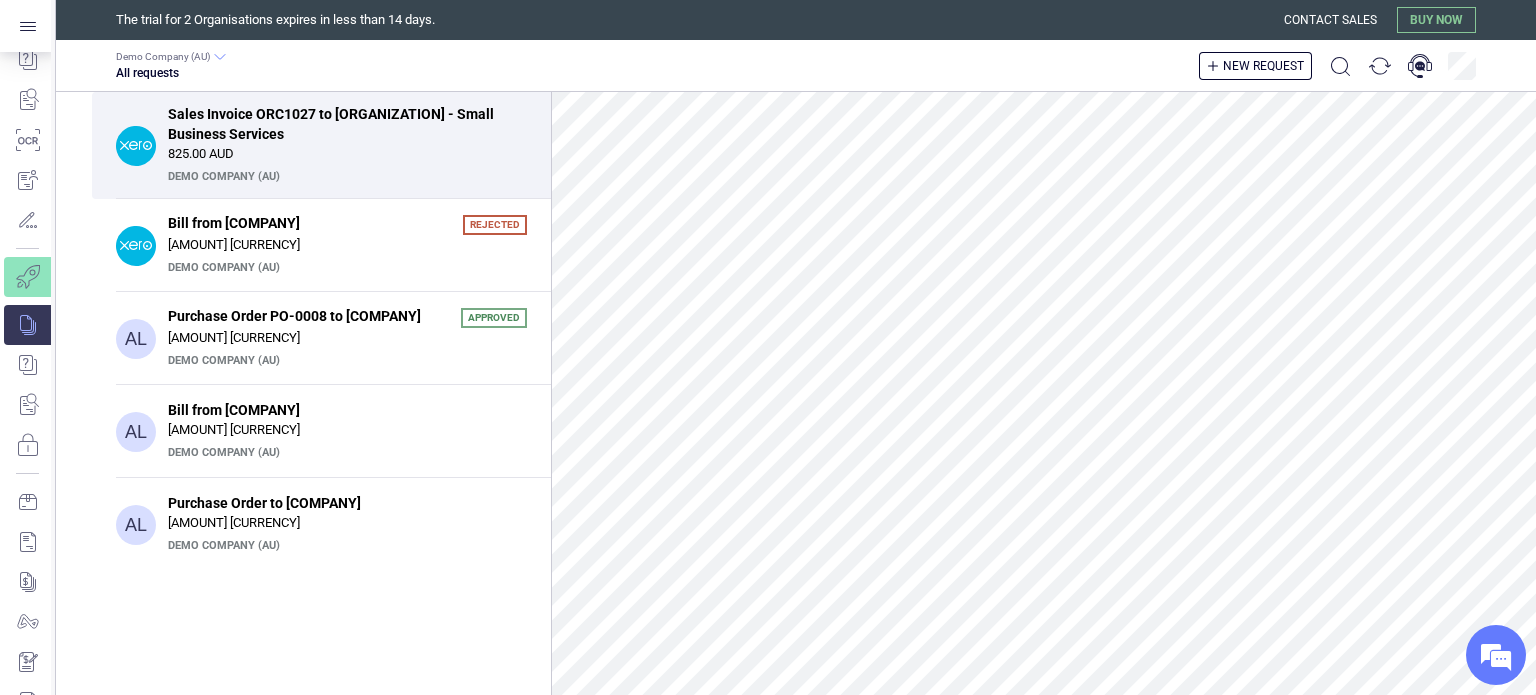 scroll, scrollTop: 8, scrollLeft: 0, axis: vertical 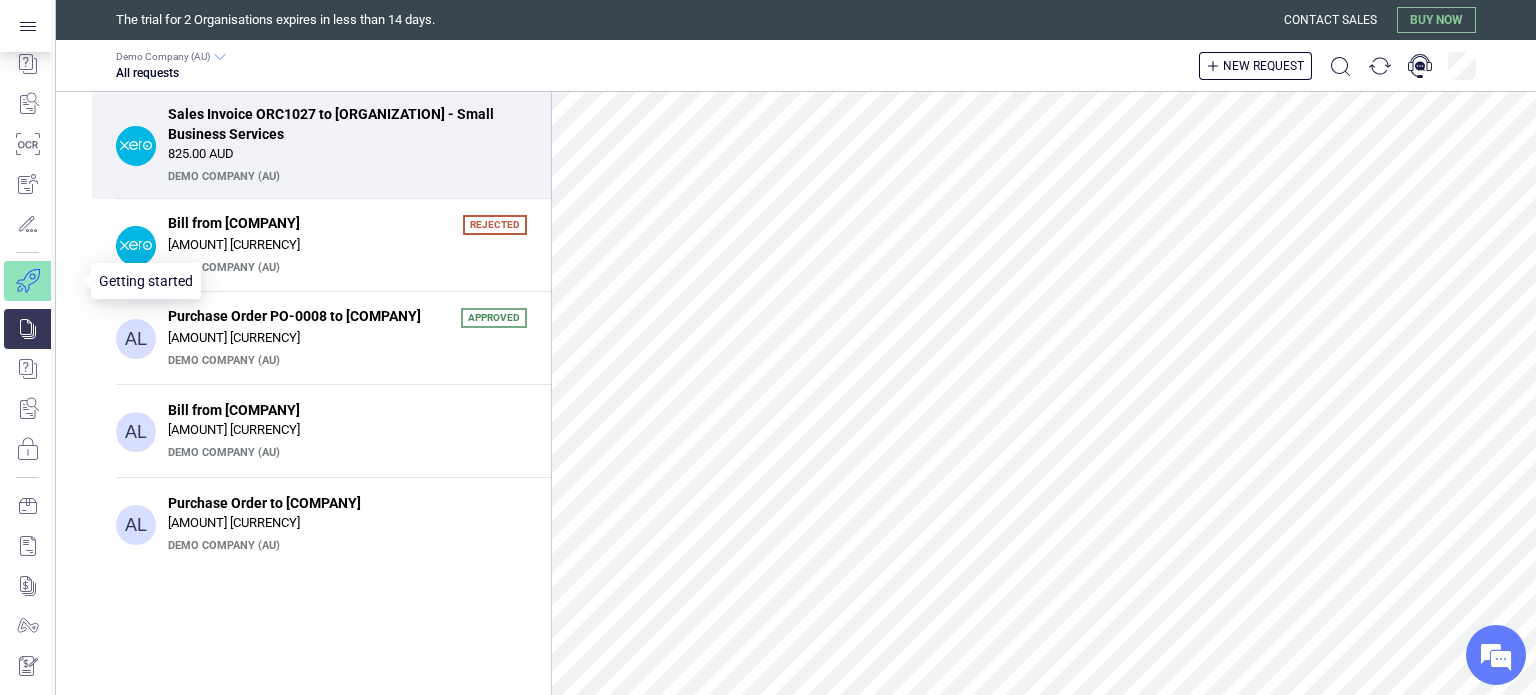 click at bounding box center (41, 281) 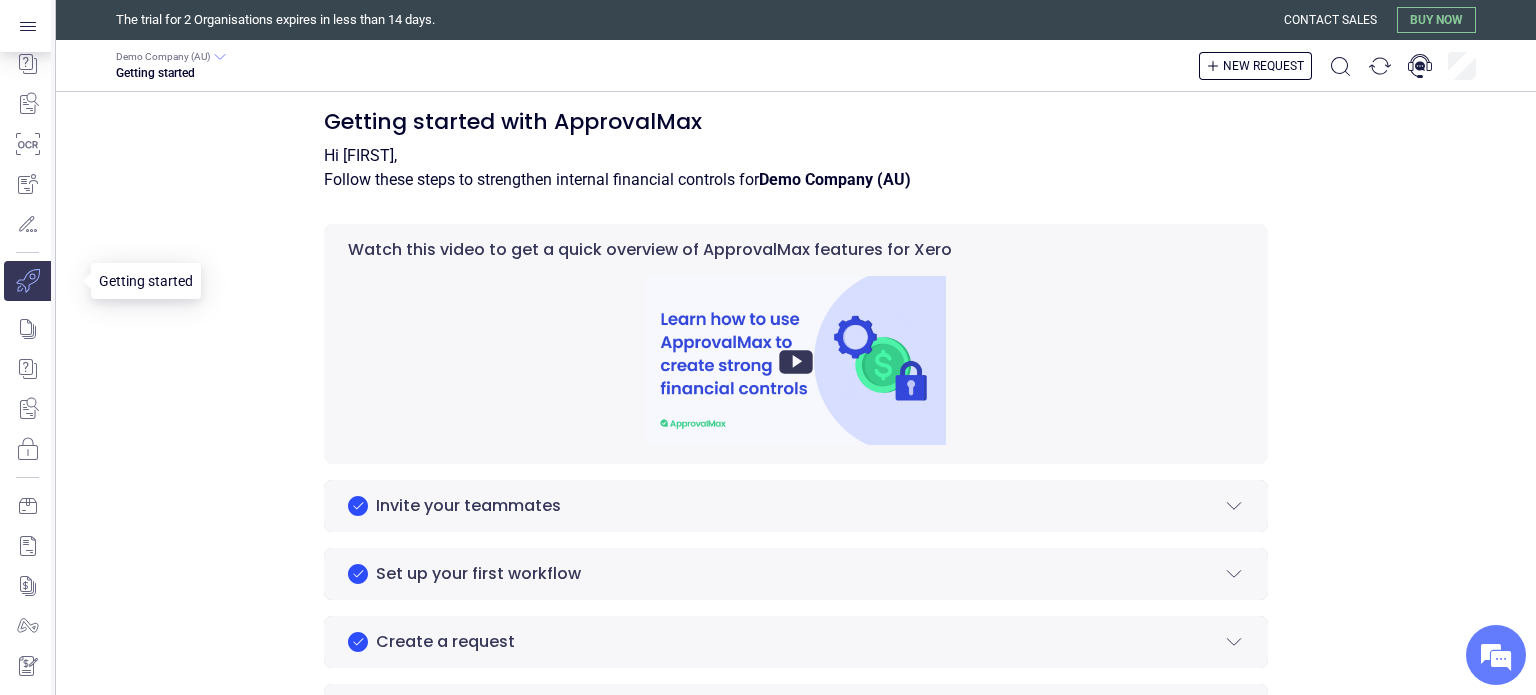 scroll, scrollTop: 0, scrollLeft: 0, axis: both 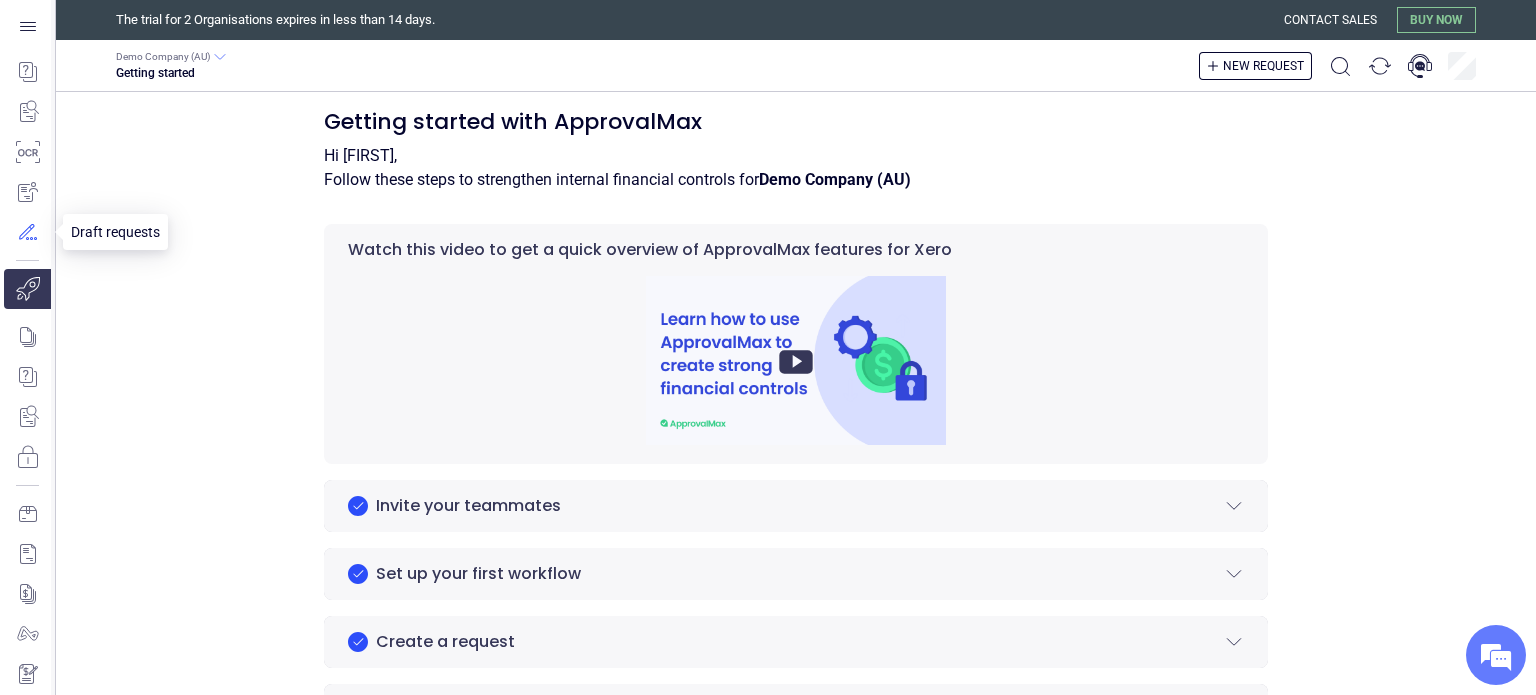 click at bounding box center [27, 232] 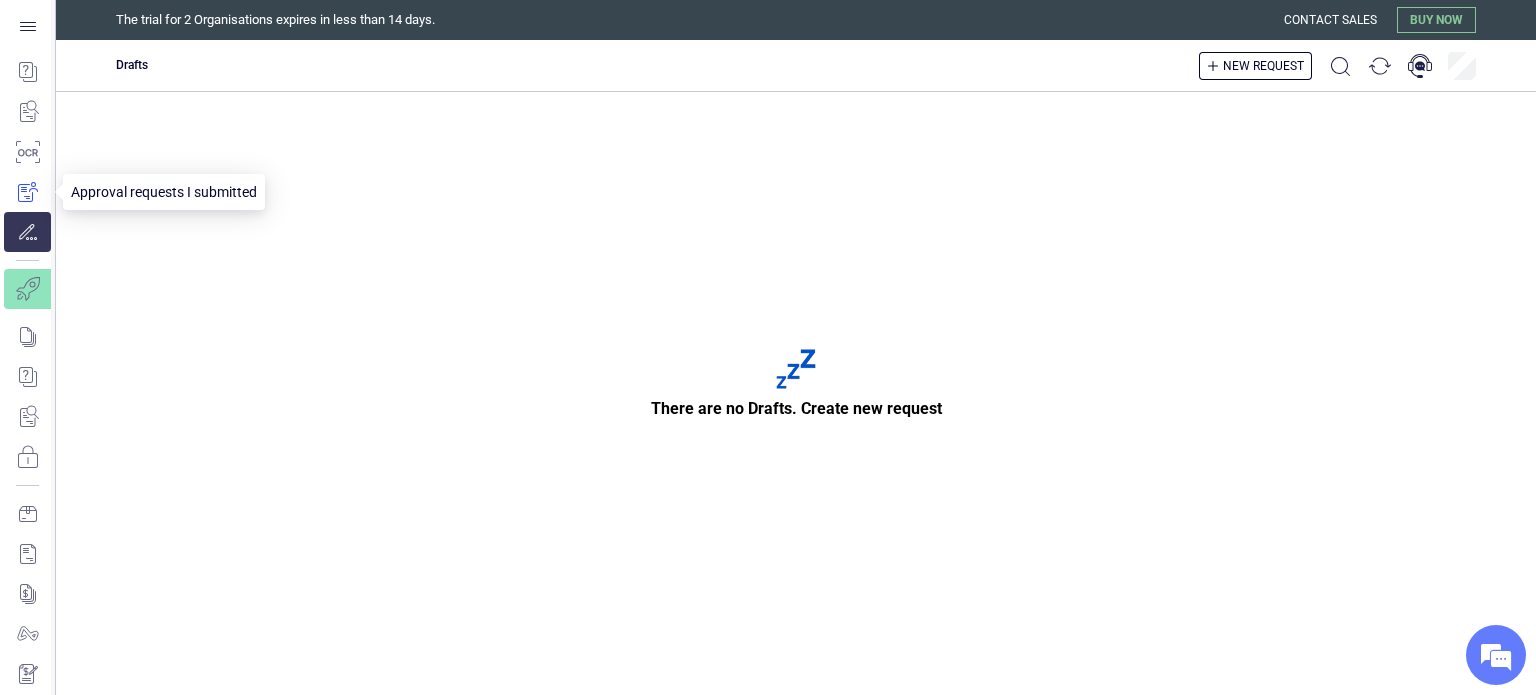 click at bounding box center (27, 192) 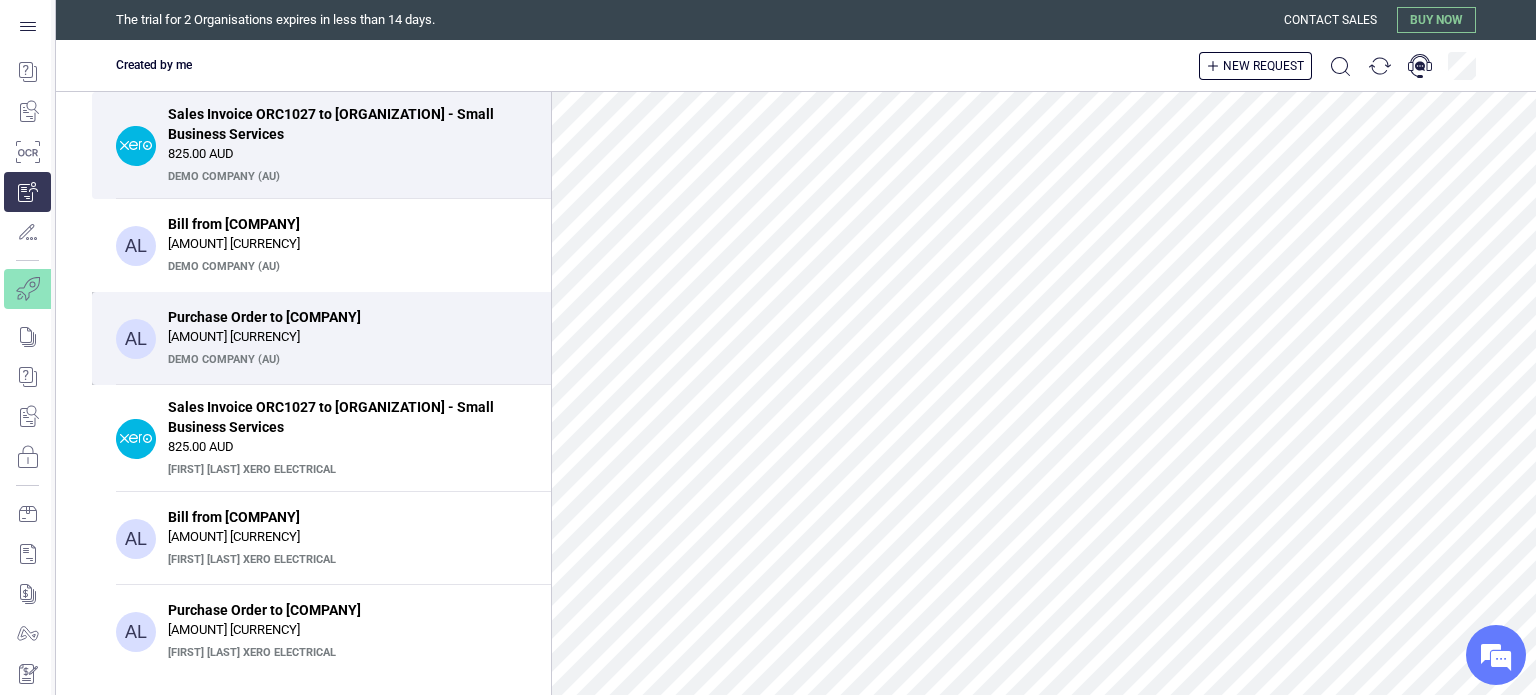 scroll, scrollTop: 396, scrollLeft: 0, axis: vertical 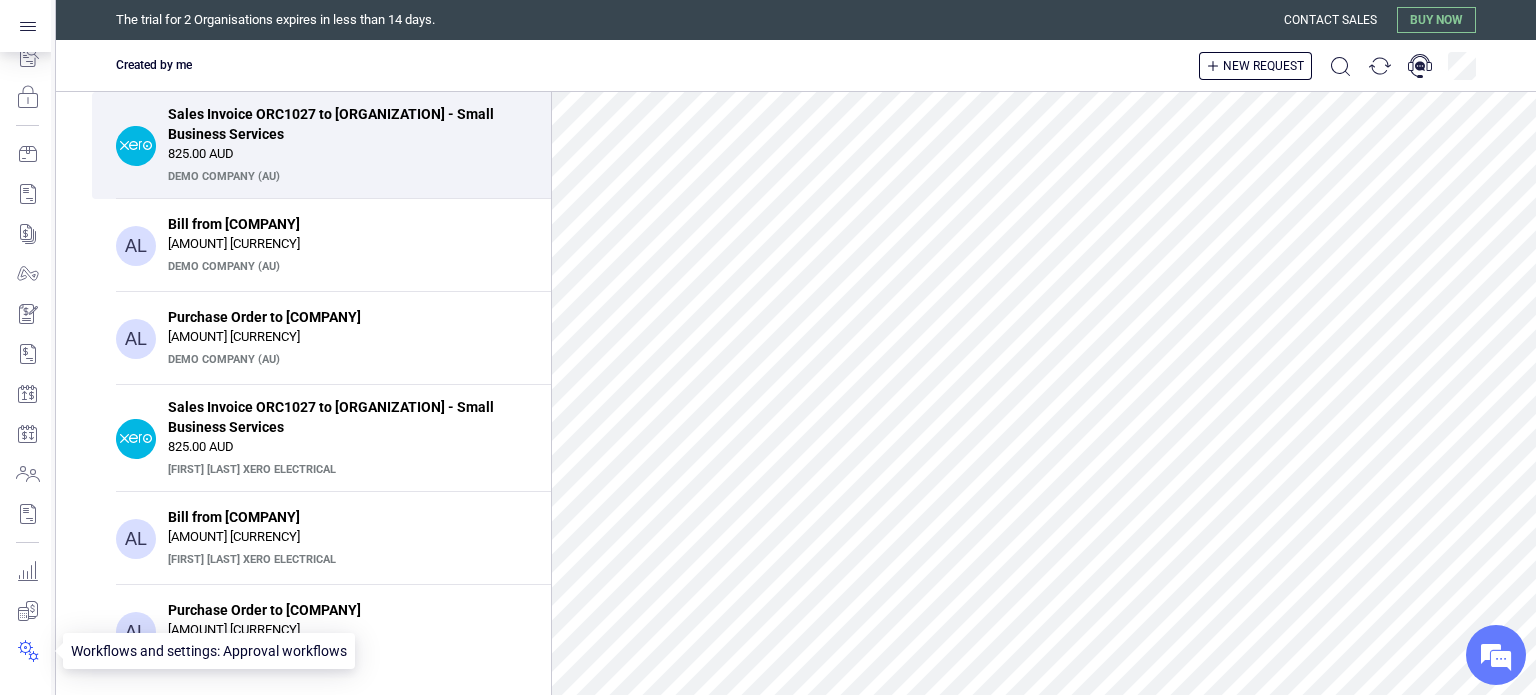 click at bounding box center [27, 651] 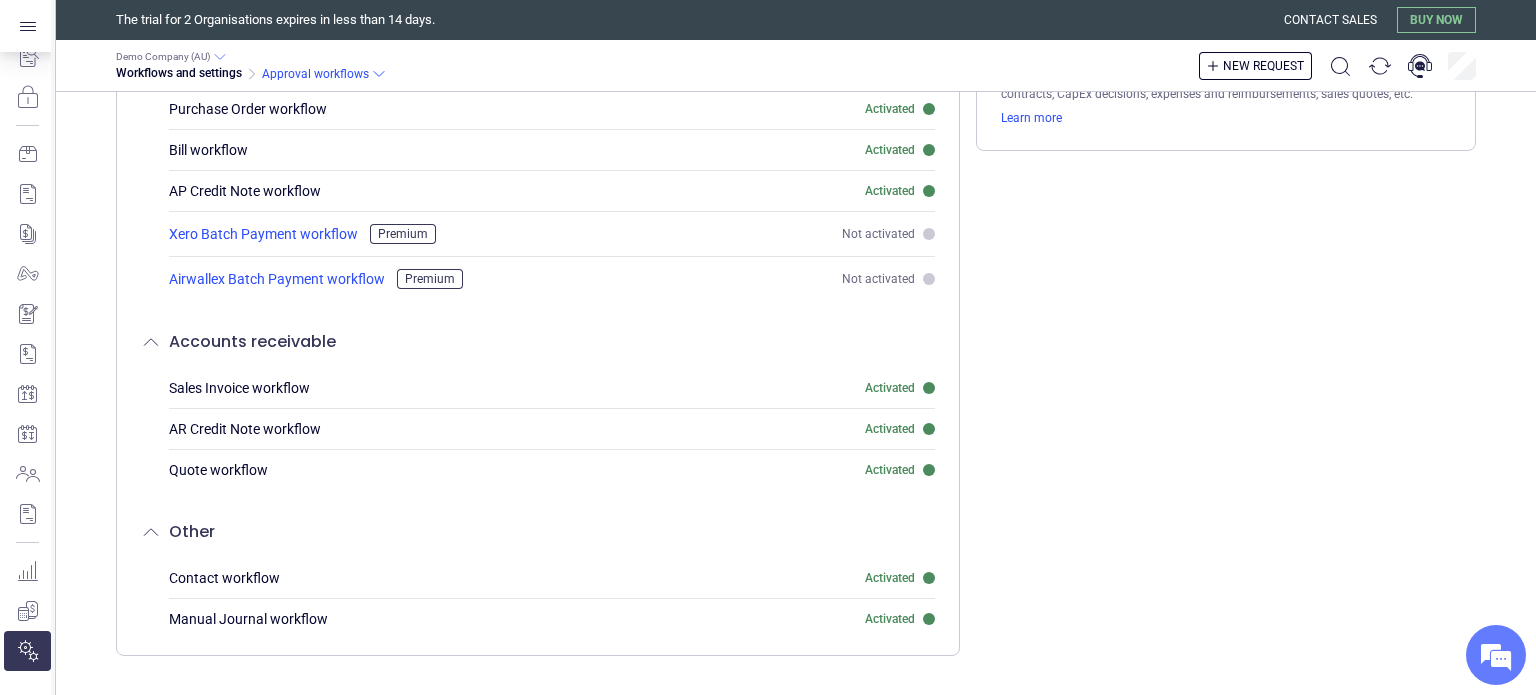 scroll, scrollTop: 0, scrollLeft: 0, axis: both 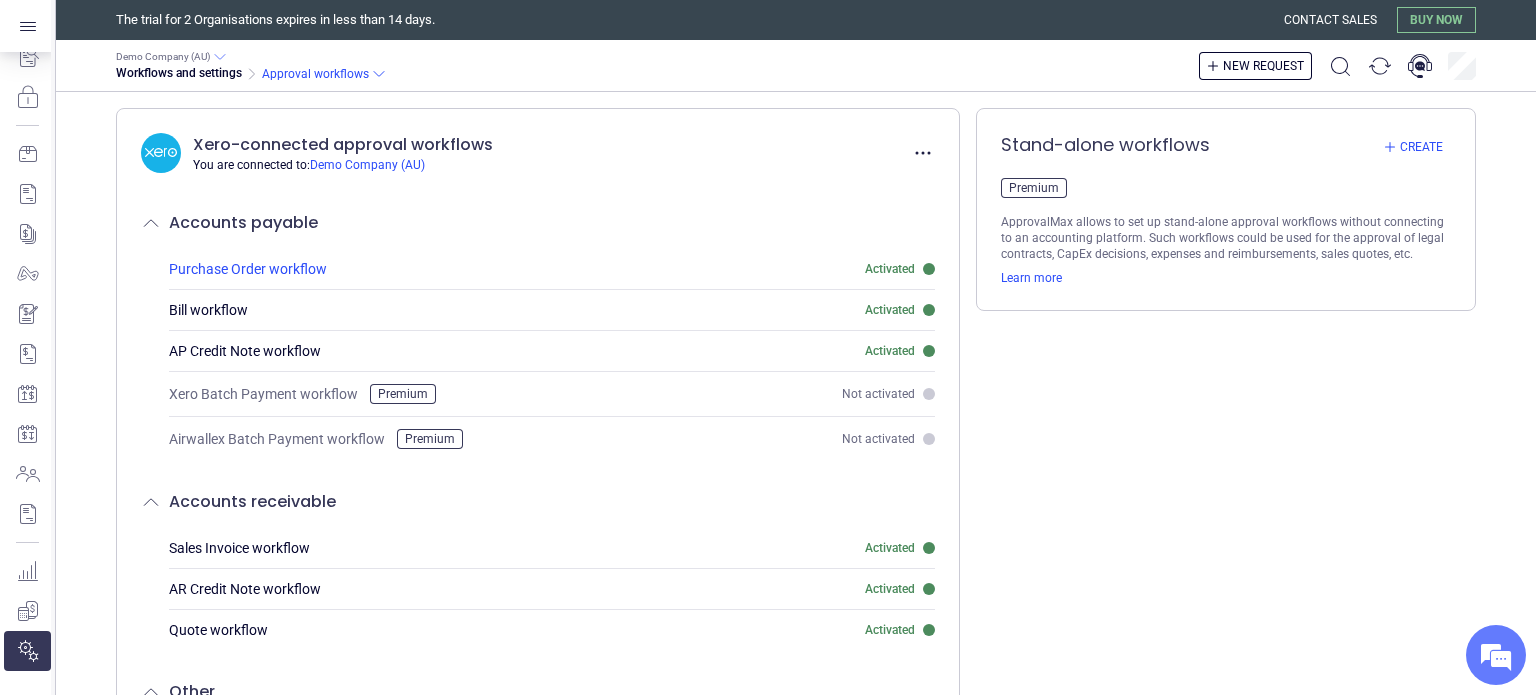 click on "Purchase Order workflow" at bounding box center (500, 269) 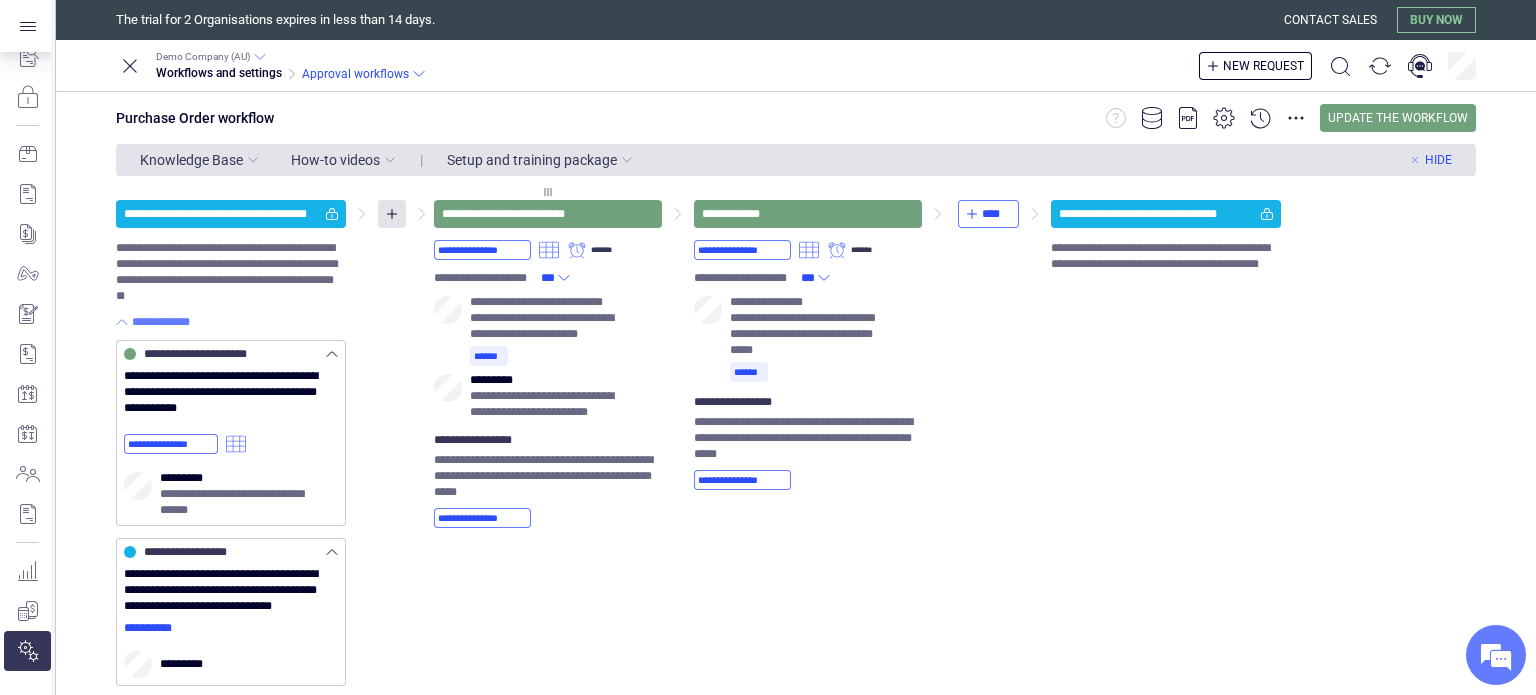 scroll, scrollTop: 6, scrollLeft: 0, axis: vertical 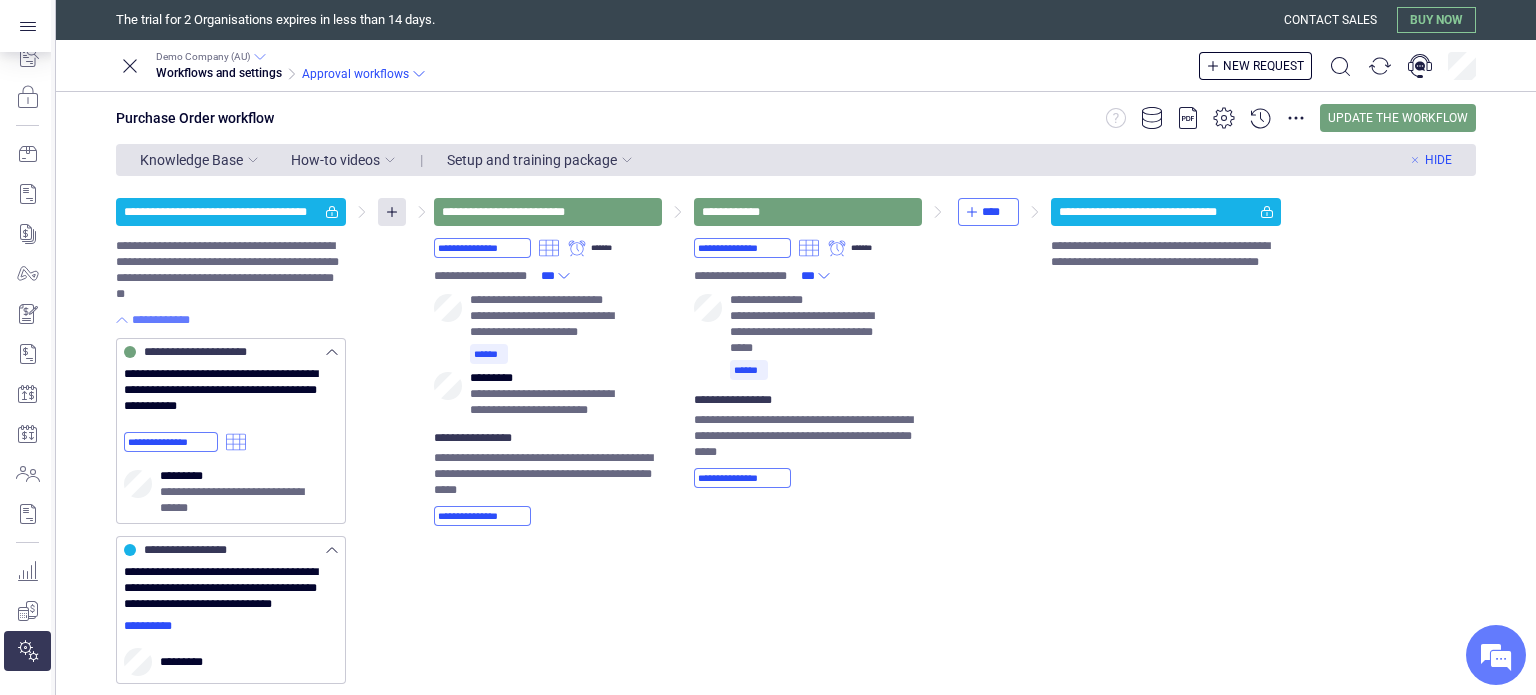 click on "Knowledge Base" at bounding box center (199, 160) 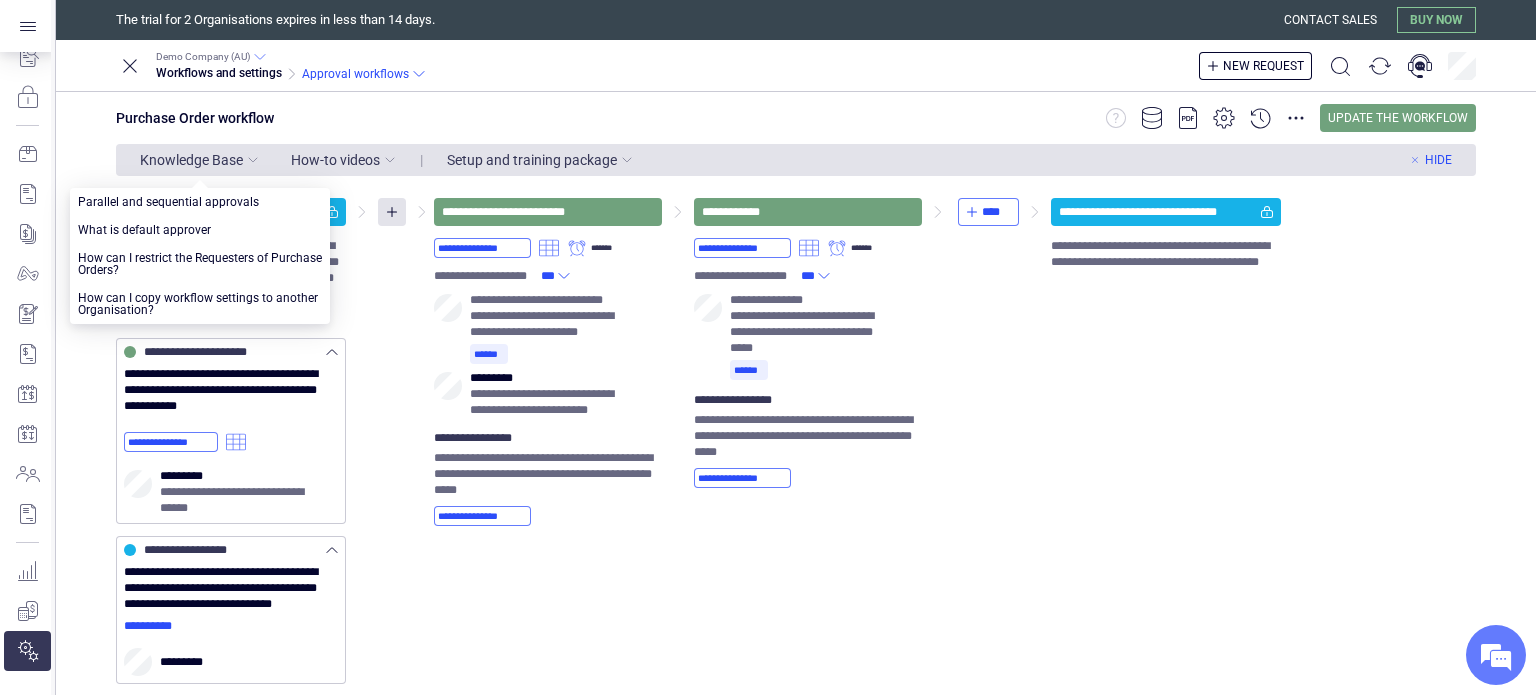 click on "How-to videos" at bounding box center [199, 160] 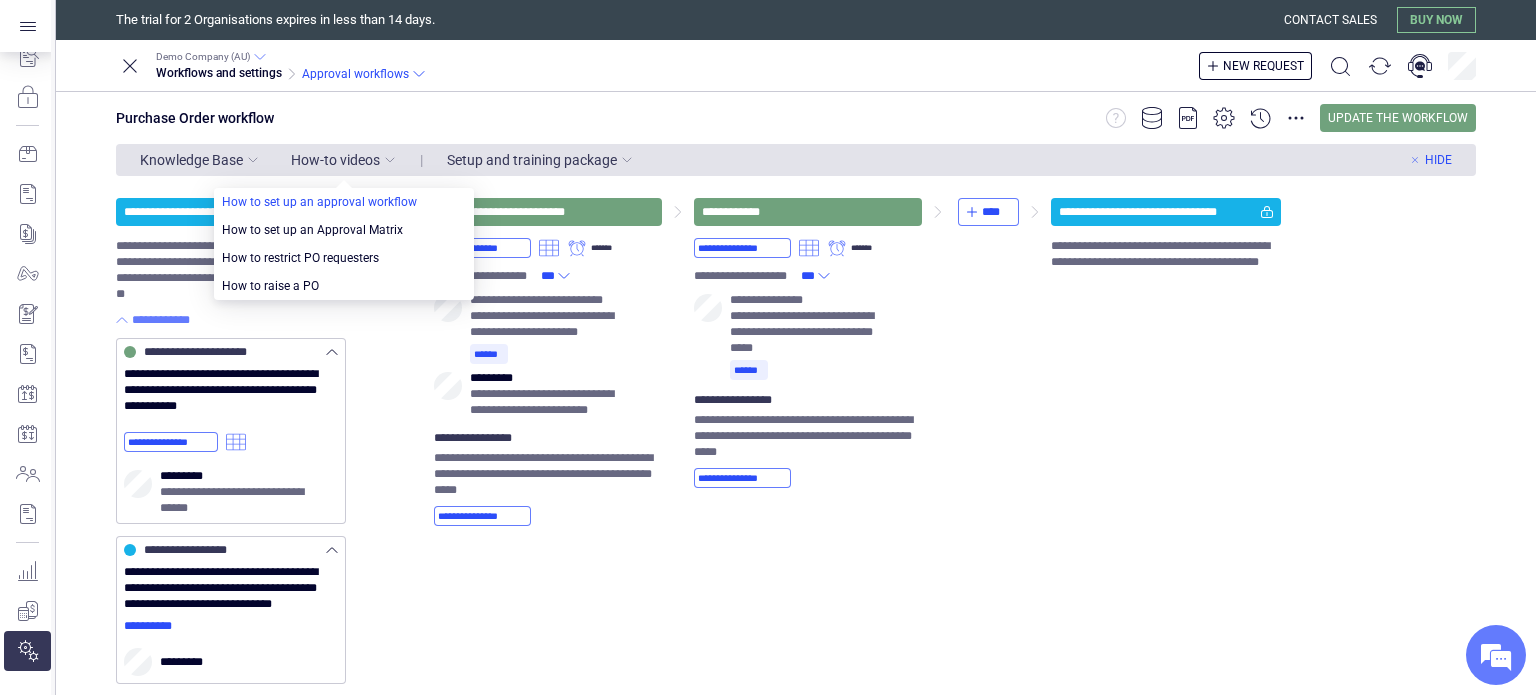 click at bounding box center [344, 202] 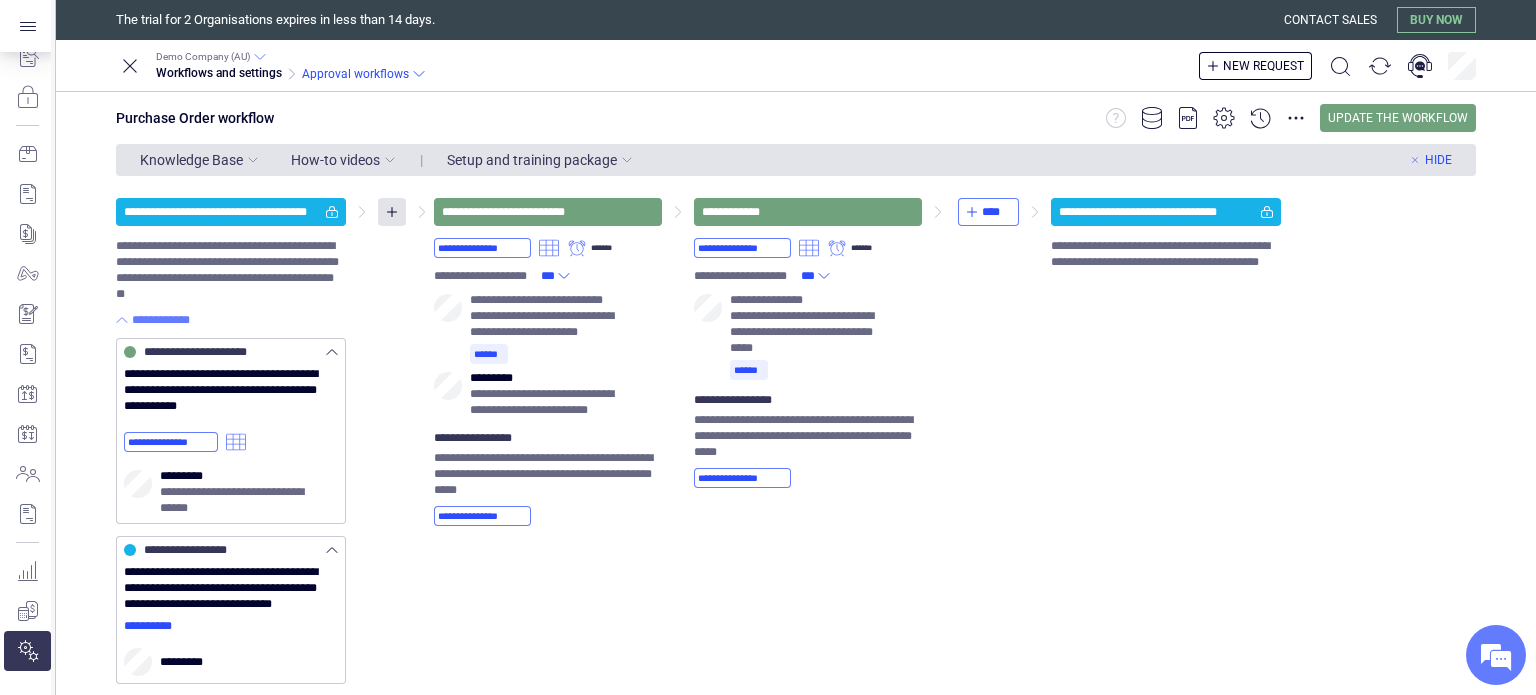 click on "**********" at bounding box center (796, 644) 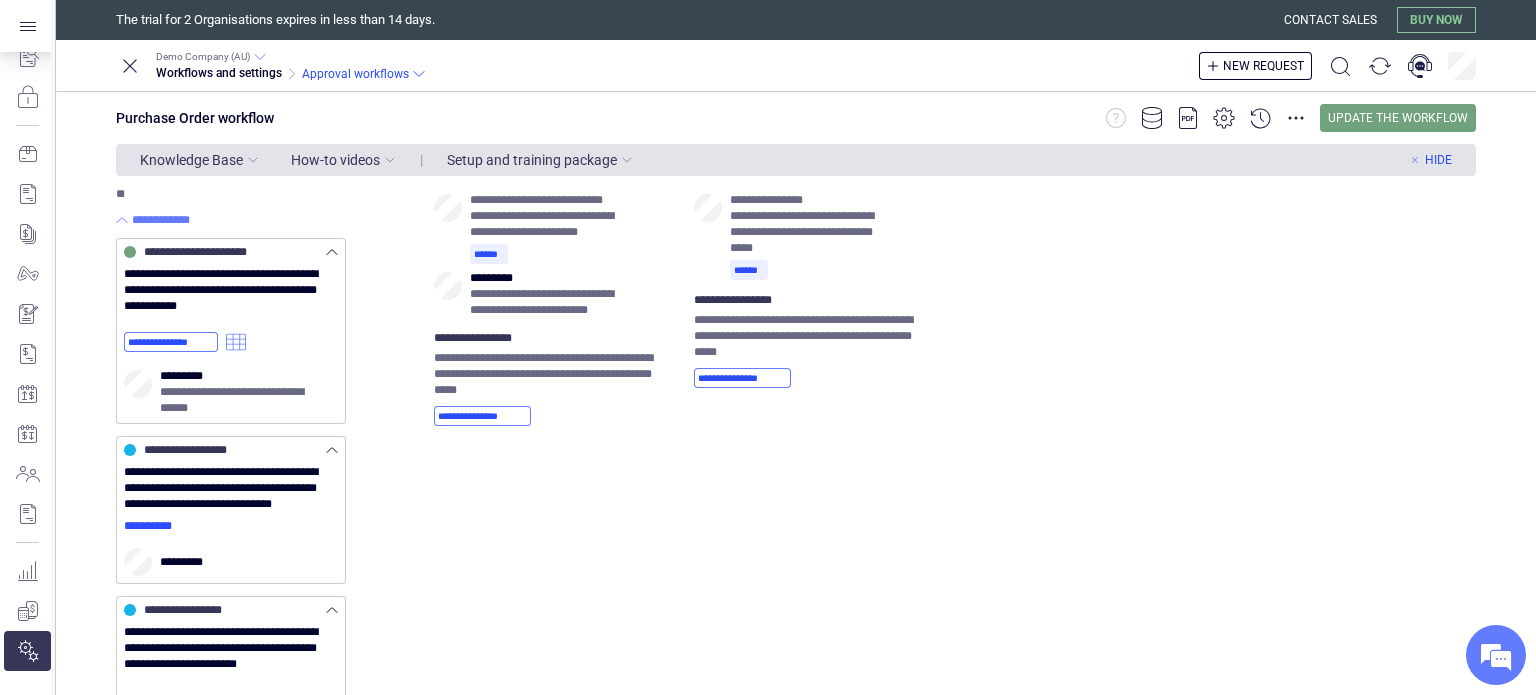 scroll, scrollTop: 0, scrollLeft: 0, axis: both 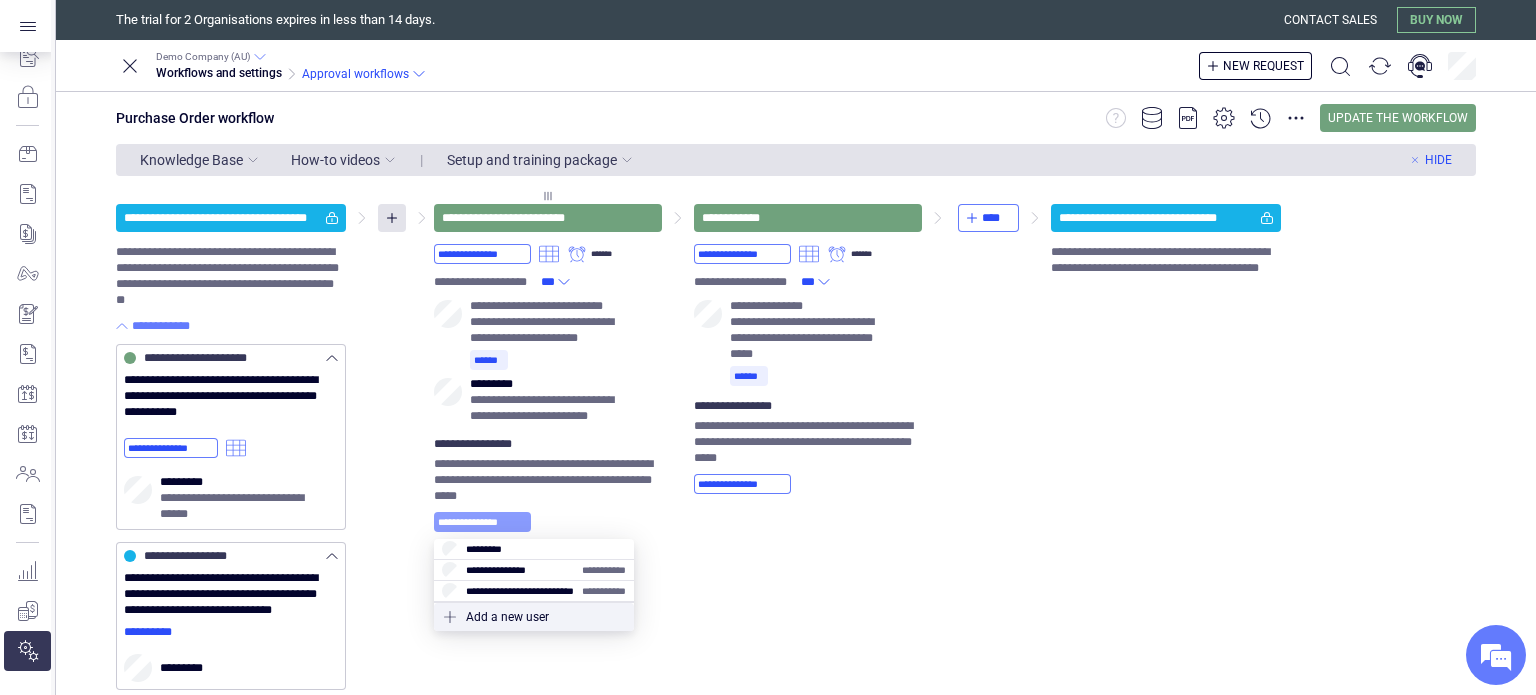 click on "**********" at bounding box center (482, 522) 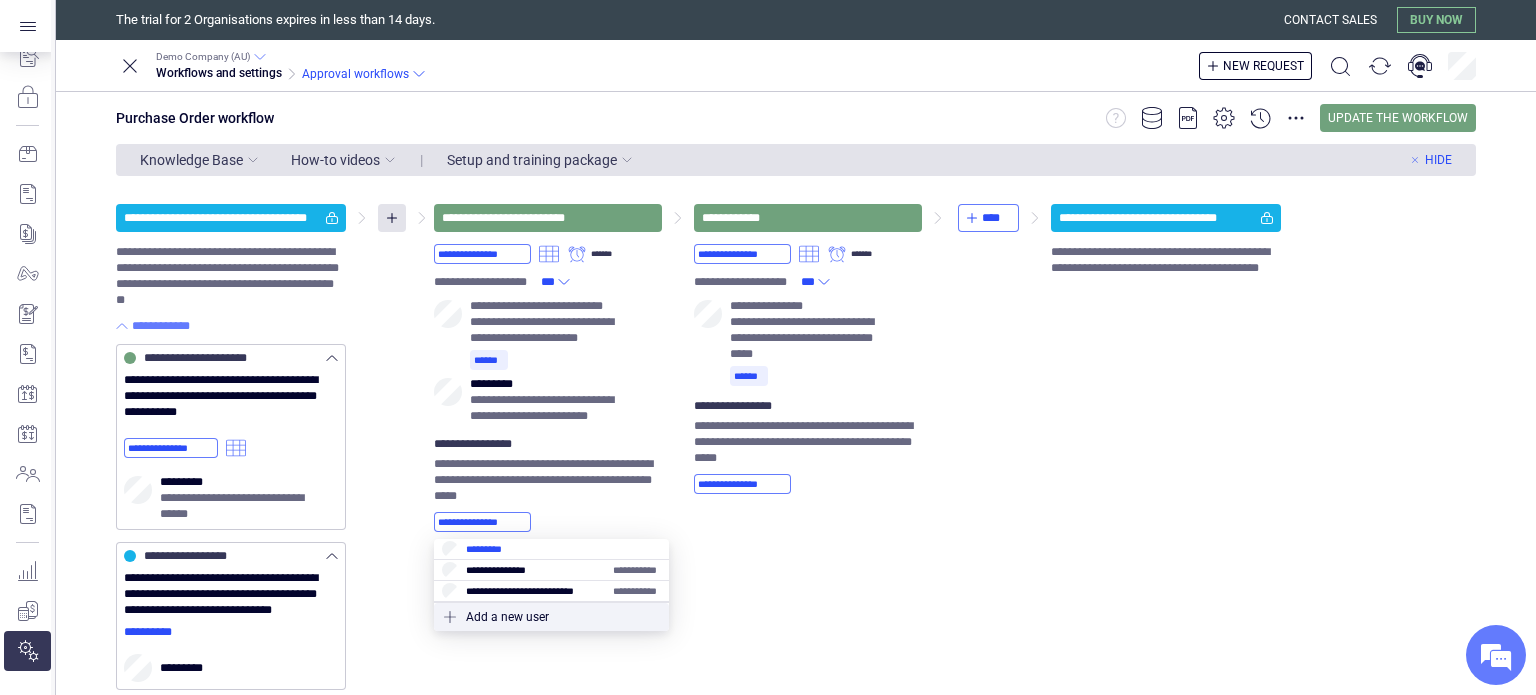 click at bounding box center [551, 549] 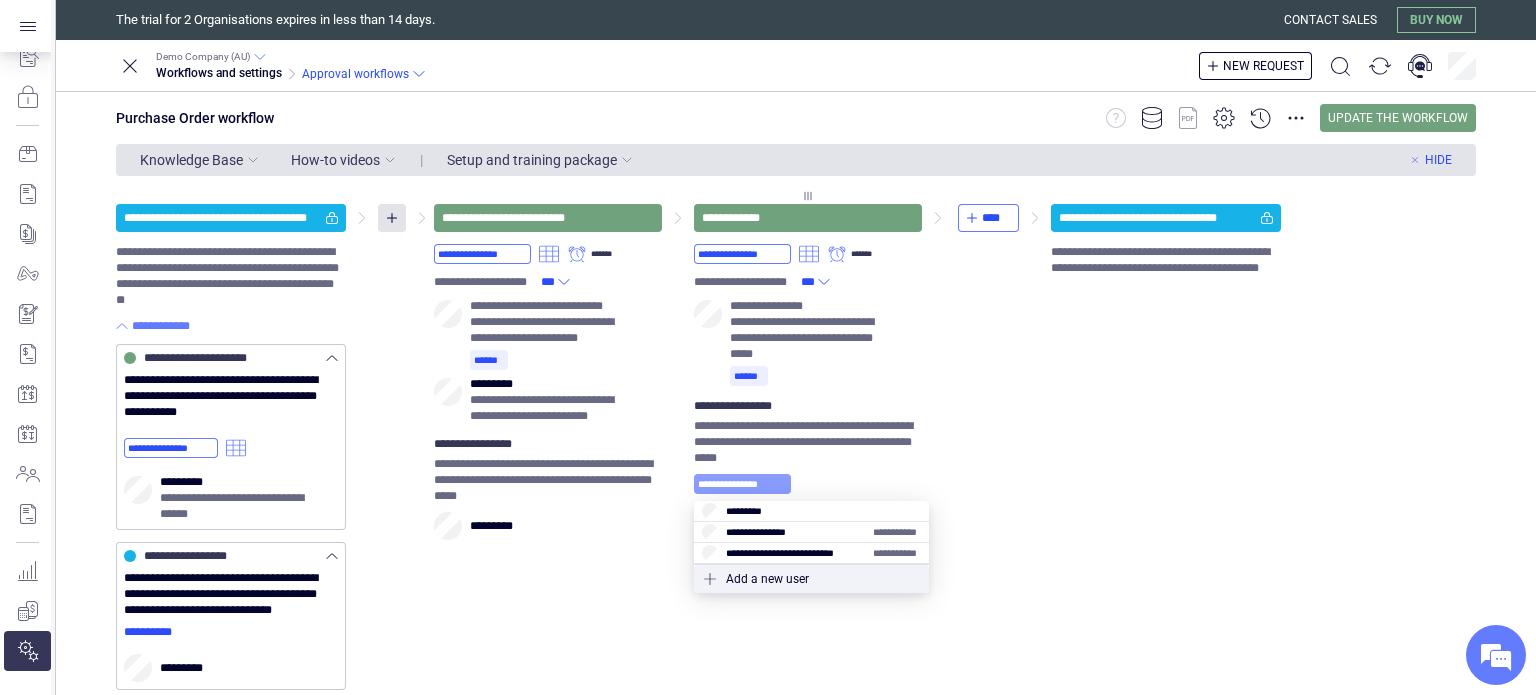 click on "**********" at bounding box center (742, 484) 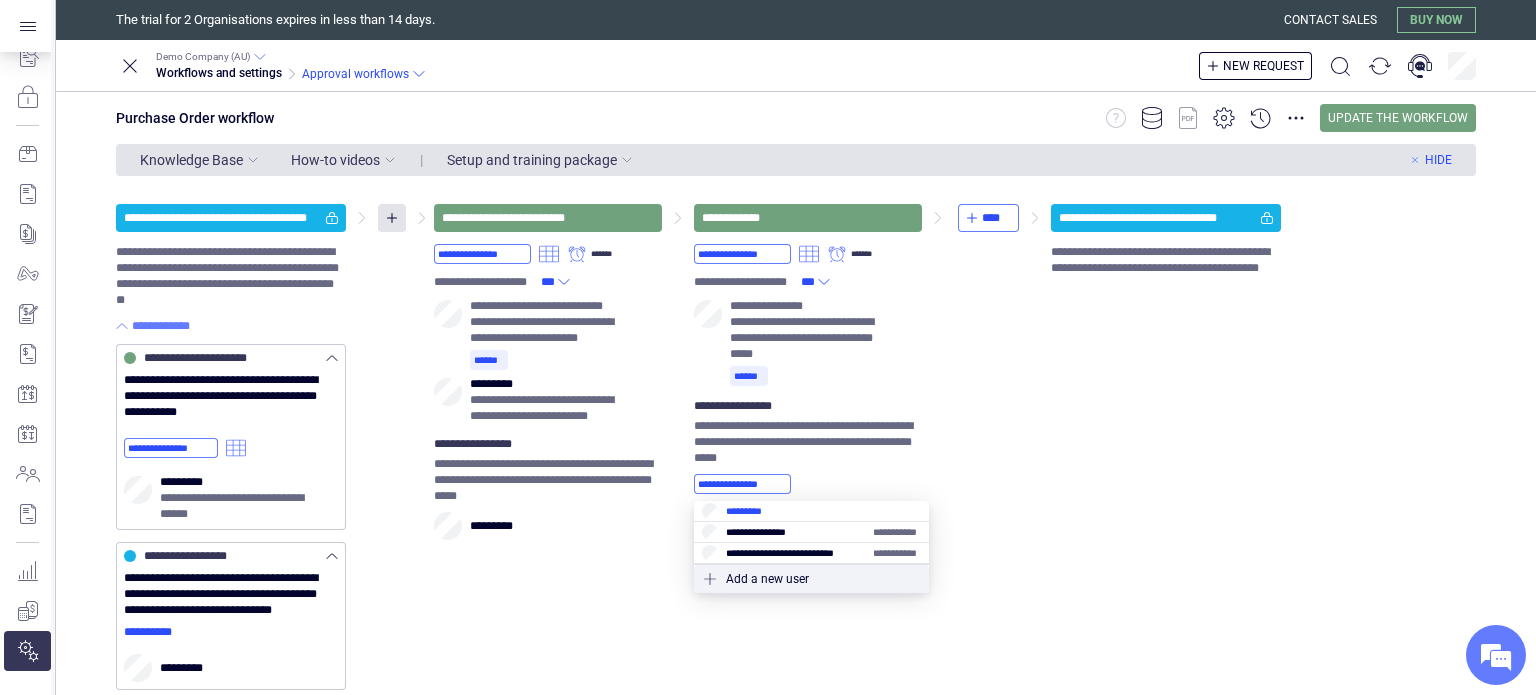 click at bounding box center [811, 511] 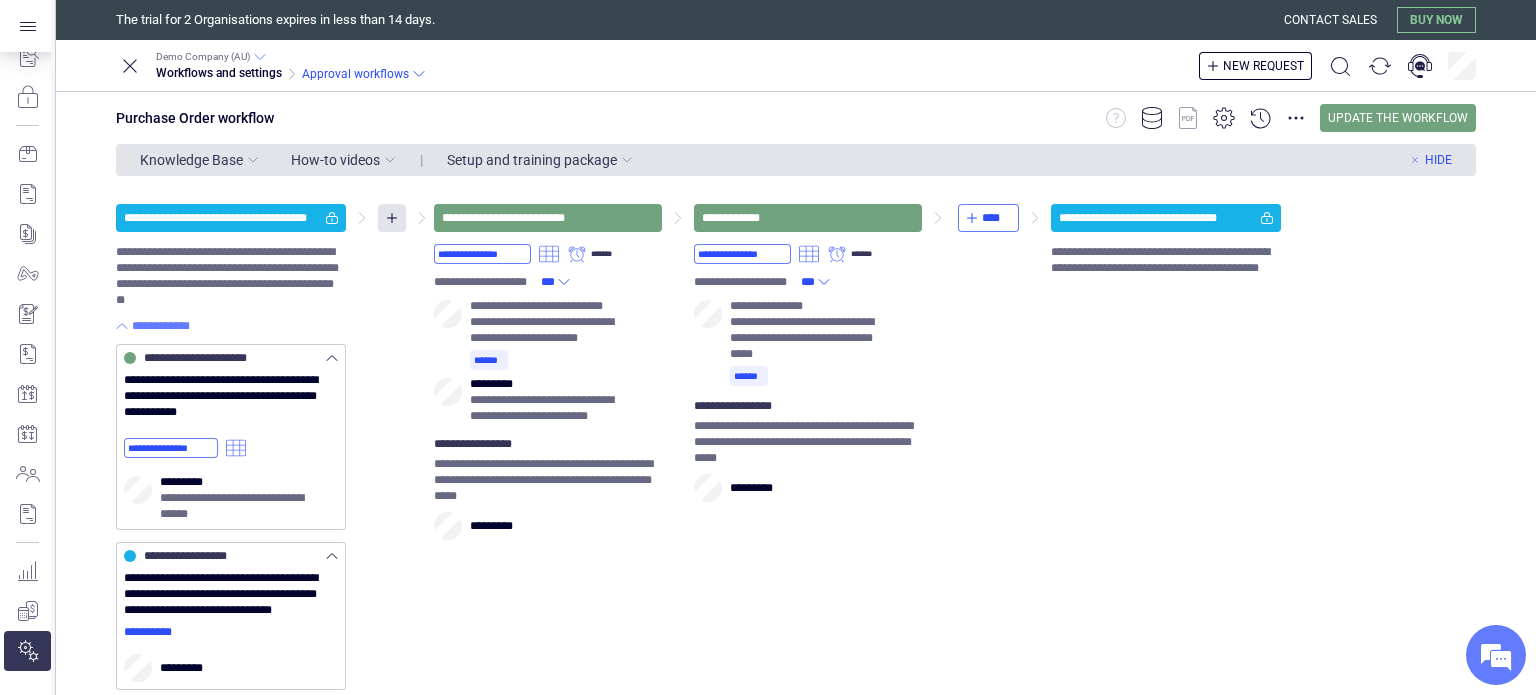 click on "**********" at bounding box center (796, 650) 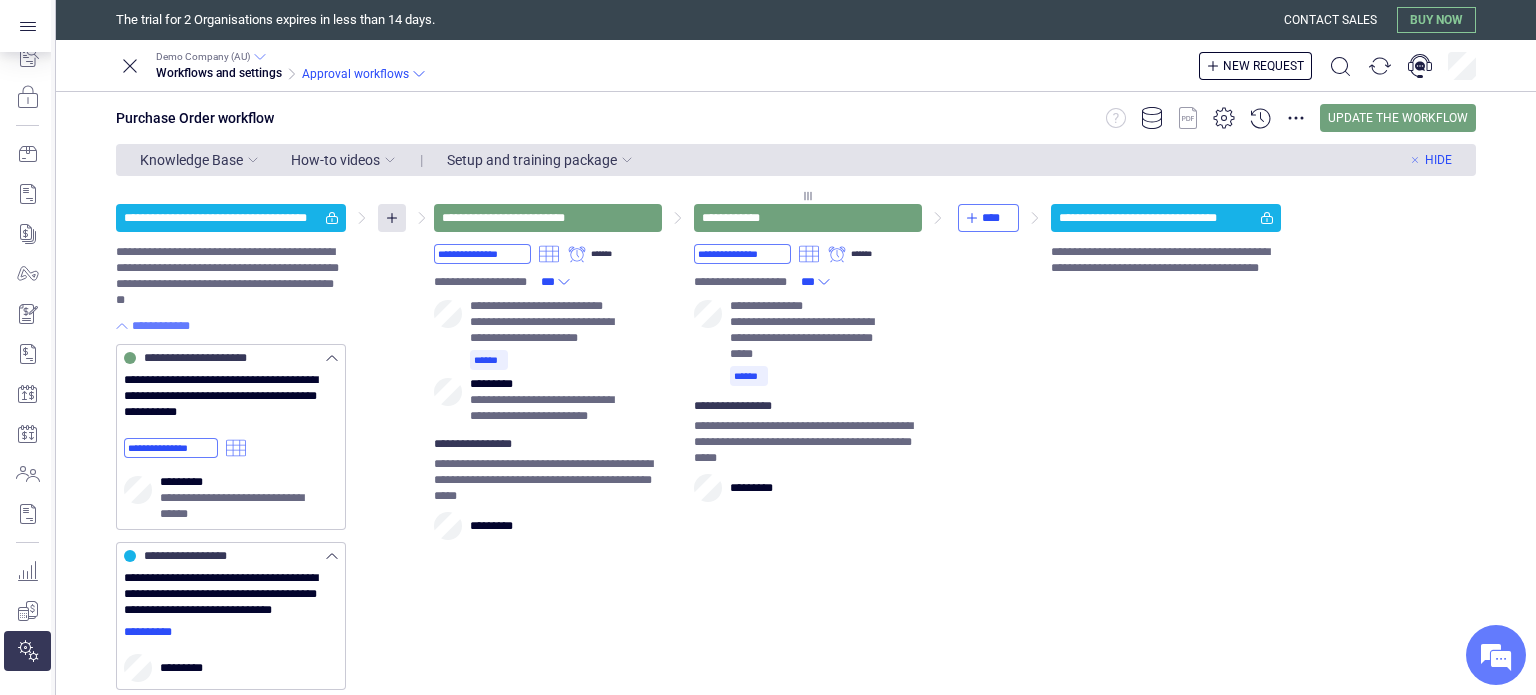 click on "**********" at bounding box center (548, 444) 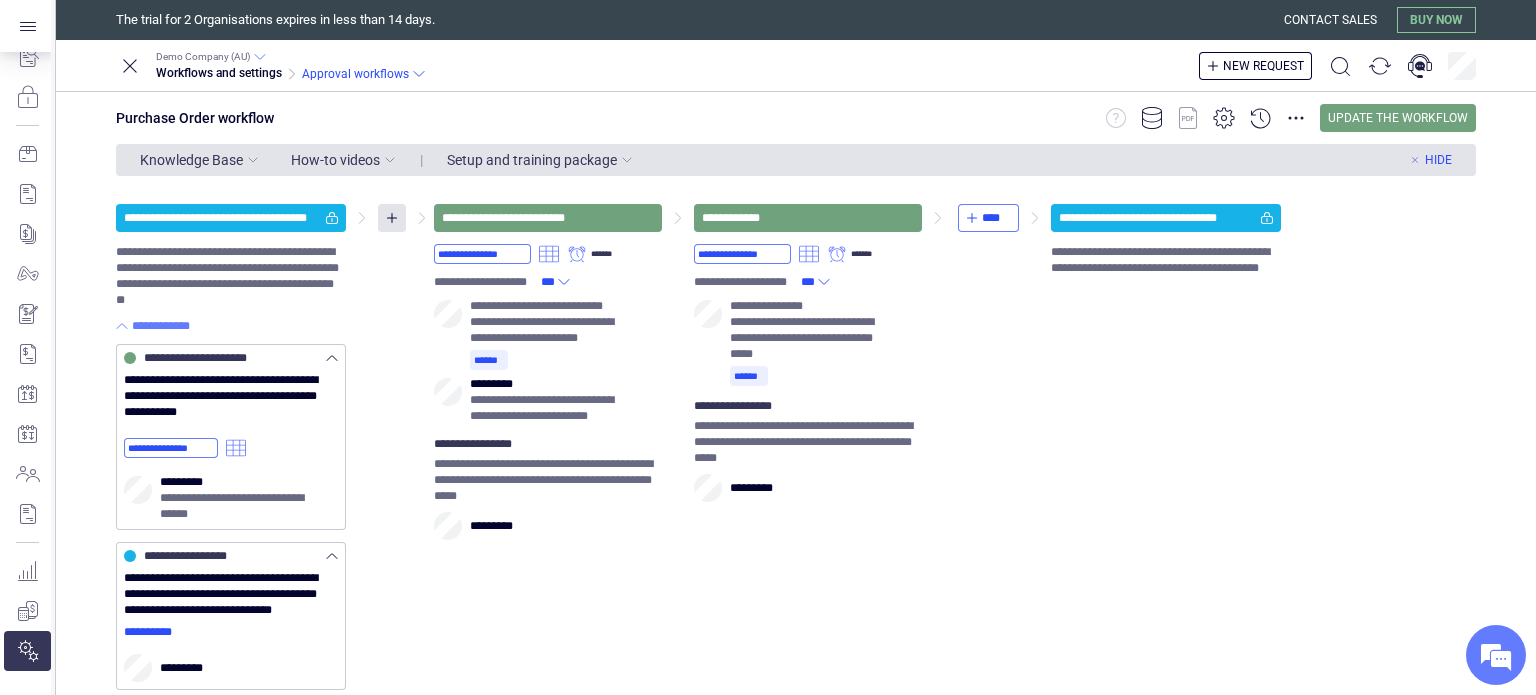 click on "**********" at bounding box center (796, 650) 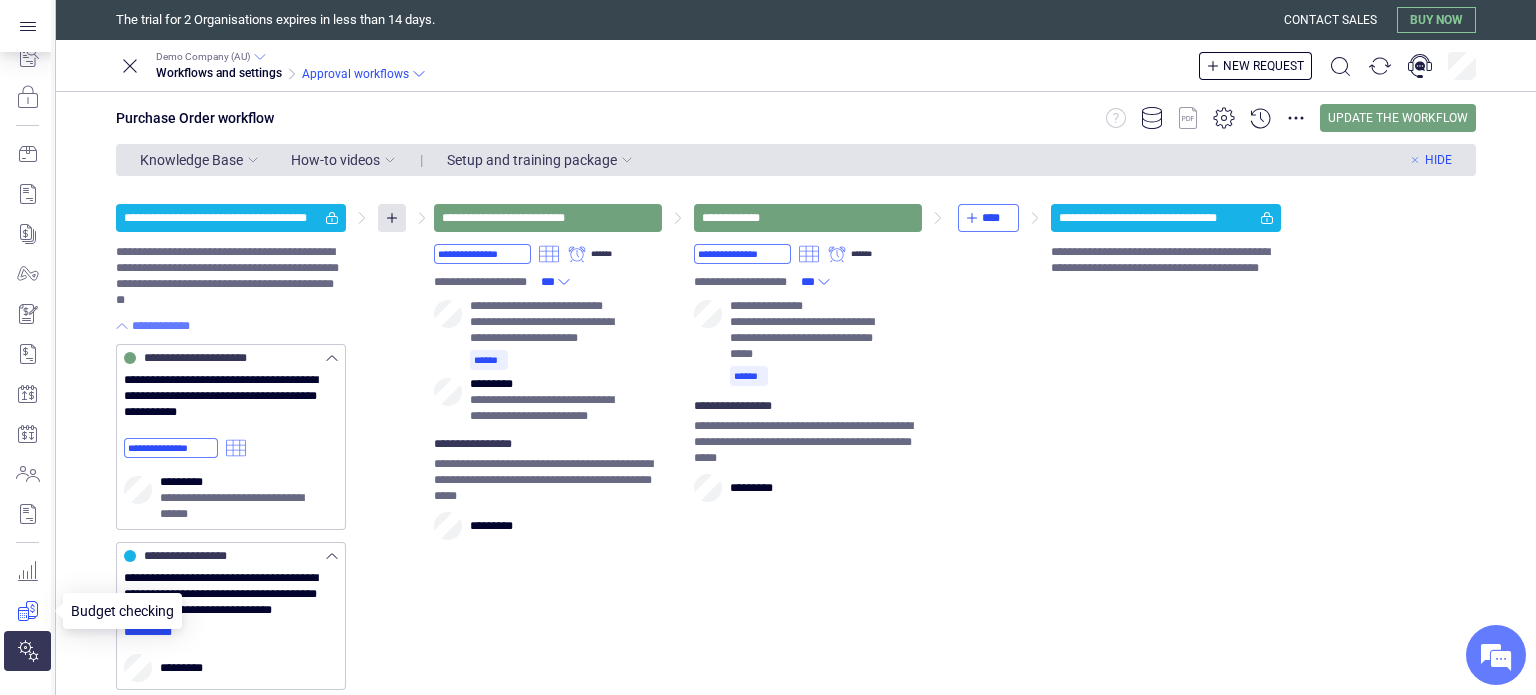 click at bounding box center [27, 611] 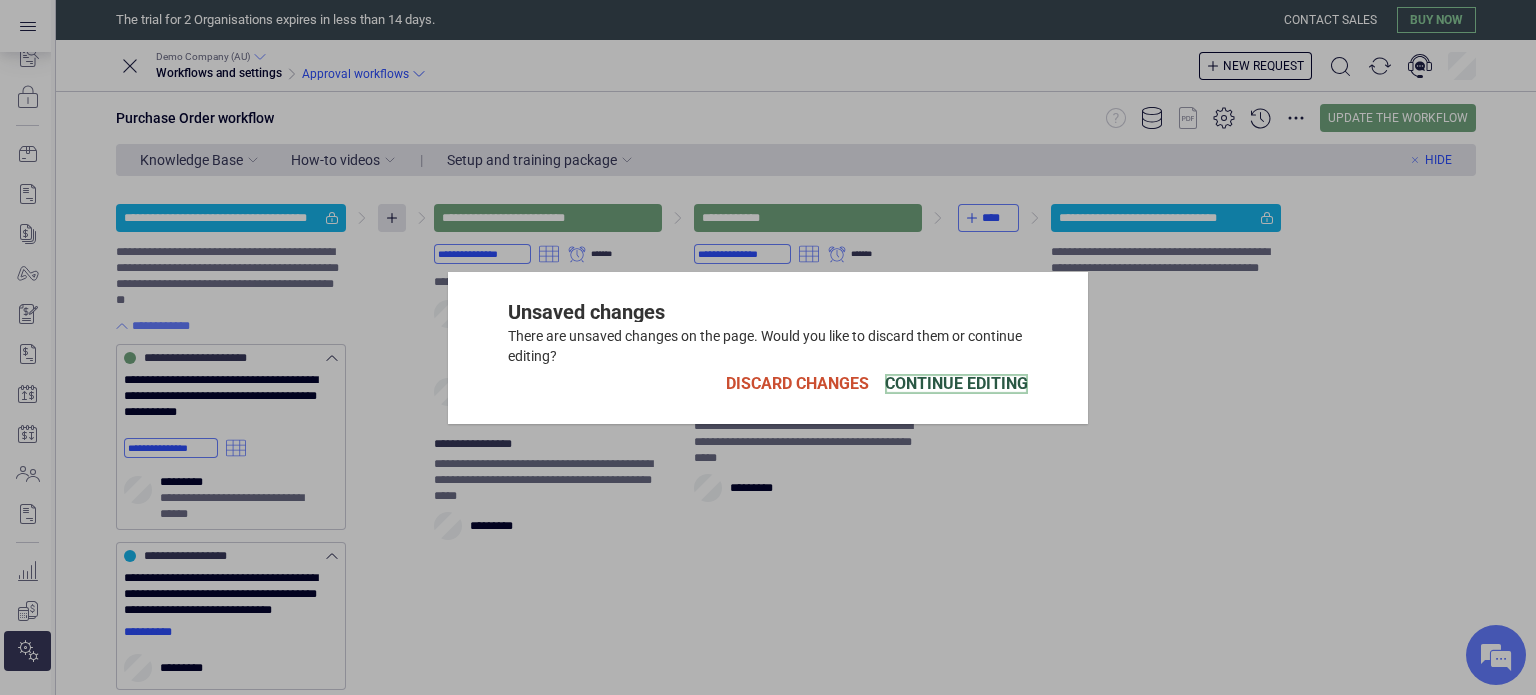 click on "Continue Editing" at bounding box center [956, 384] 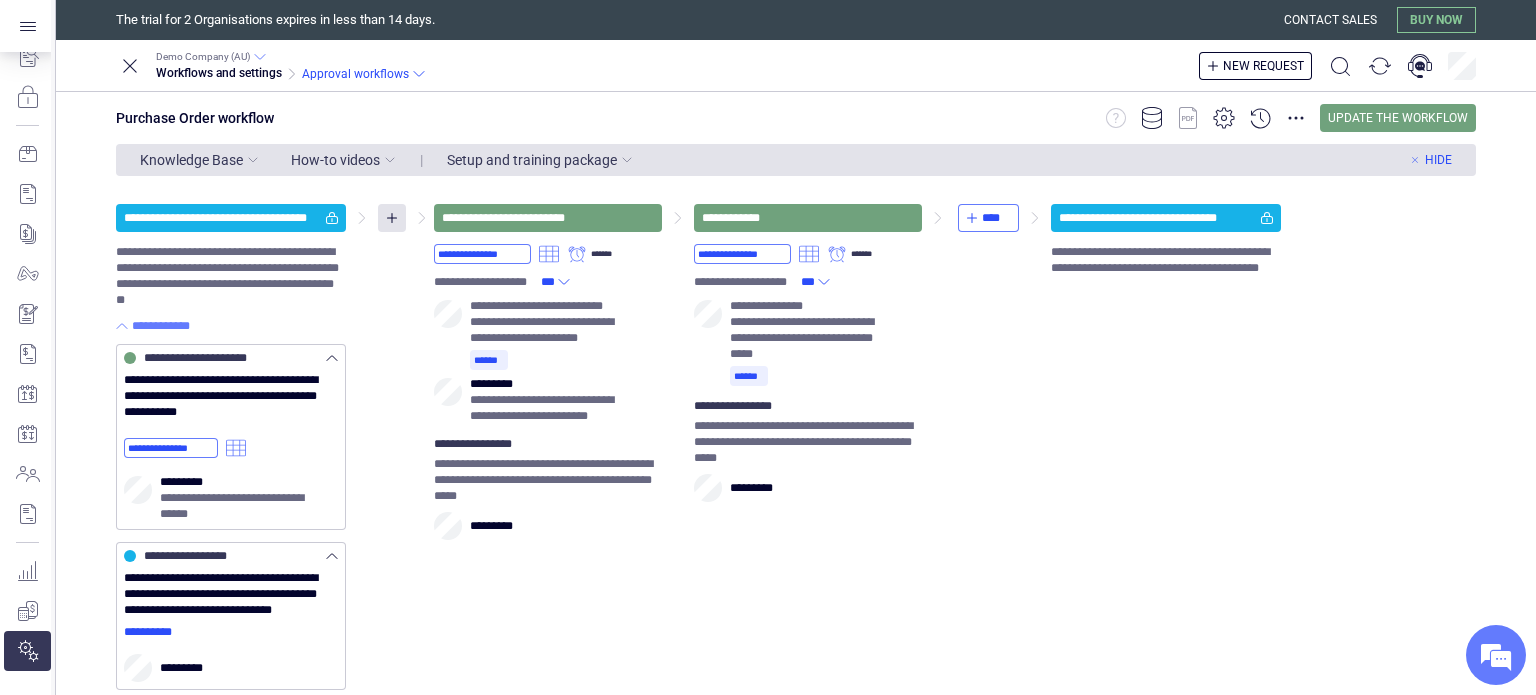 click on "**********" at bounding box center (796, 650) 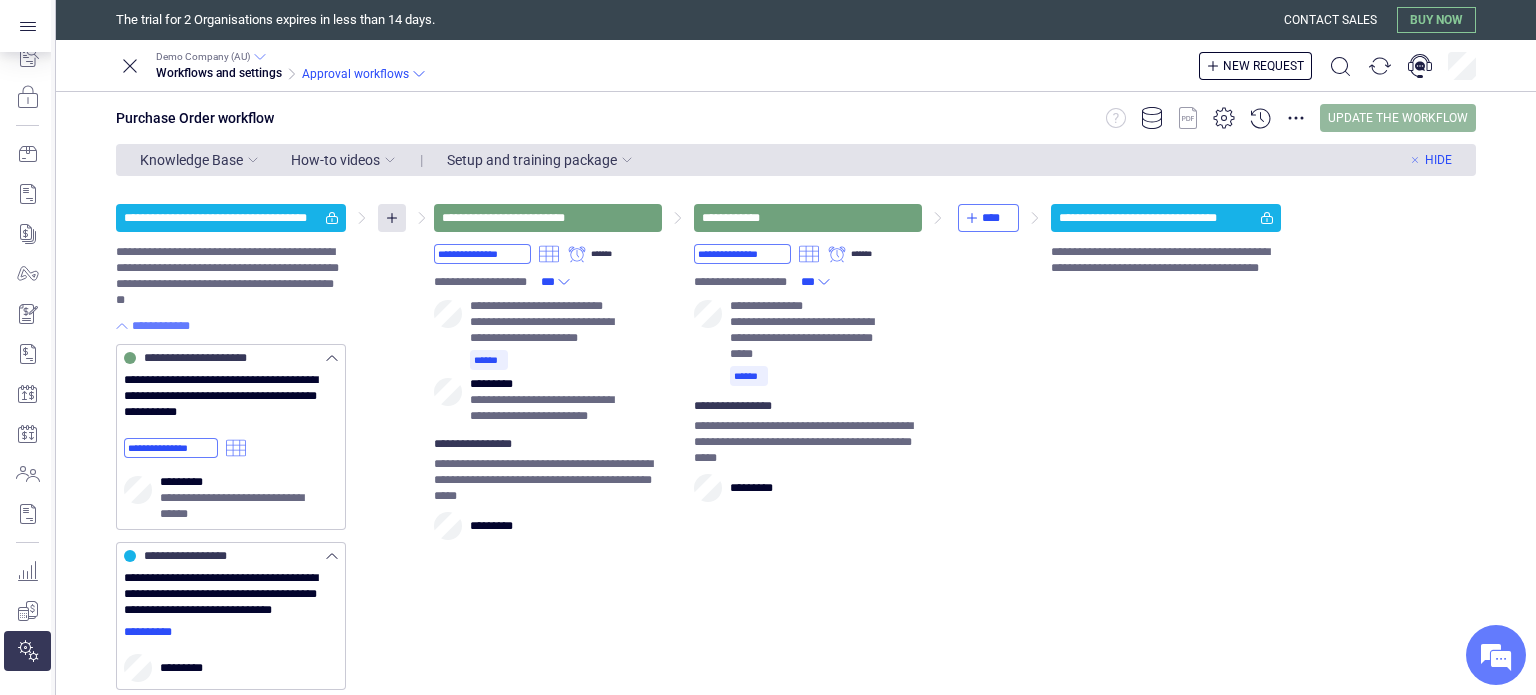 click on "Update the workflow" at bounding box center (1398, 118) 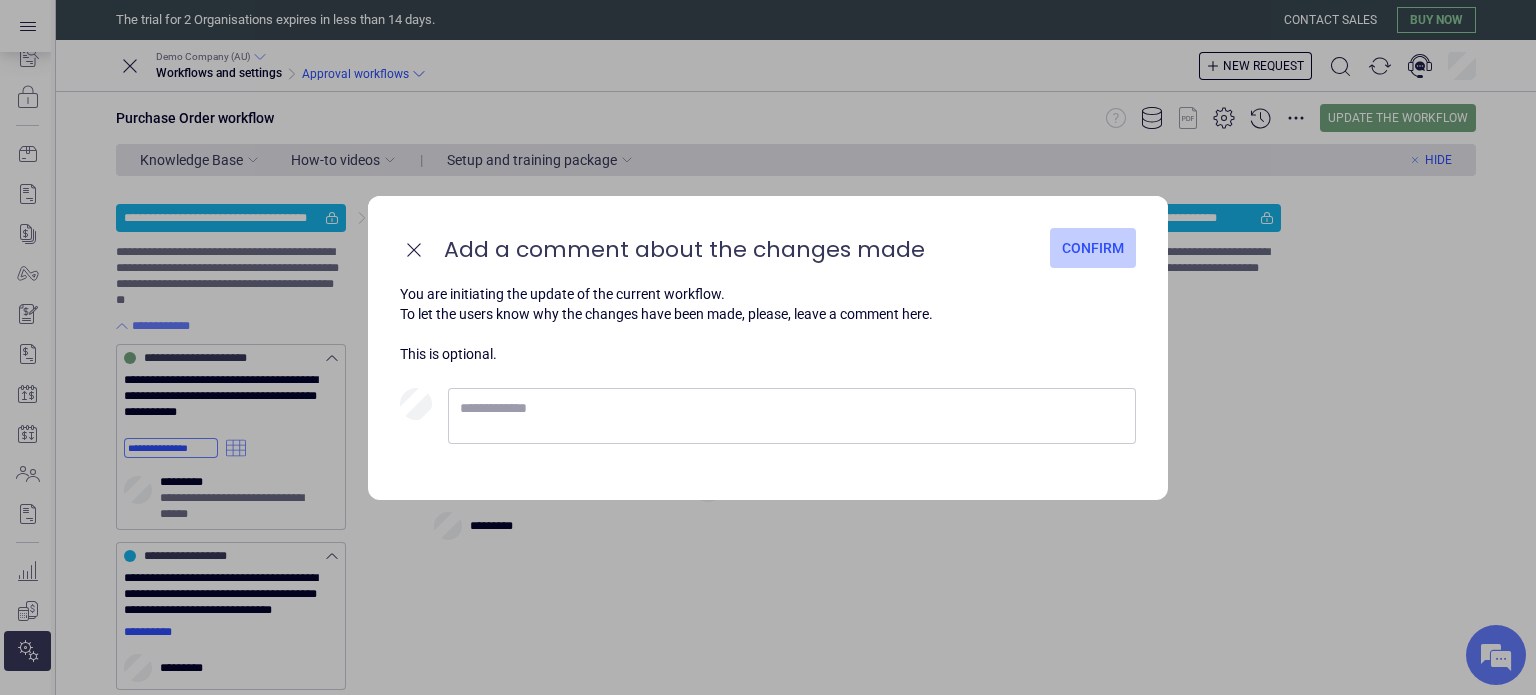 click on "Confirm" at bounding box center (1093, 248) 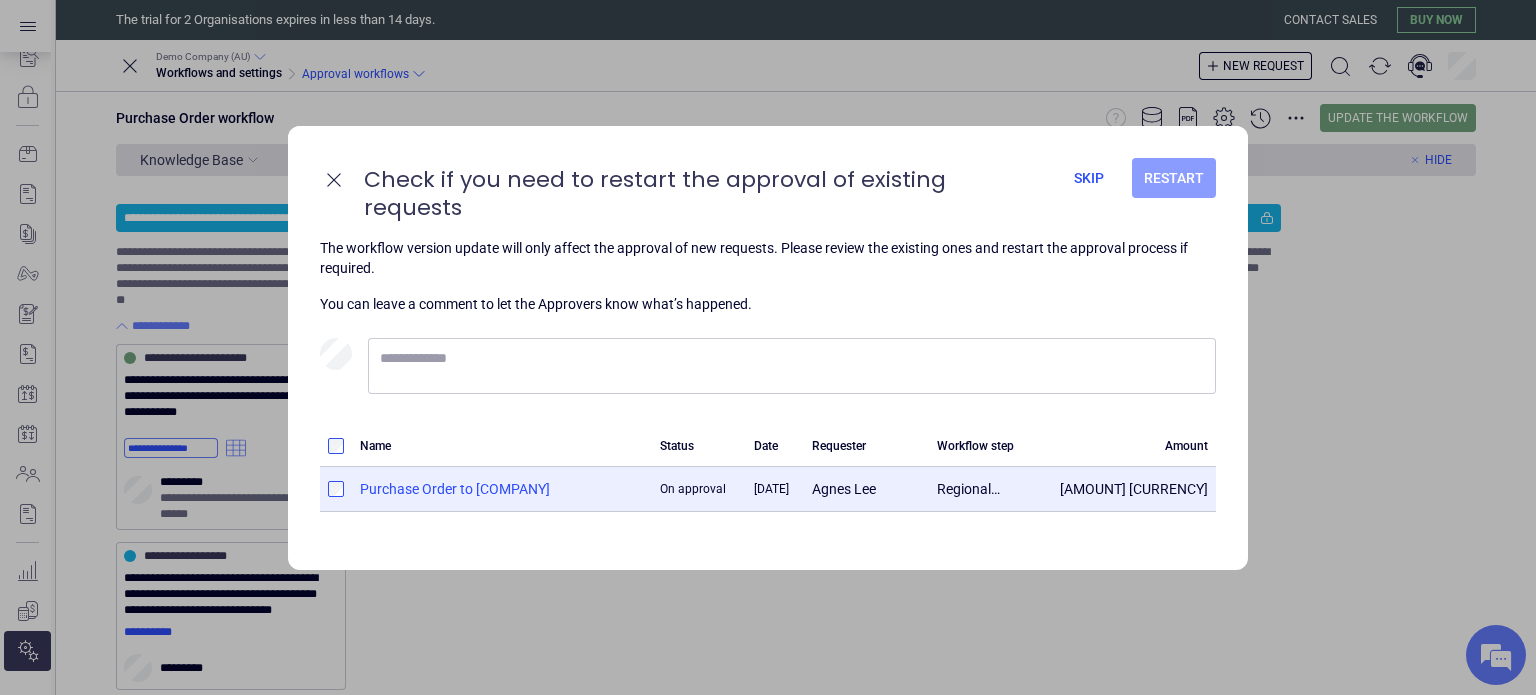 click on "Restart" at bounding box center [1174, 168] 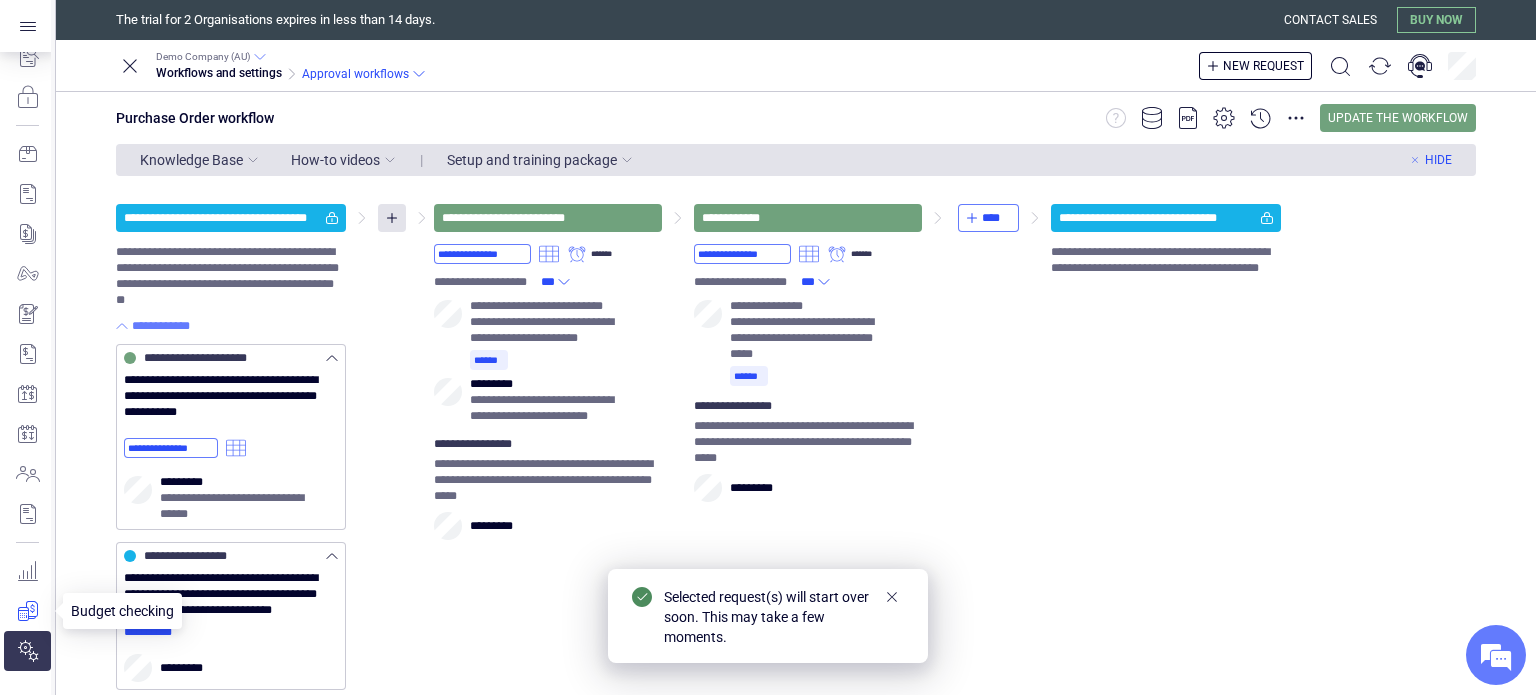 click at bounding box center (27, 611) 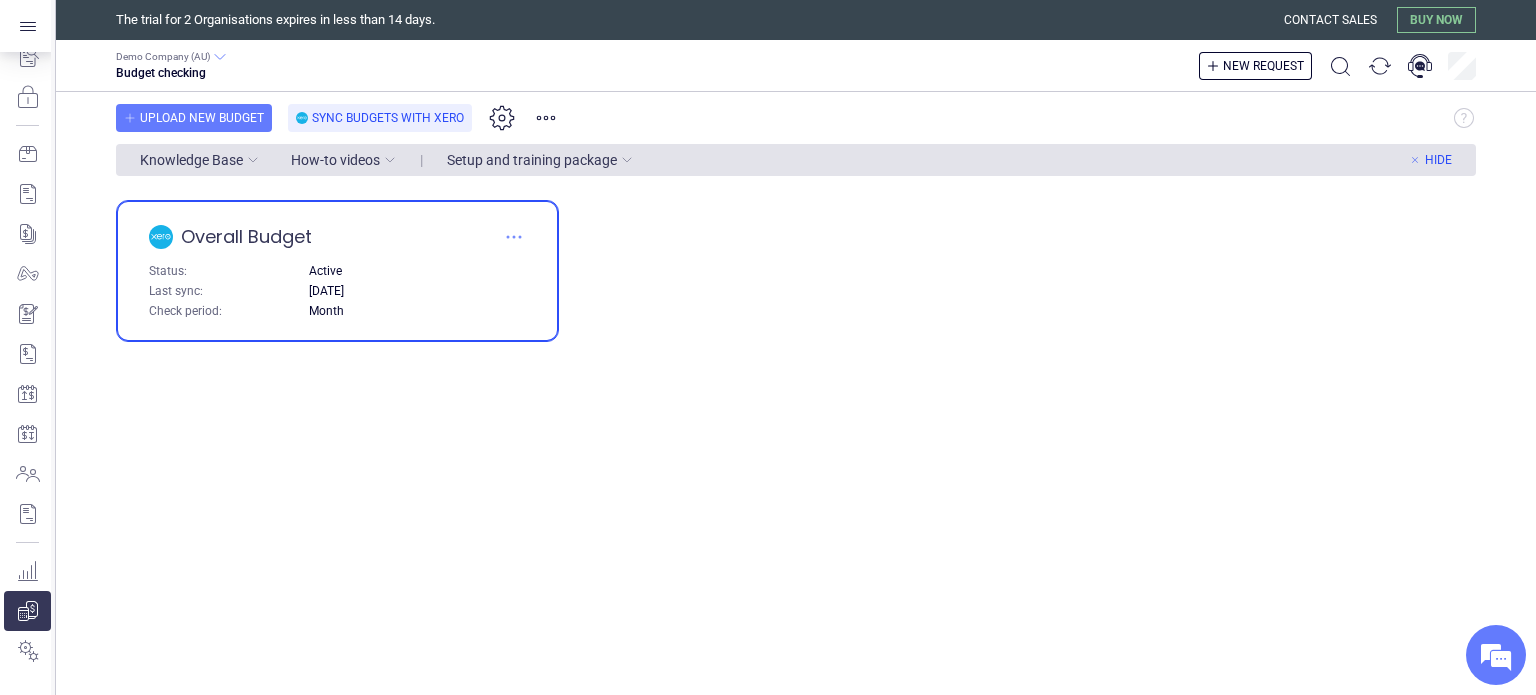 click at bounding box center [514, 237] 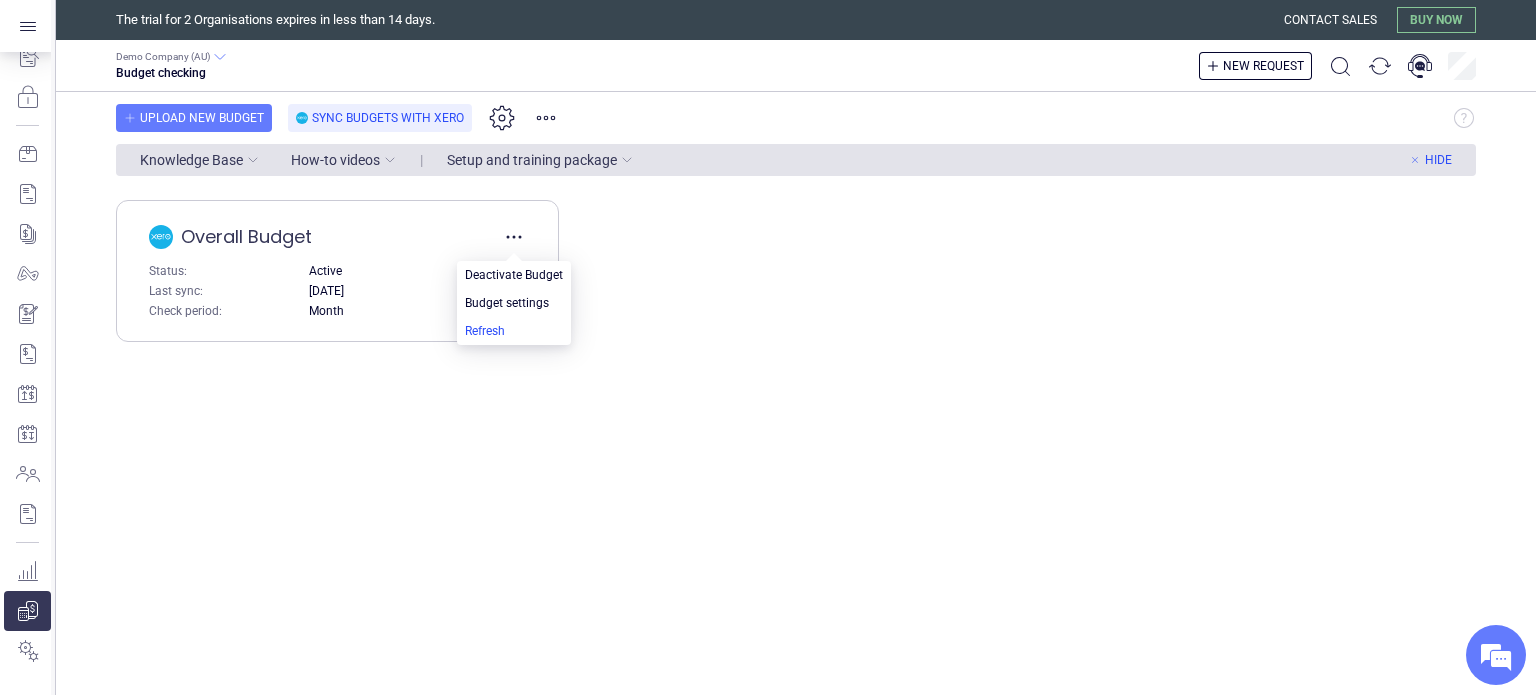 click at bounding box center [514, 275] 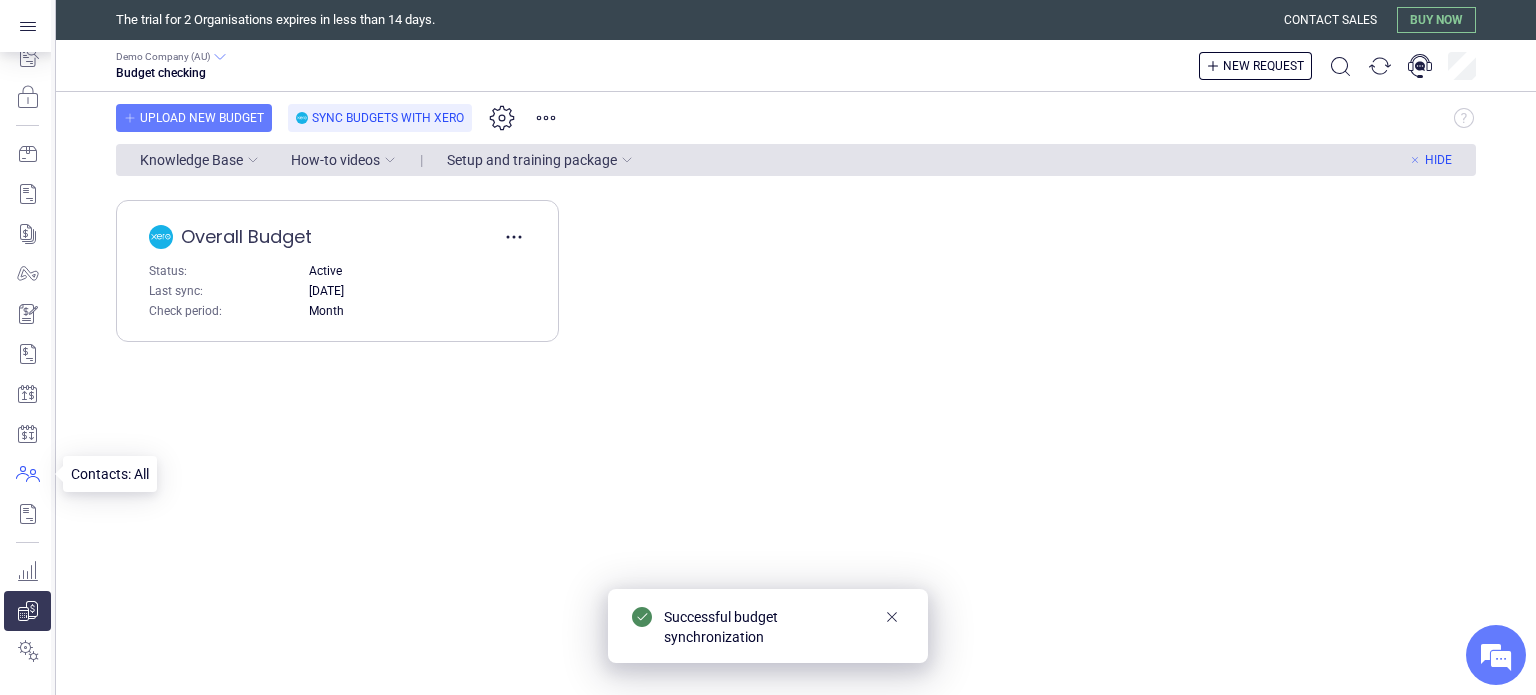 click at bounding box center [27, 474] 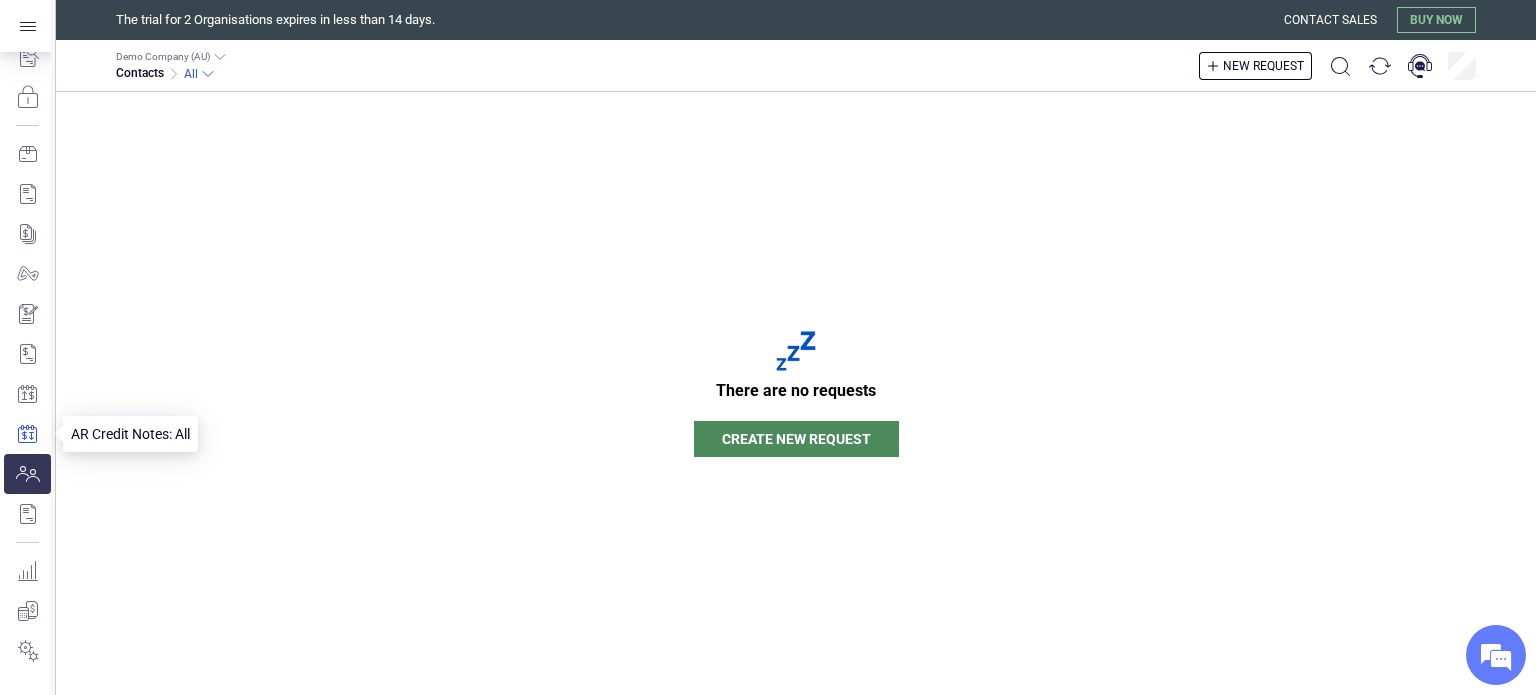 click at bounding box center (27, 434) 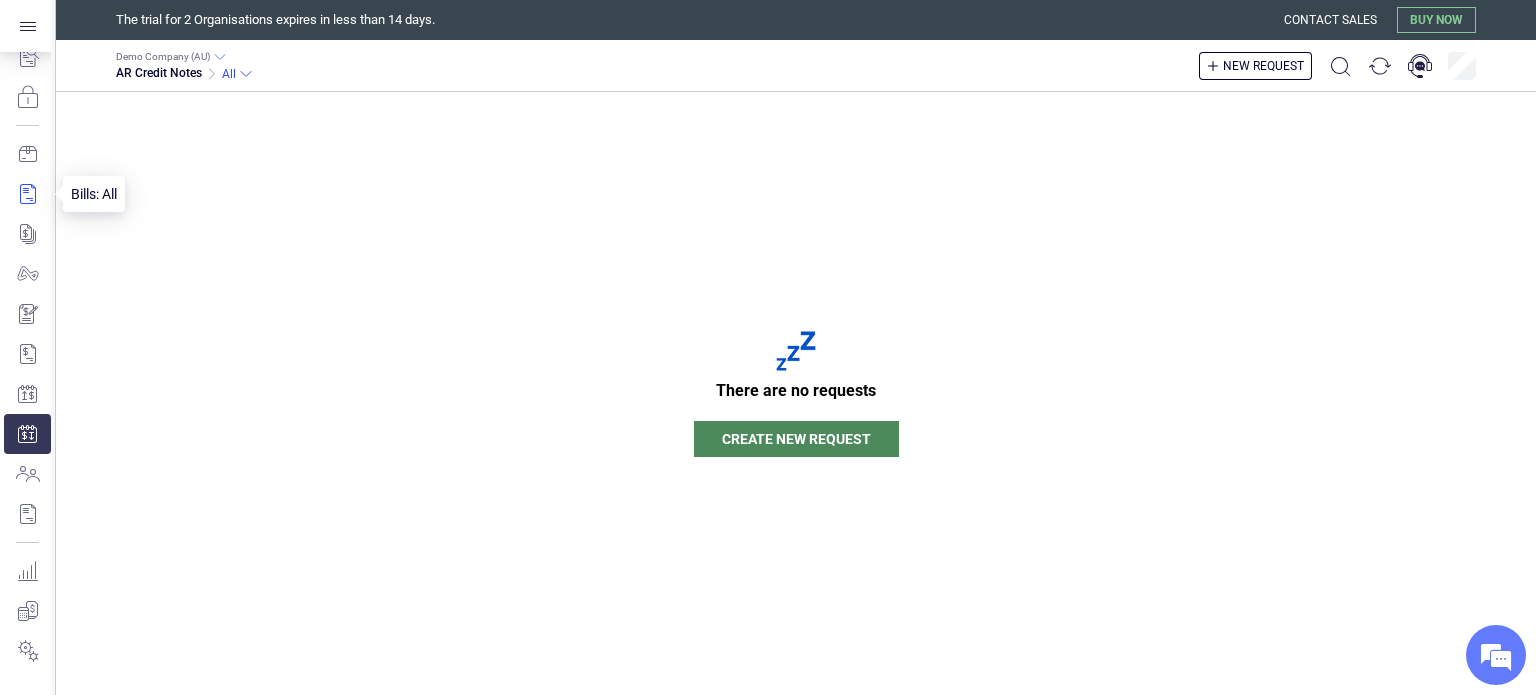 click at bounding box center (27, 194) 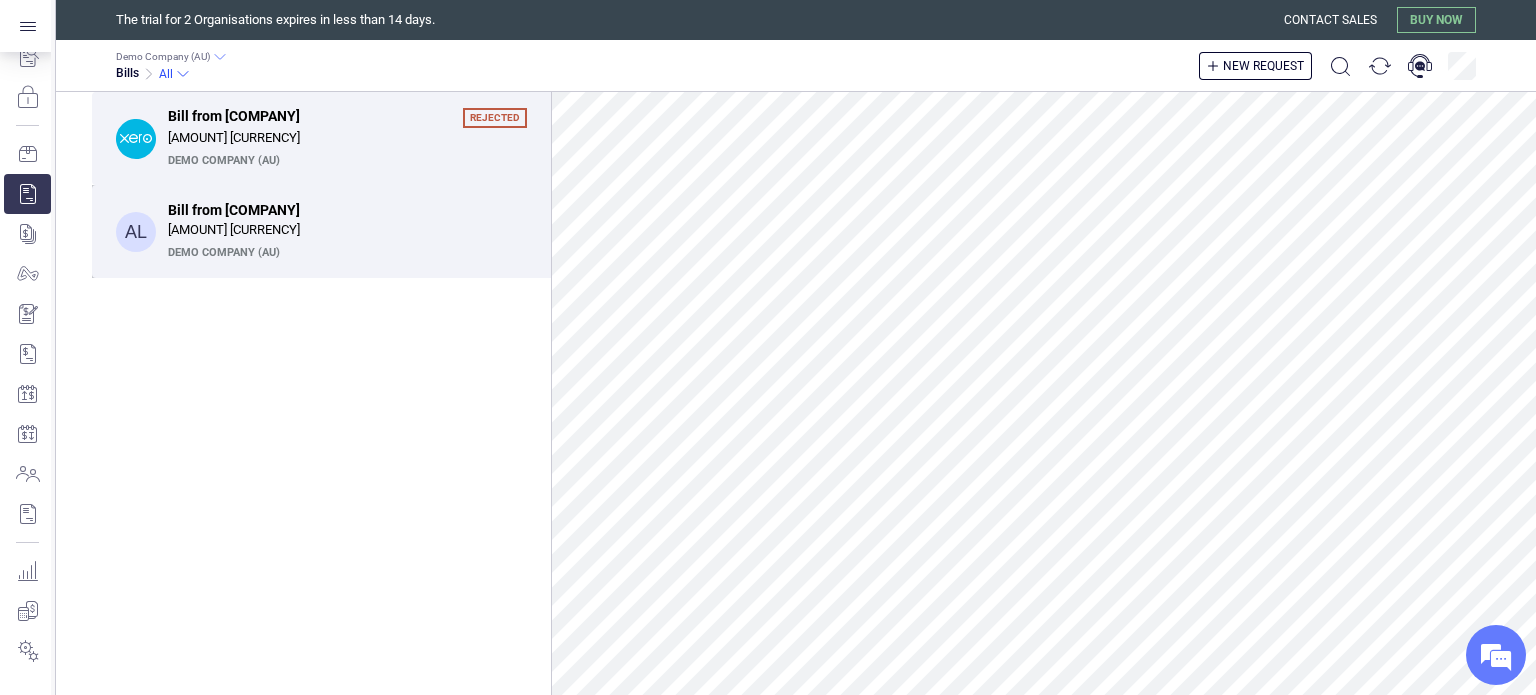 scroll, scrollTop: 0, scrollLeft: 0, axis: both 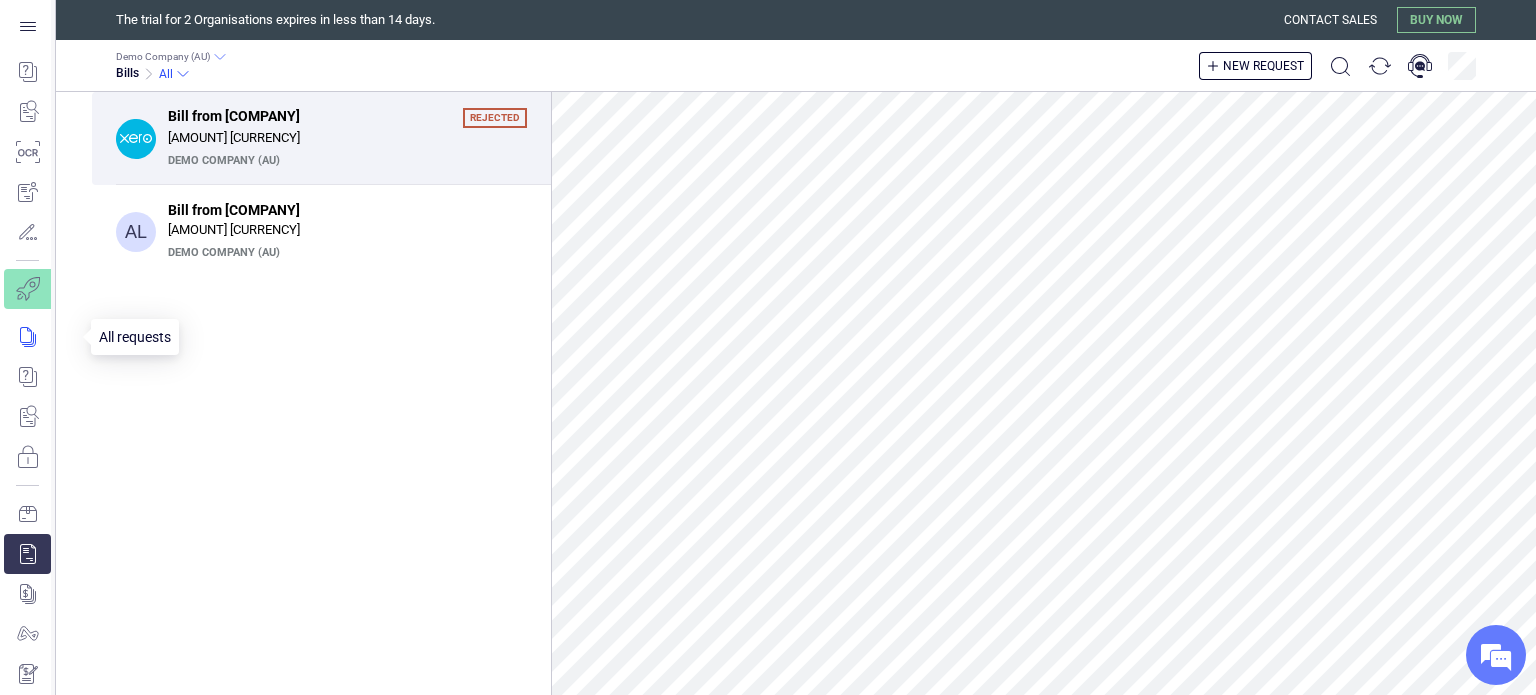click at bounding box center [41, 337] 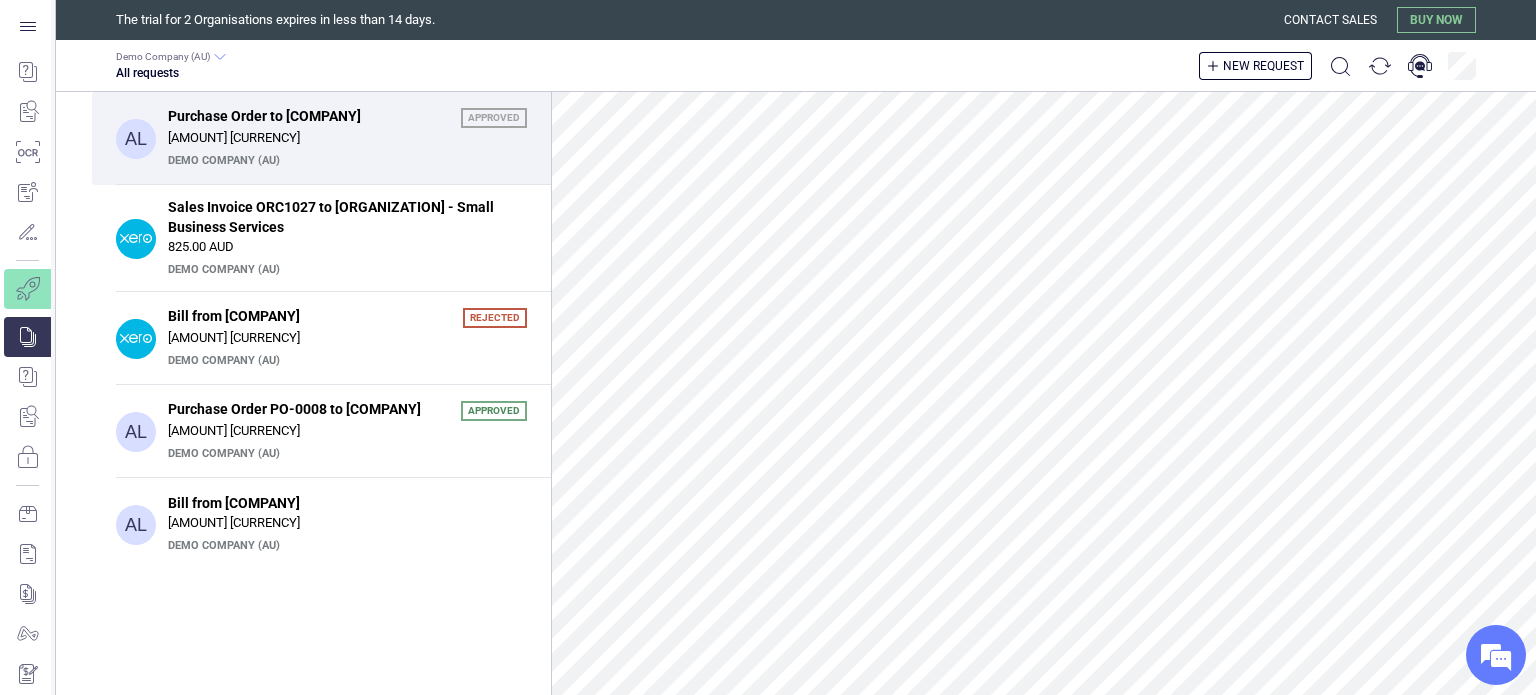 scroll, scrollTop: 0, scrollLeft: 0, axis: both 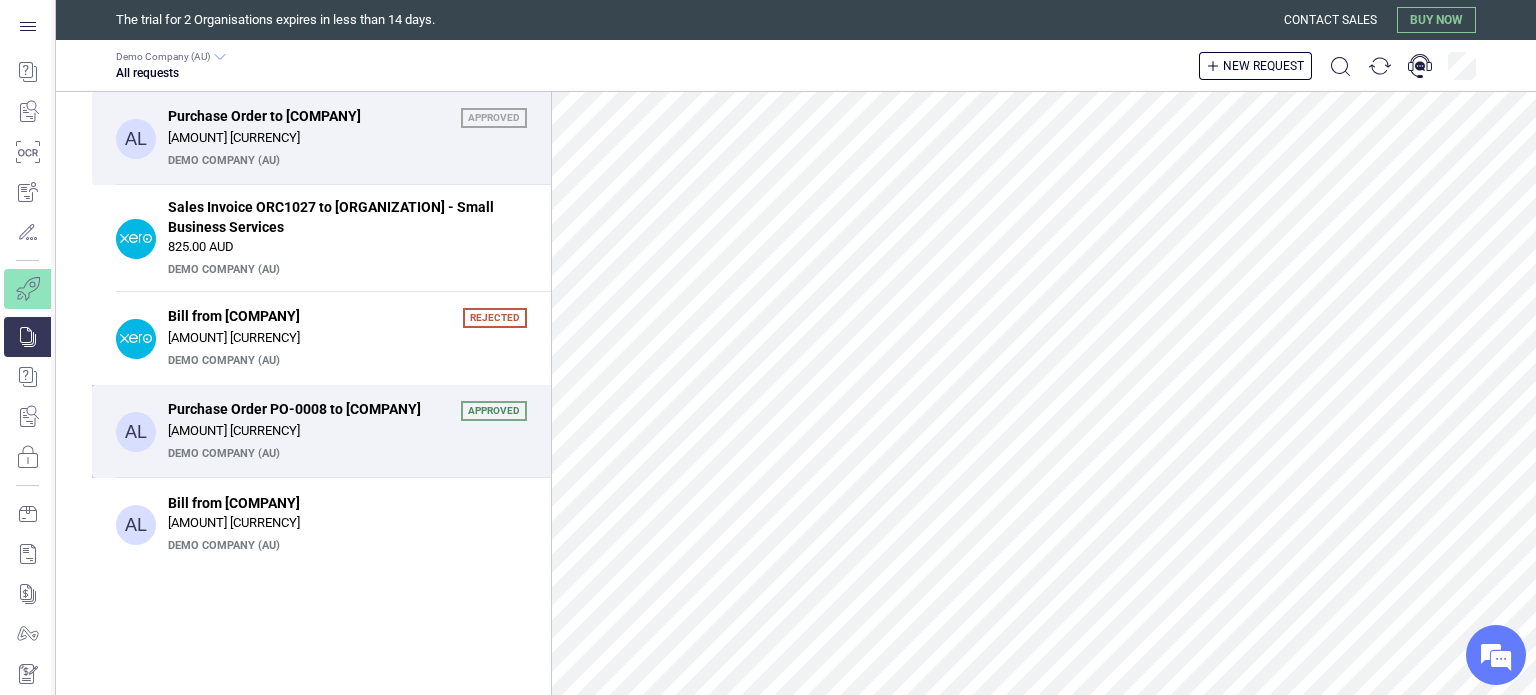 click on "Approved" at bounding box center [494, 409] 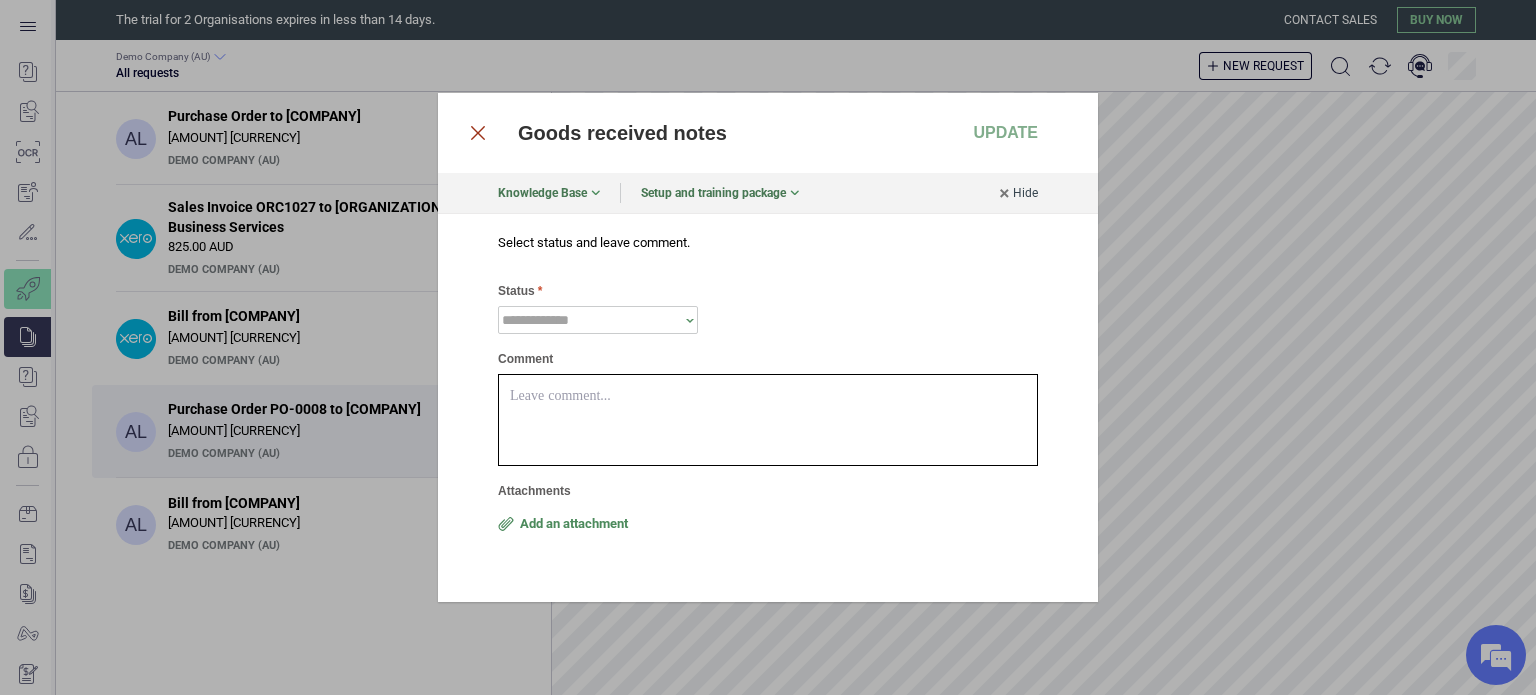 click at bounding box center [478, 133] 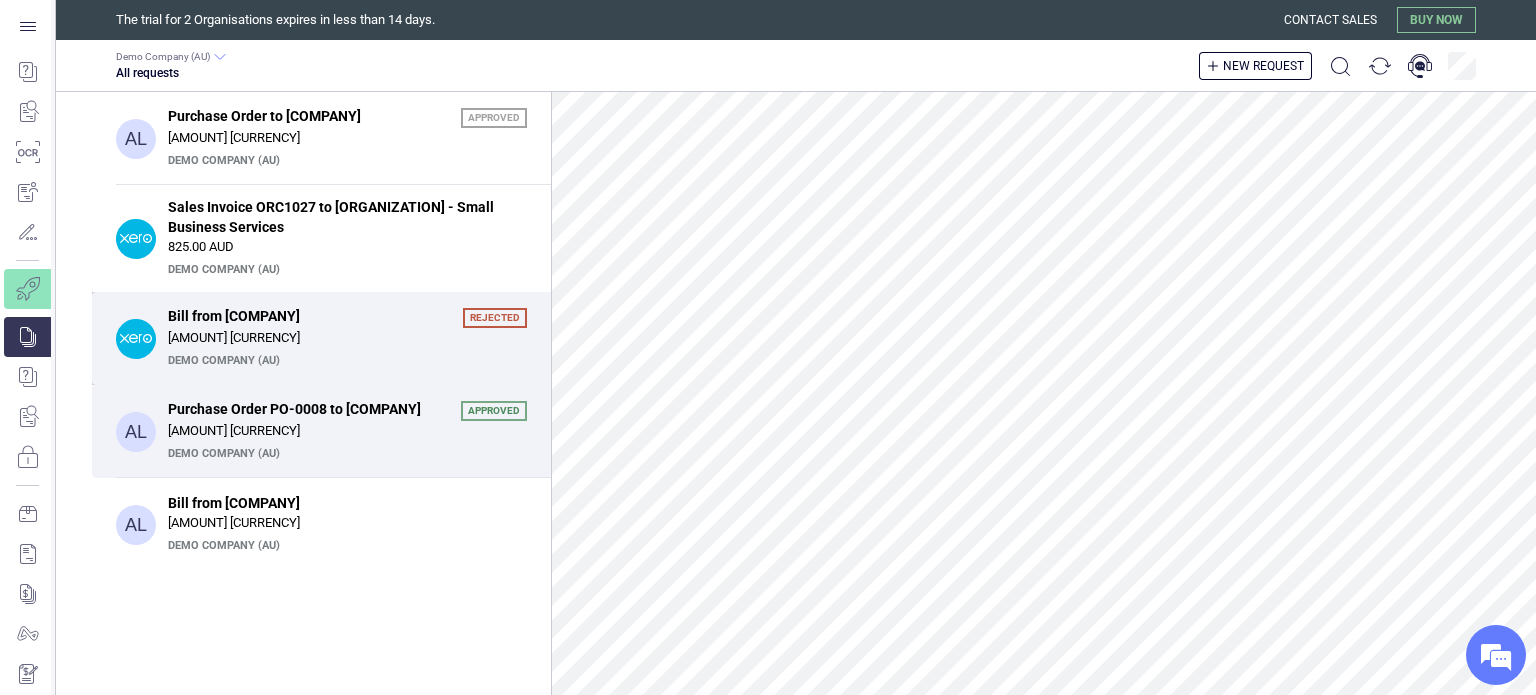 click on "Bill from [ORGANIZATION] Rejected [AMOUNT] [CURRENCY] [ORGANIZATION] ([COUNTRY])" at bounding box center (321, 338) 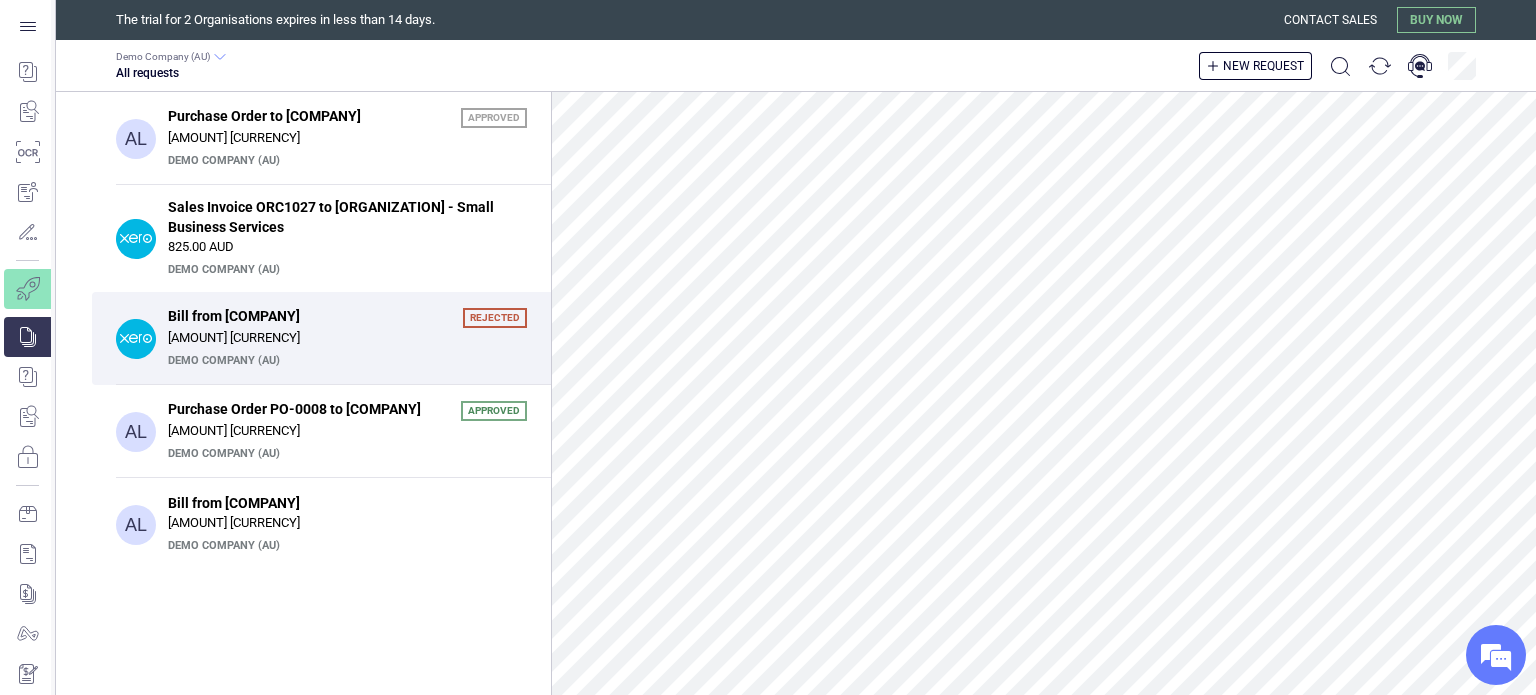 scroll, scrollTop: 459, scrollLeft: 0, axis: vertical 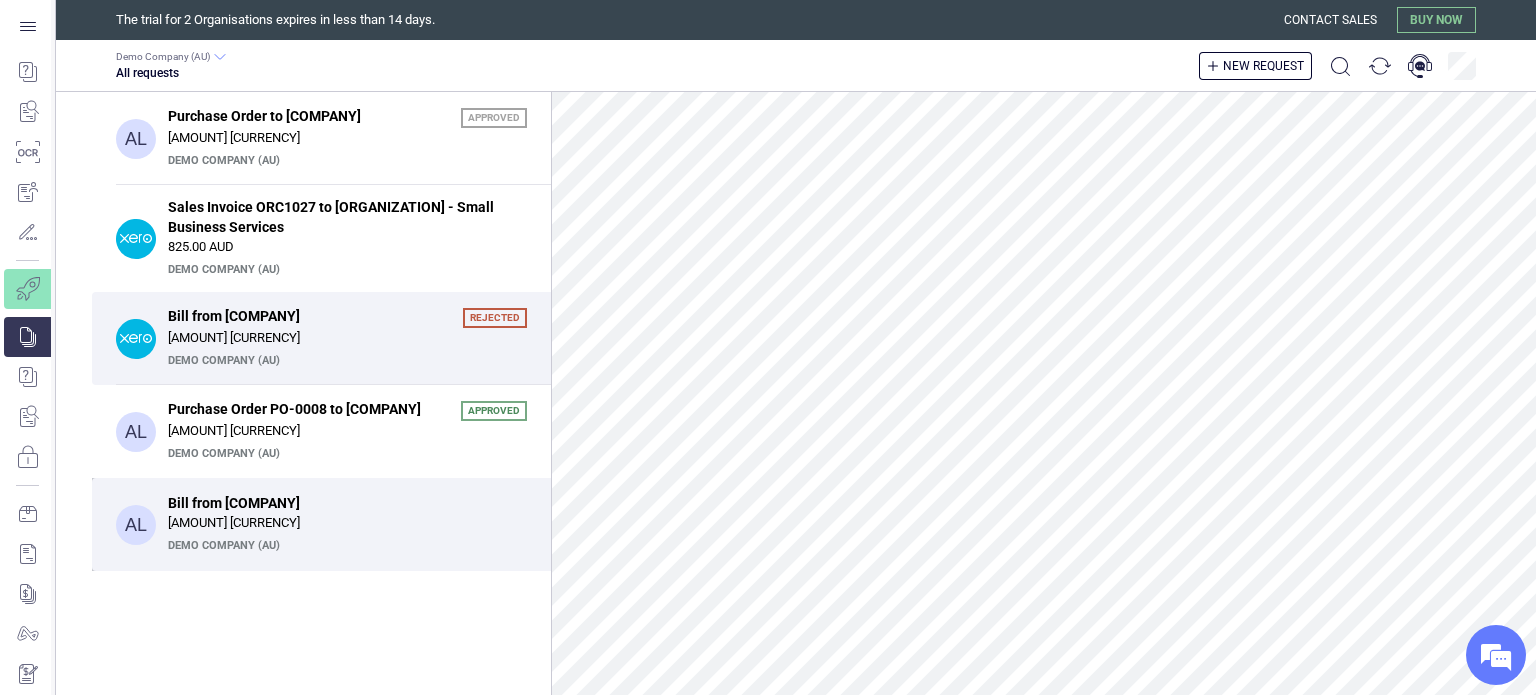 click on "[AMOUNT] [CURRENCY]" at bounding box center (347, 537) 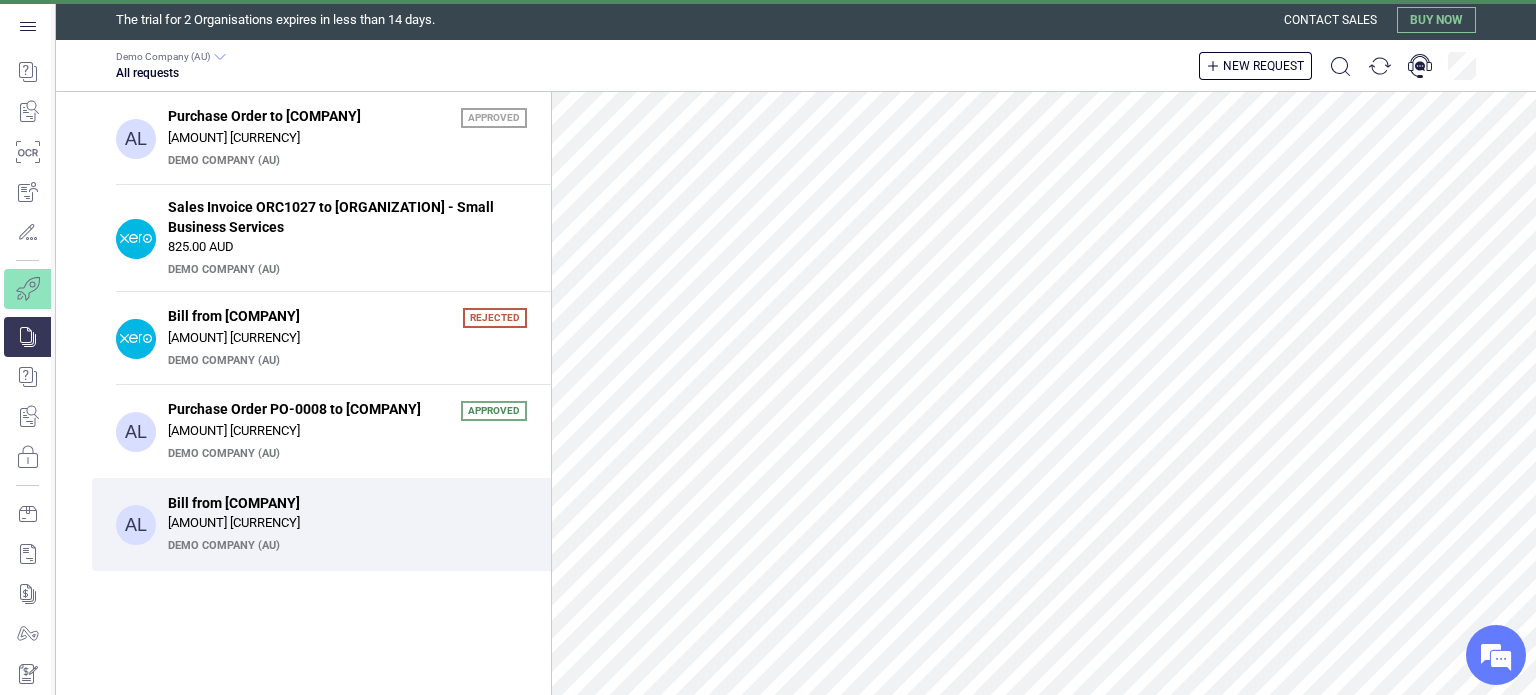 scroll, scrollTop: 0, scrollLeft: 0, axis: both 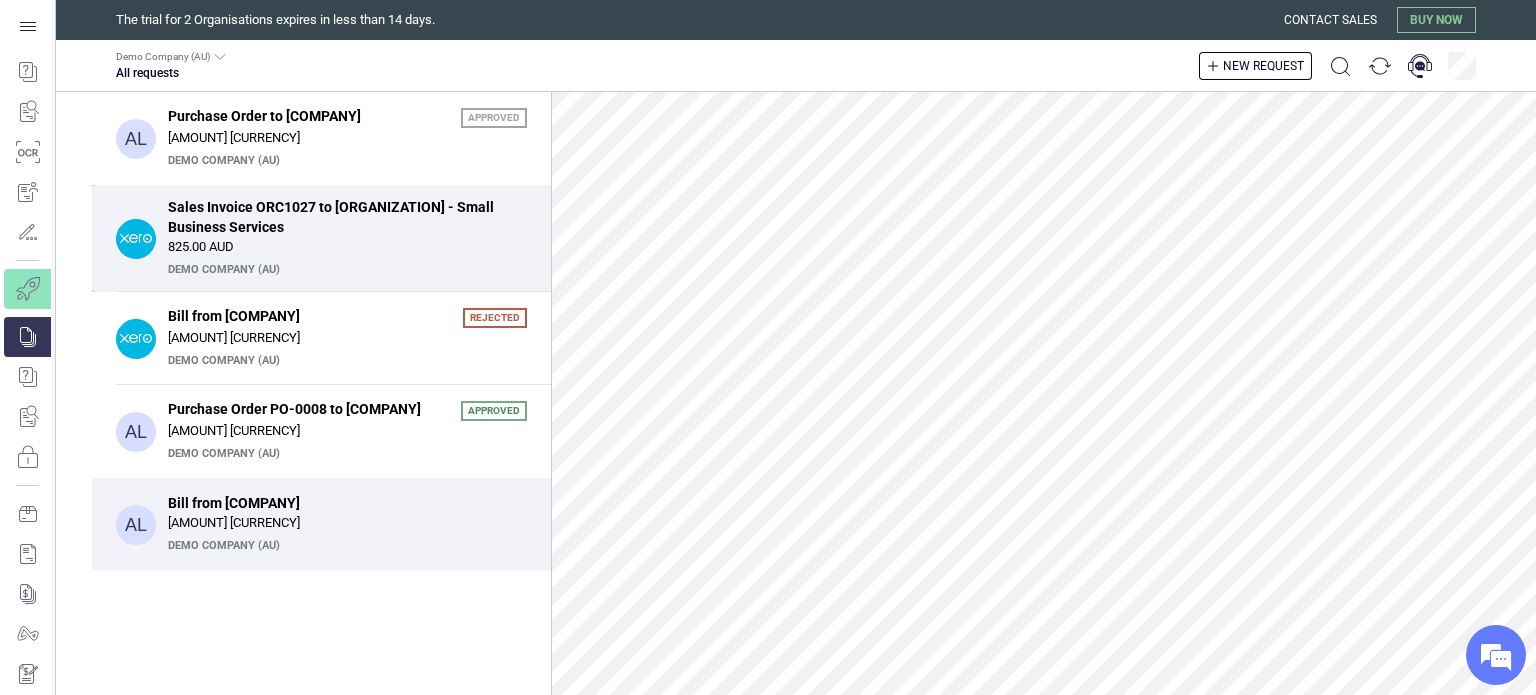 click on "[AMOUNT] [CURRENCY]" at bounding box center [347, 247] 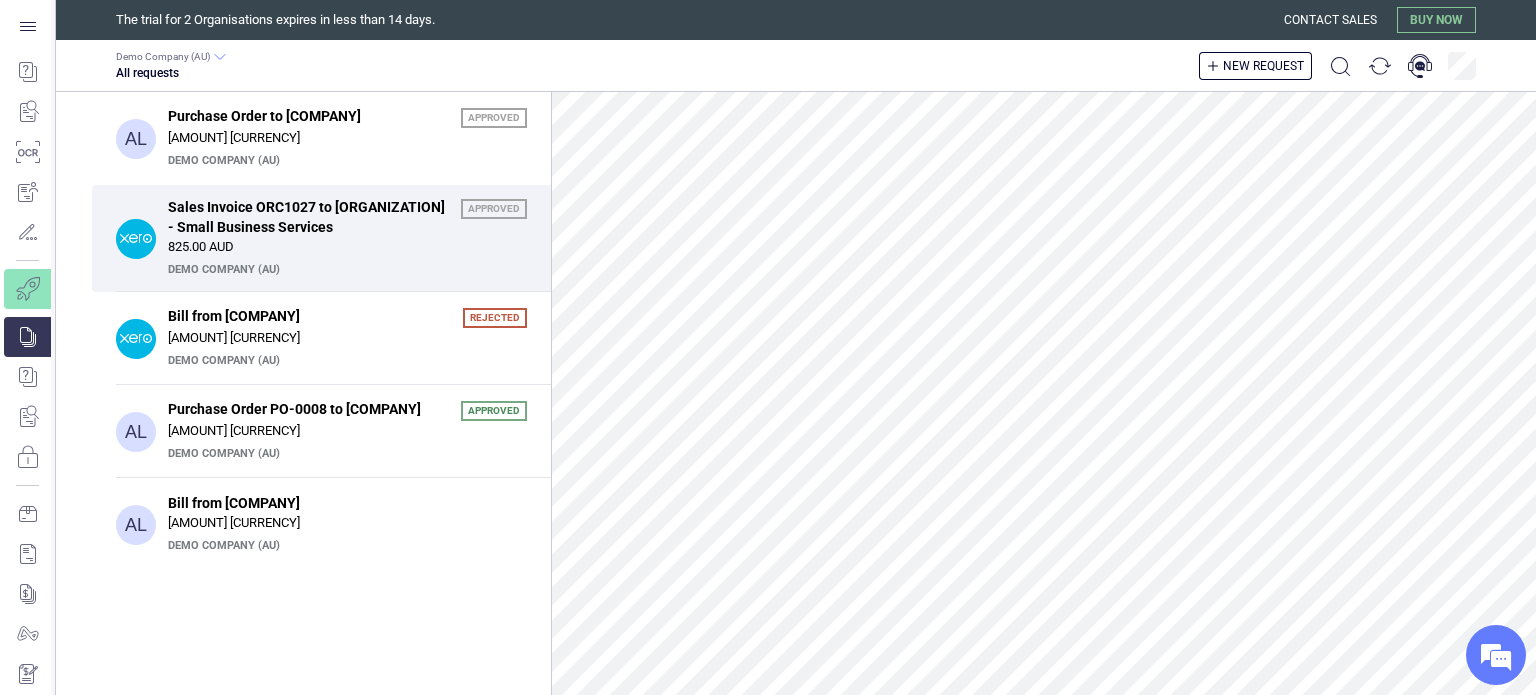 scroll, scrollTop: 293, scrollLeft: 0, axis: vertical 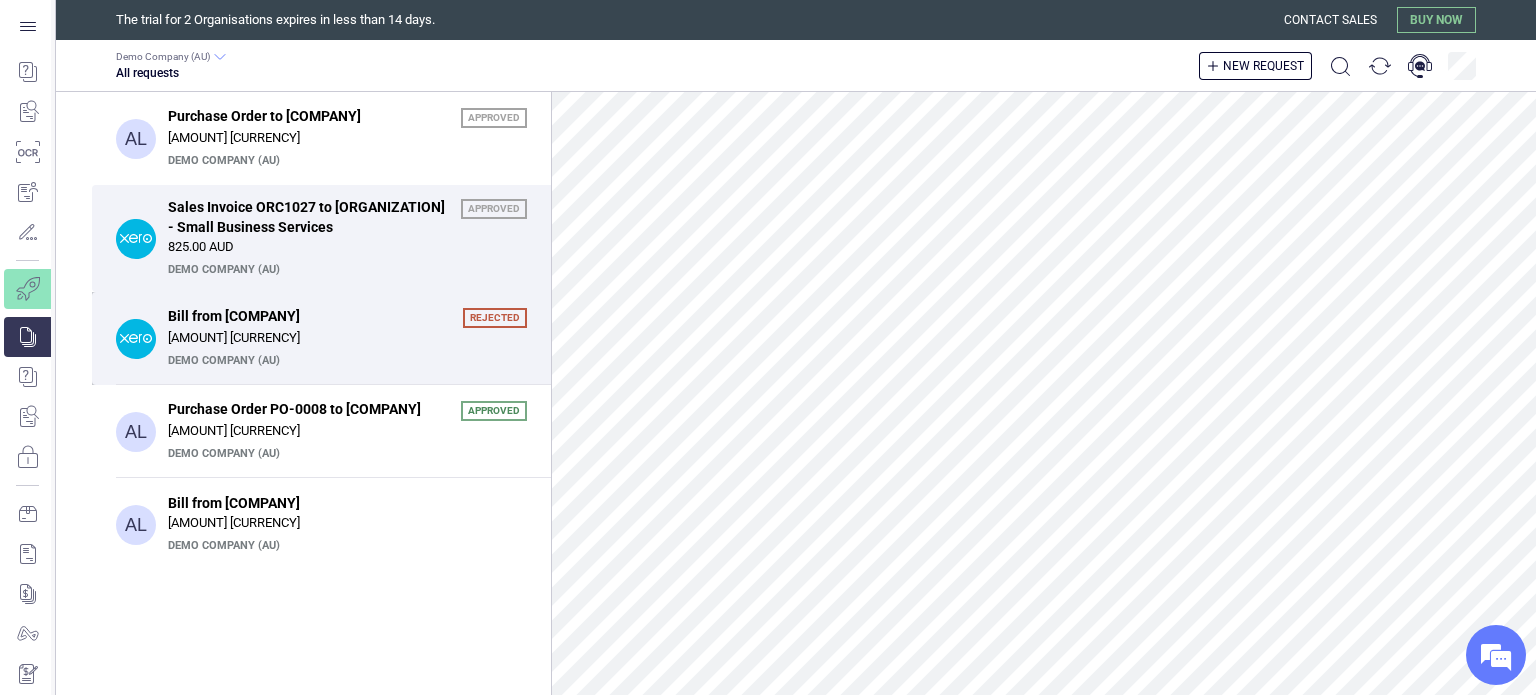 click on "[AMOUNT] [CURRENCY]" at bounding box center (347, 338) 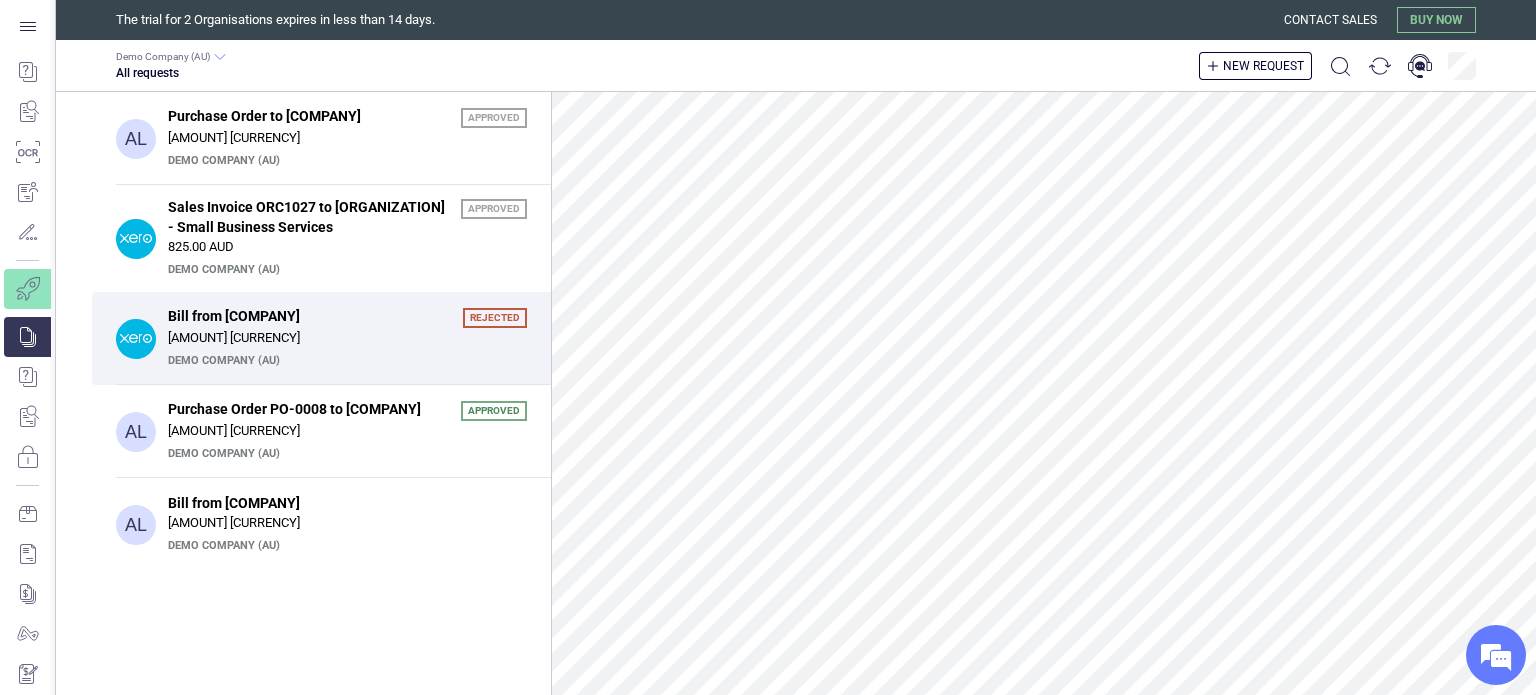 scroll, scrollTop: 0, scrollLeft: 0, axis: both 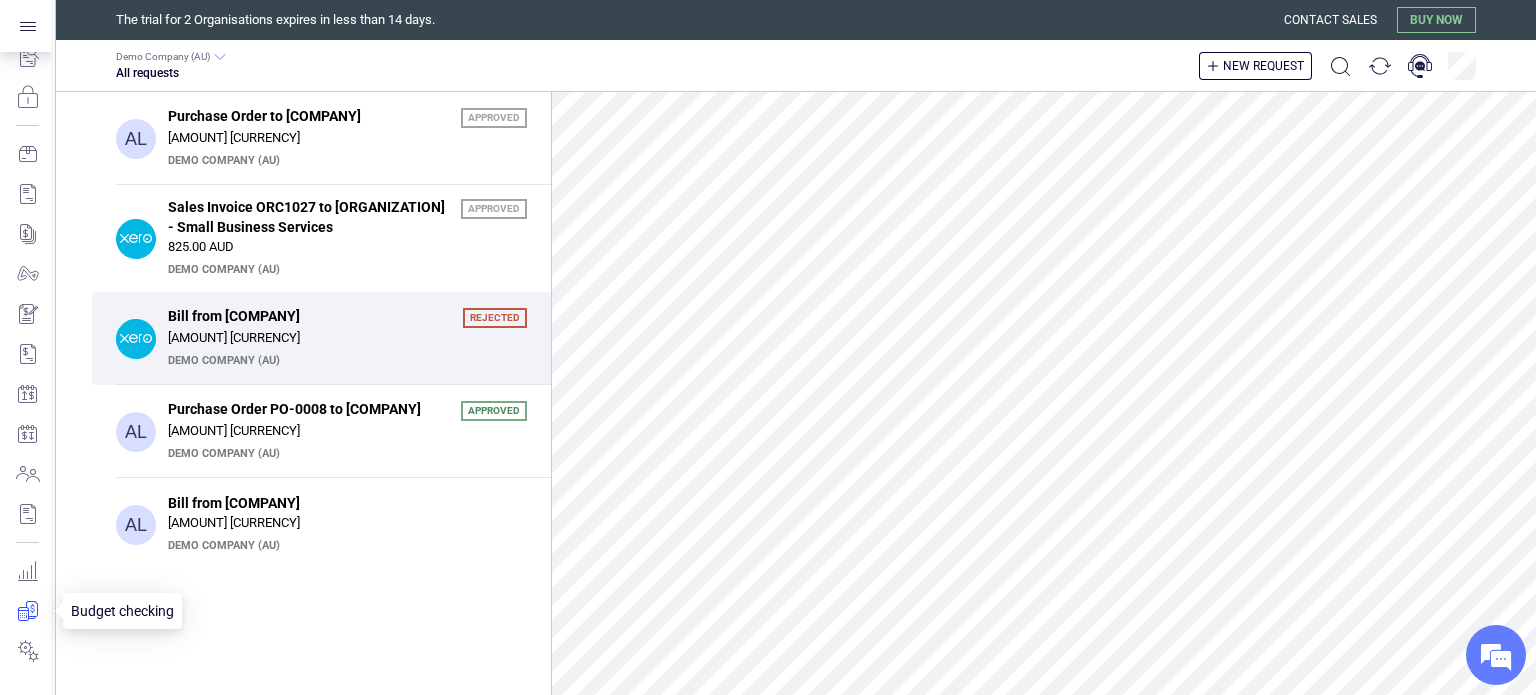 click at bounding box center [27, 611] 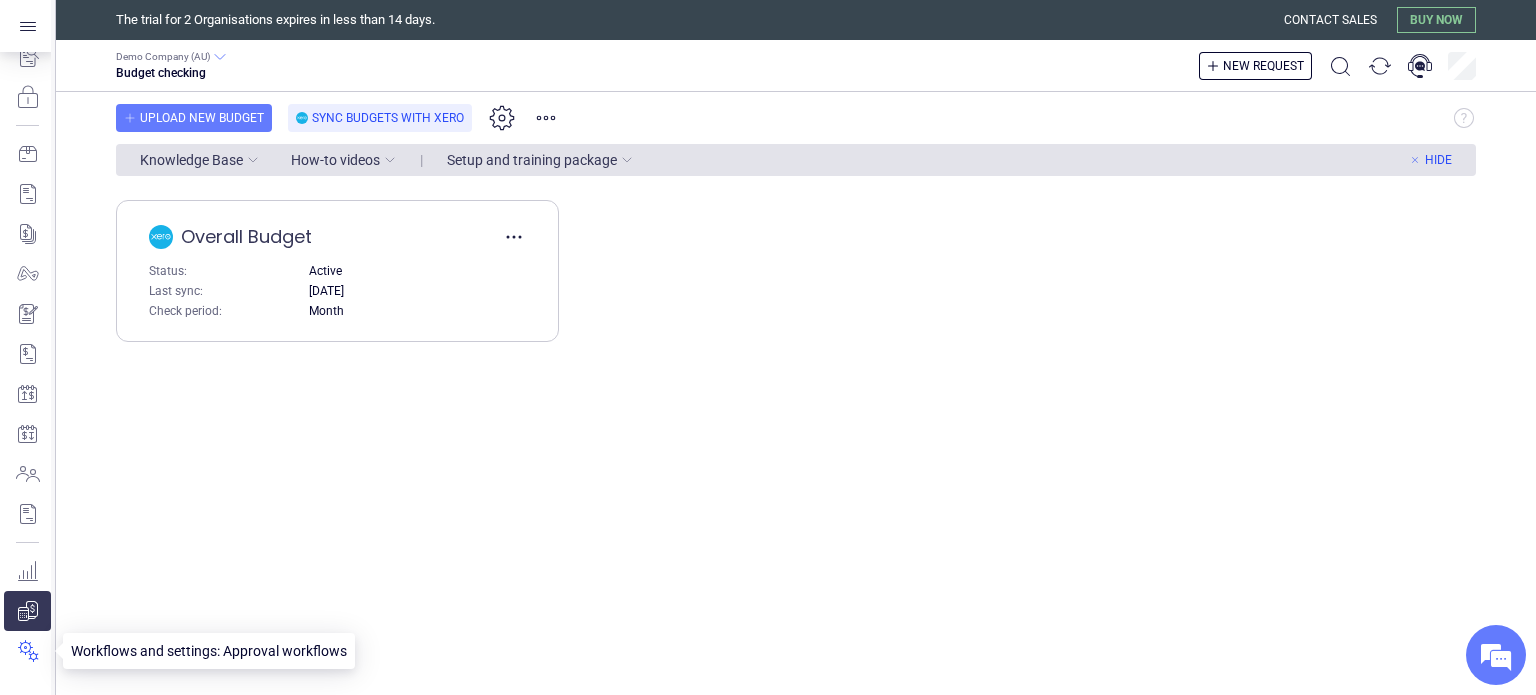 click at bounding box center [27, 651] 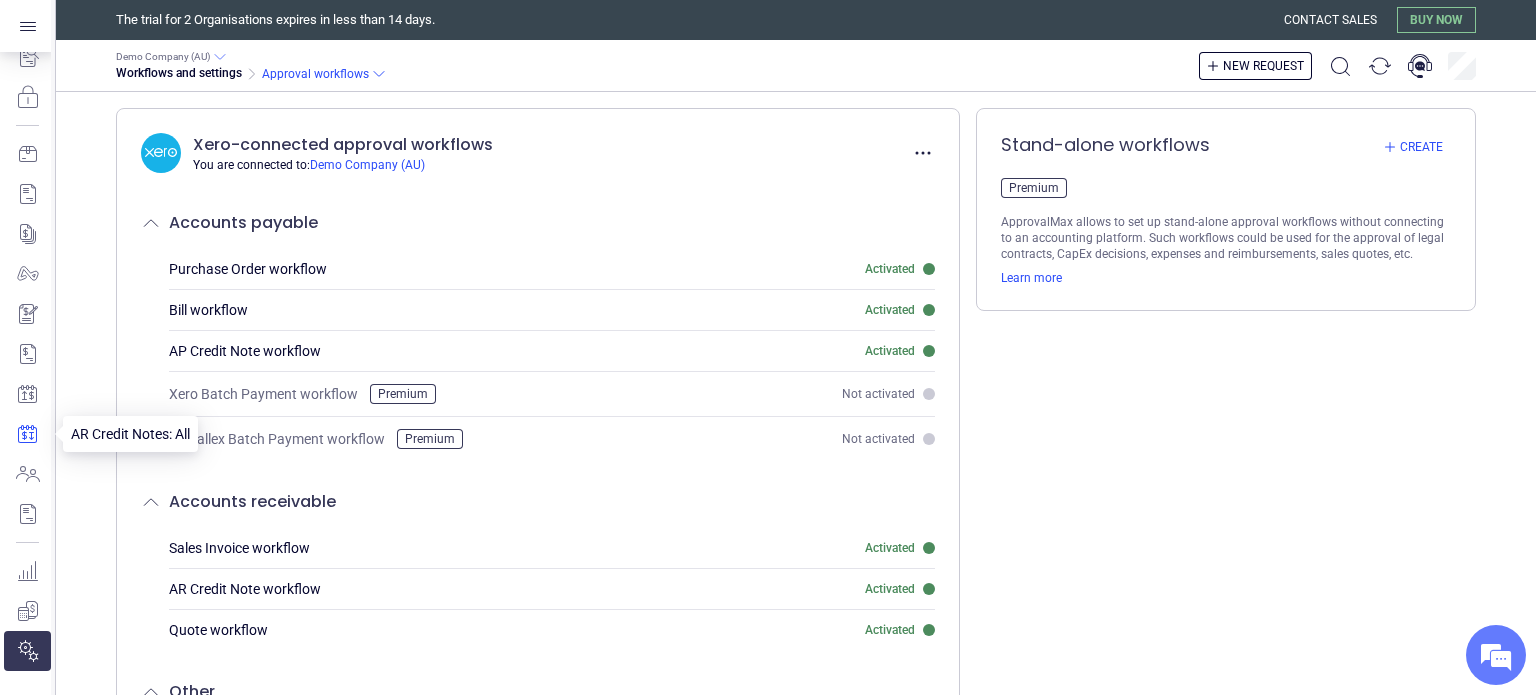click at bounding box center (27, 434) 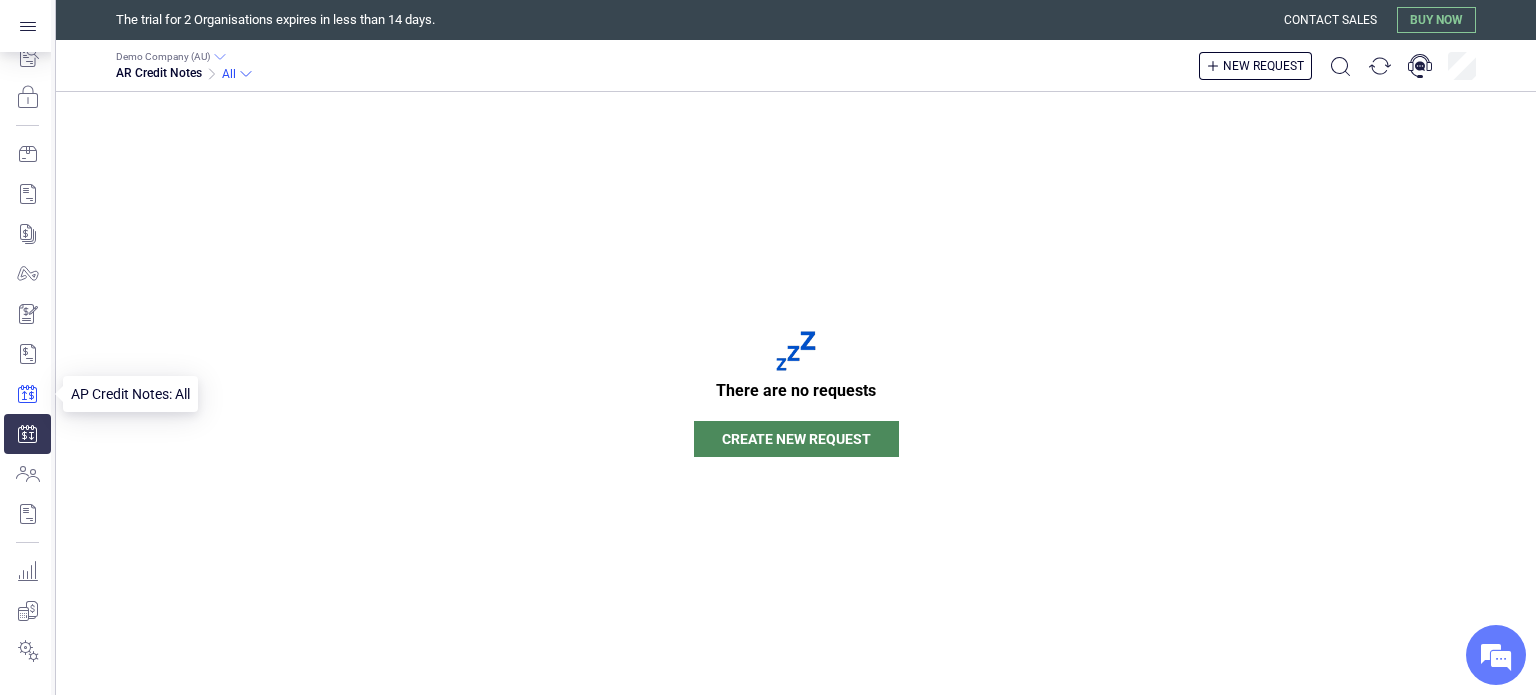 click at bounding box center [27, 394] 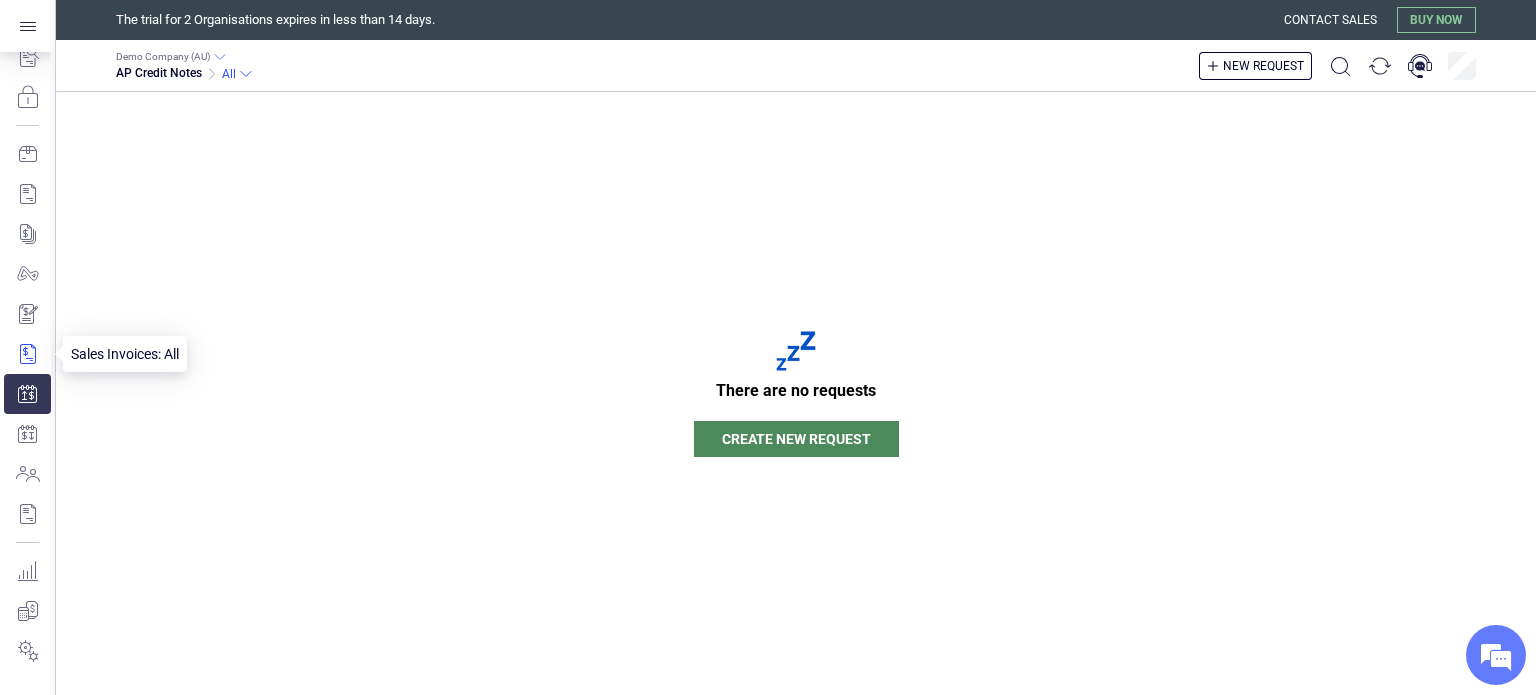 click at bounding box center [27, 354] 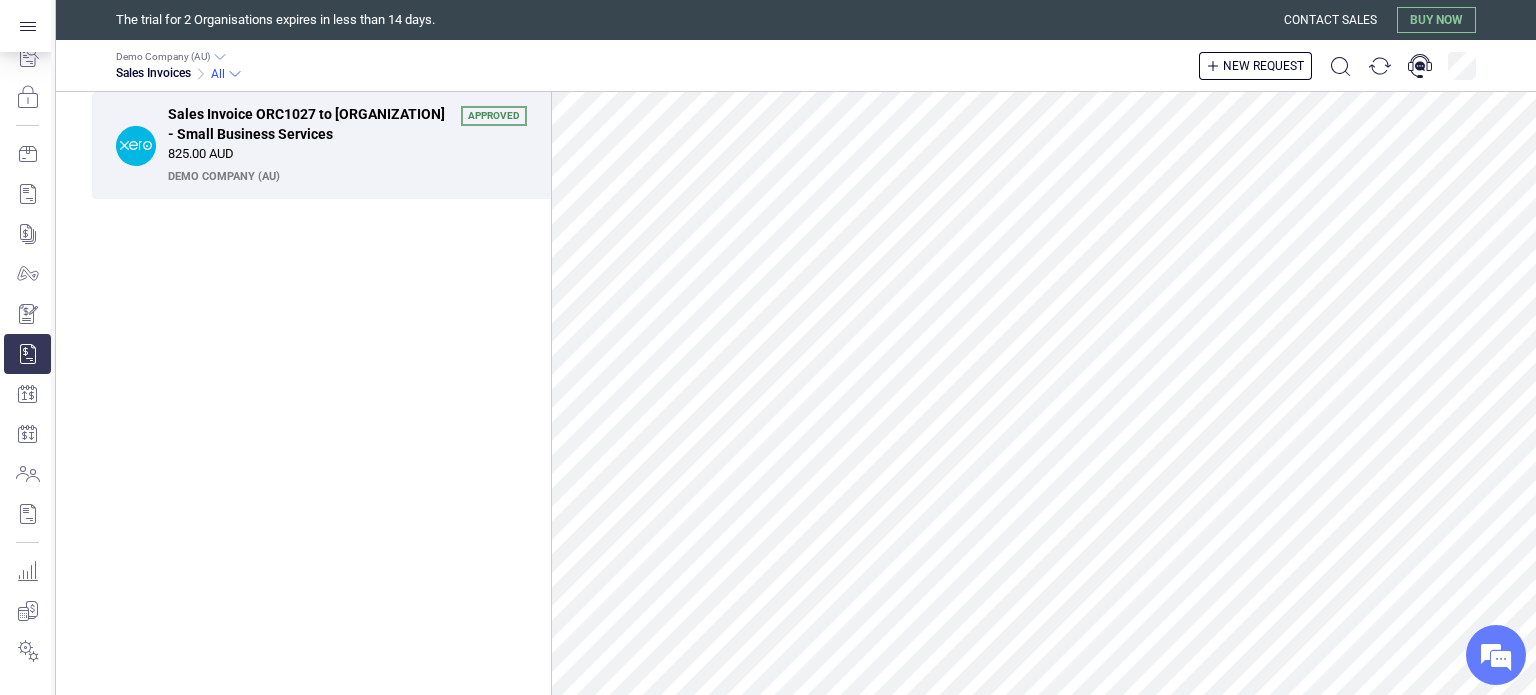 scroll, scrollTop: 644, scrollLeft: 0, axis: vertical 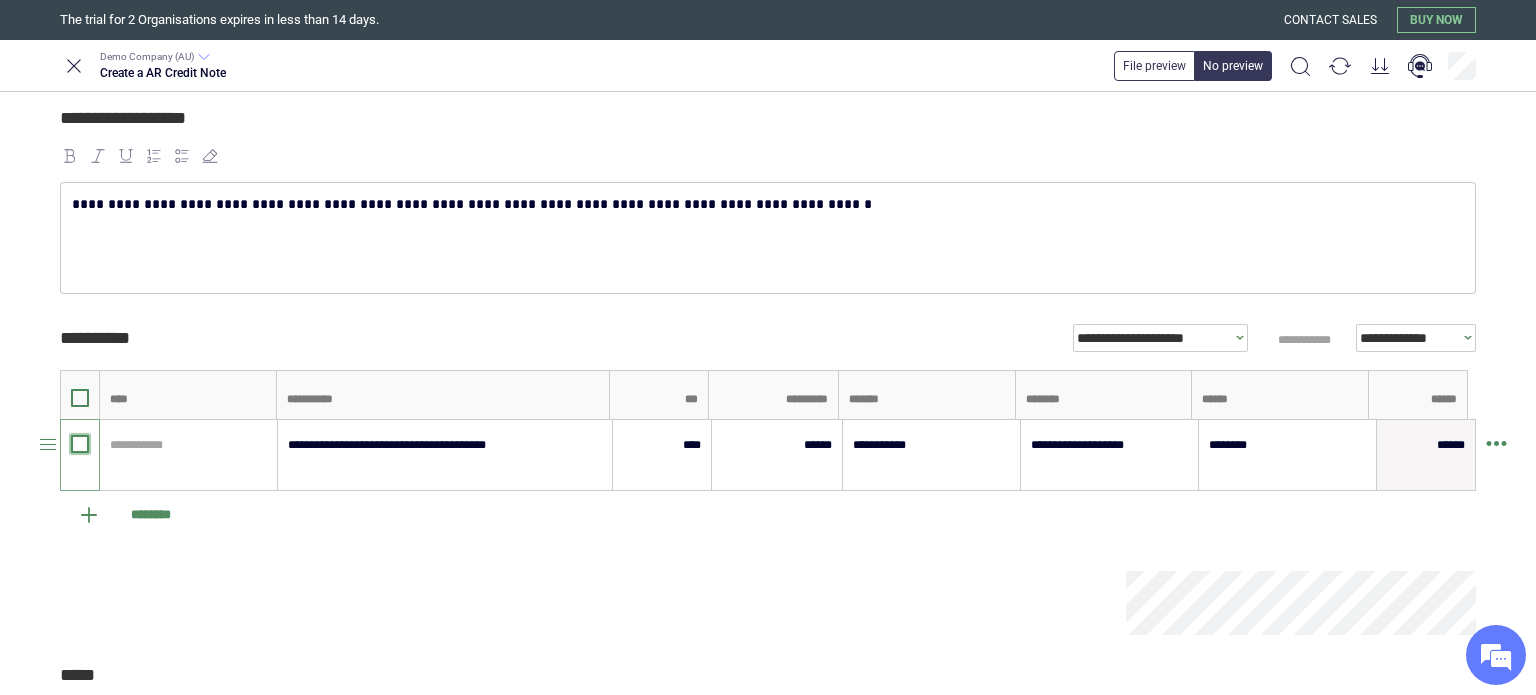 click at bounding box center [80, 468] 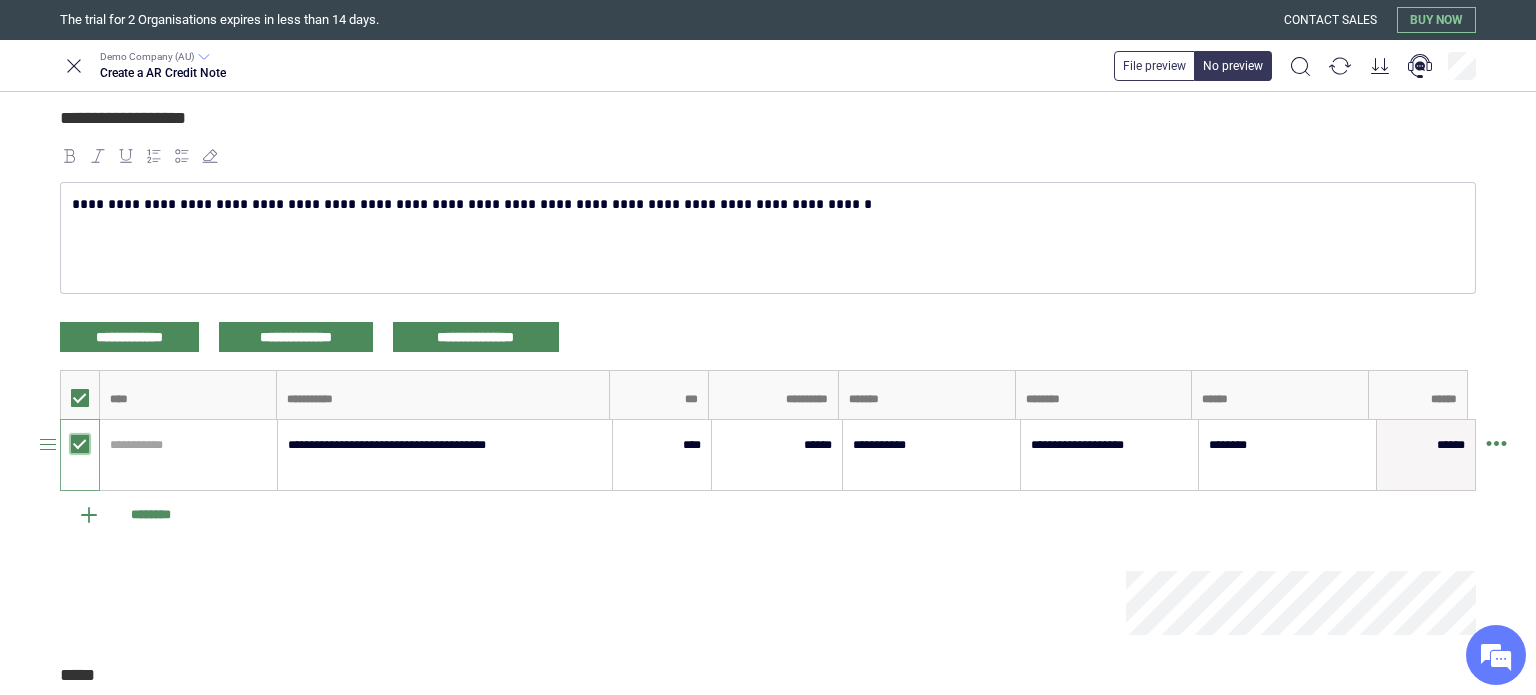 click at bounding box center [80, 468] 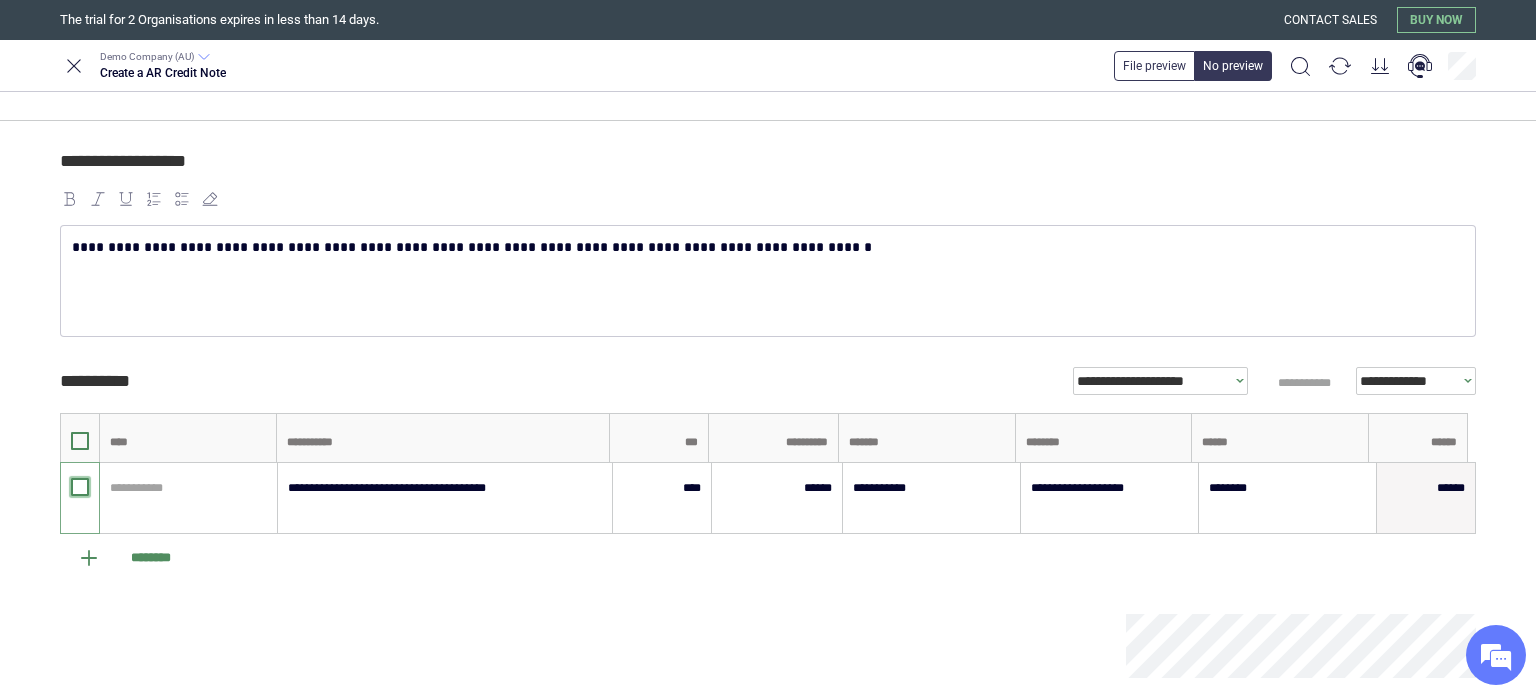 scroll, scrollTop: 260, scrollLeft: 0, axis: vertical 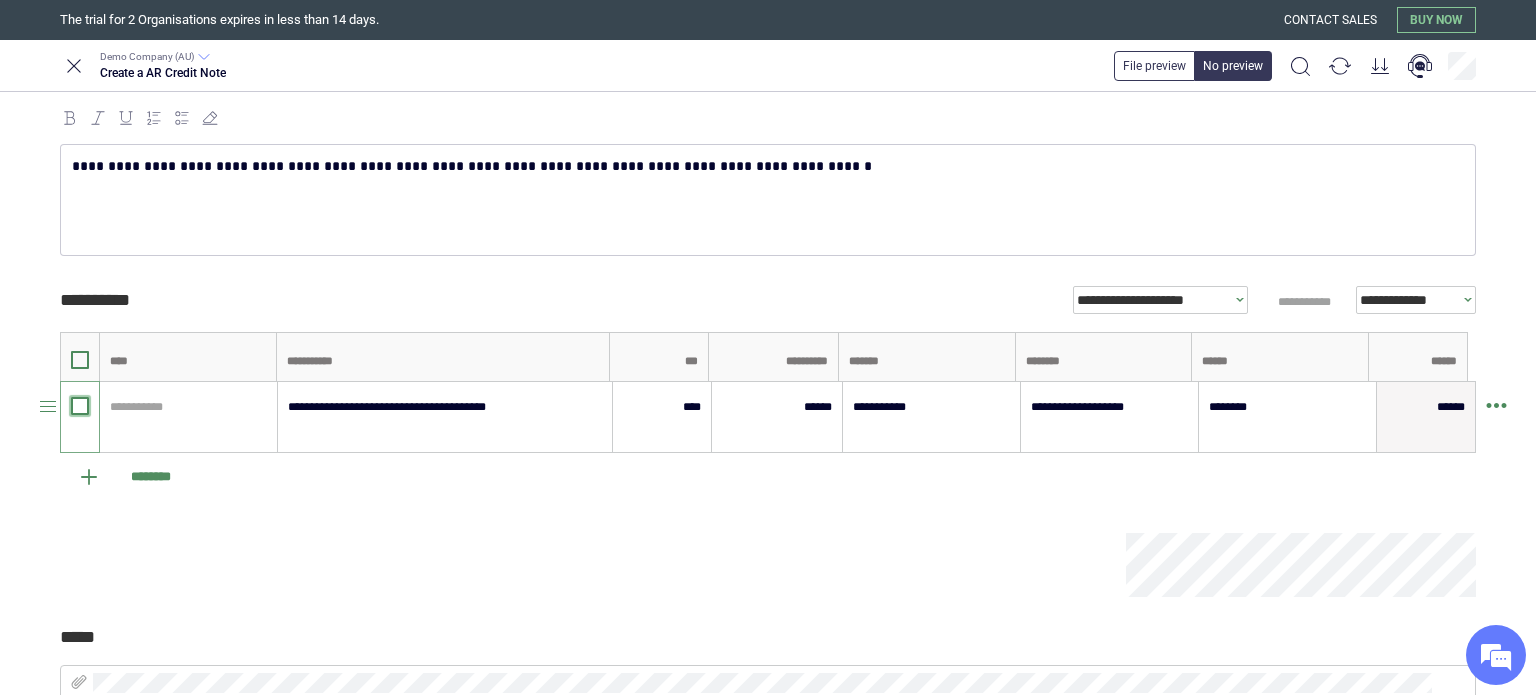 click at bounding box center (80, 430) 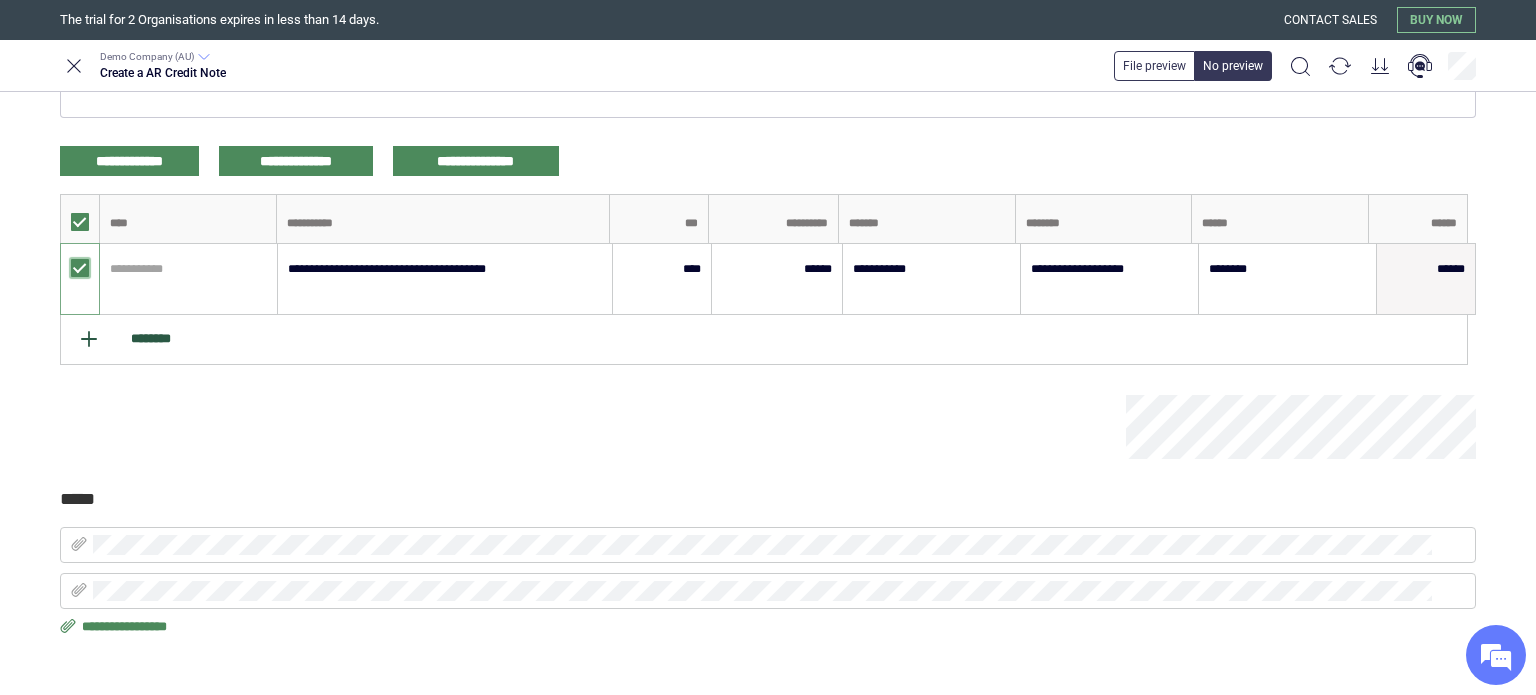 scroll, scrollTop: 0, scrollLeft: 0, axis: both 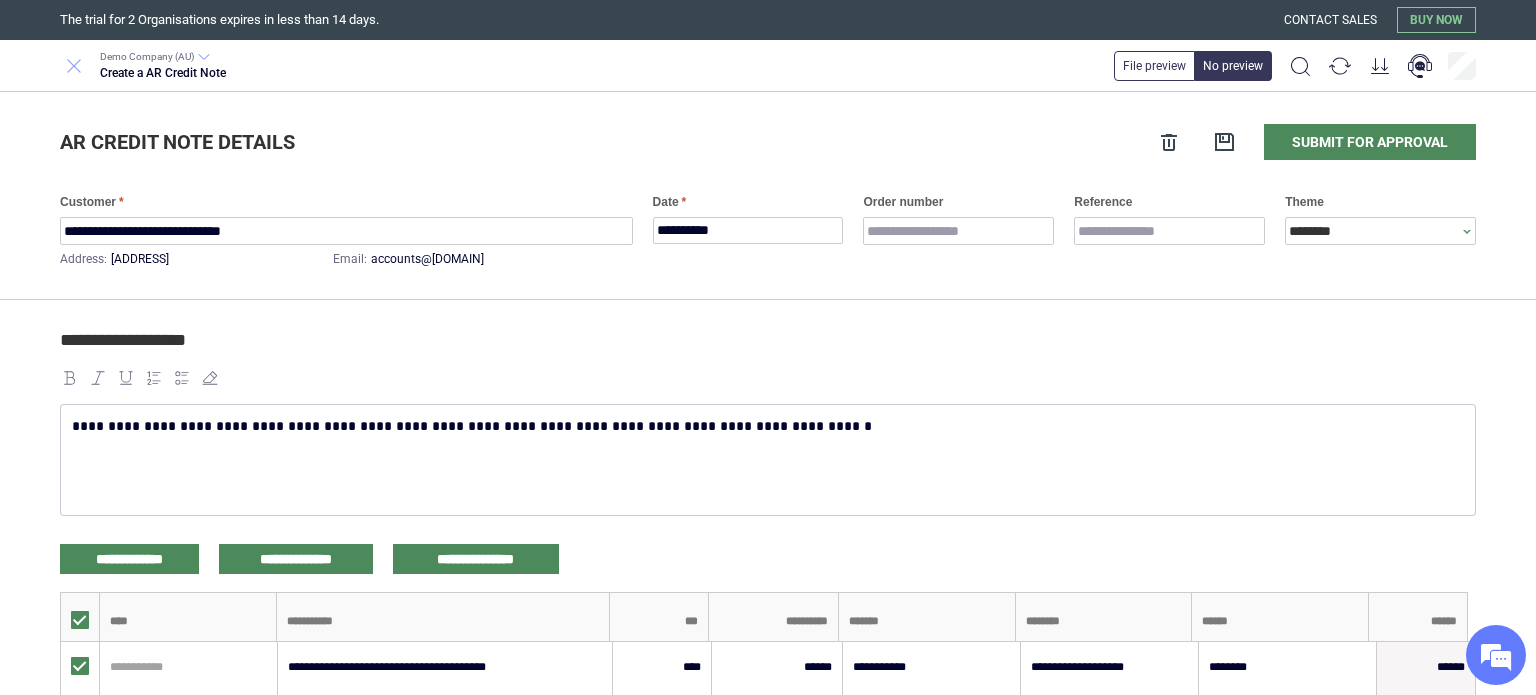 click at bounding box center [74, 66] 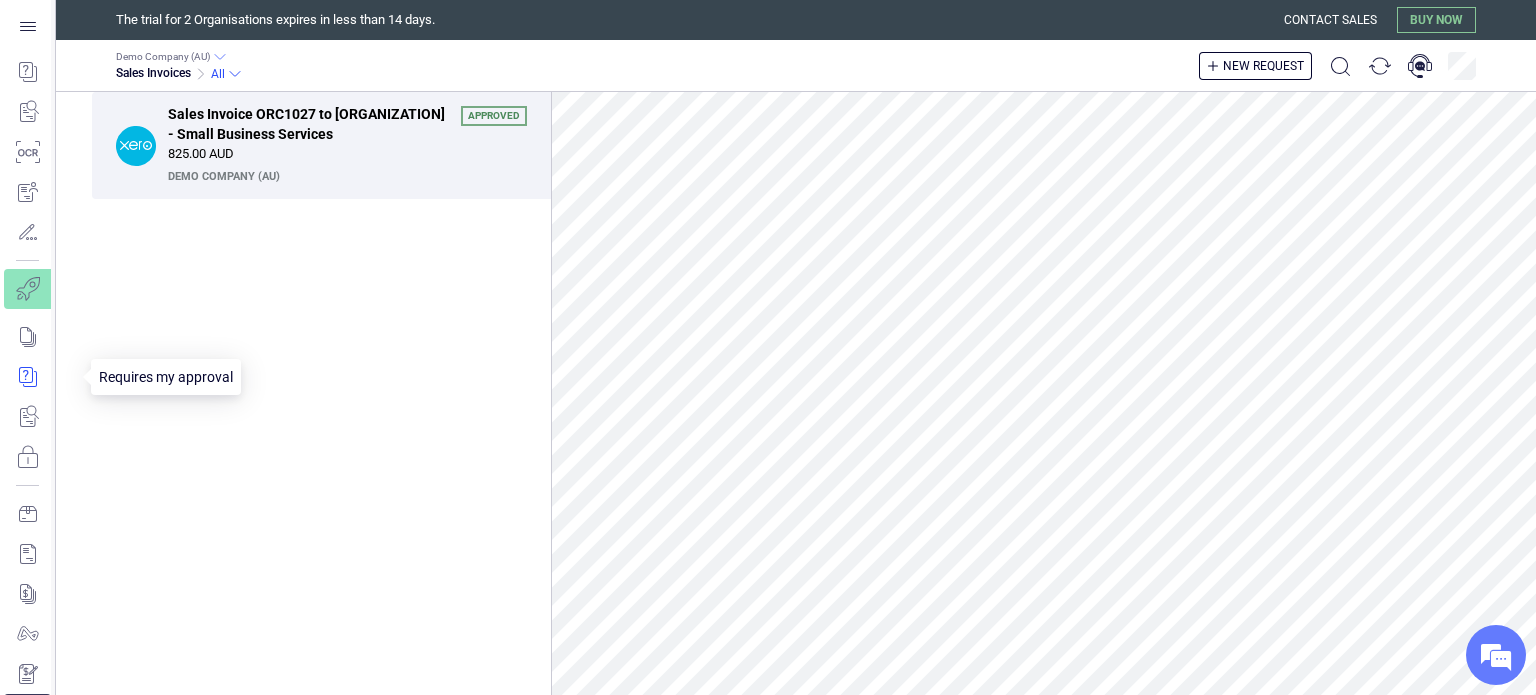 click at bounding box center (41, 377) 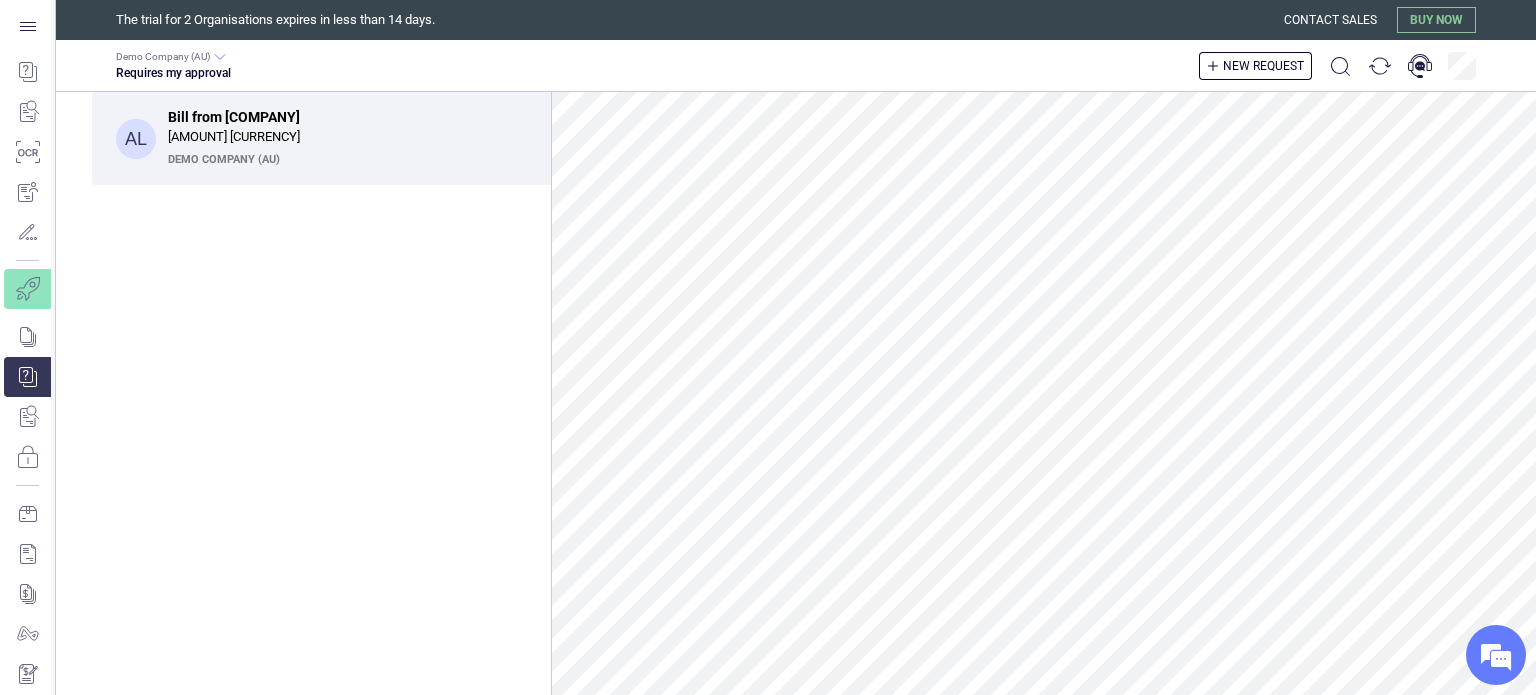 scroll, scrollTop: 147, scrollLeft: 0, axis: vertical 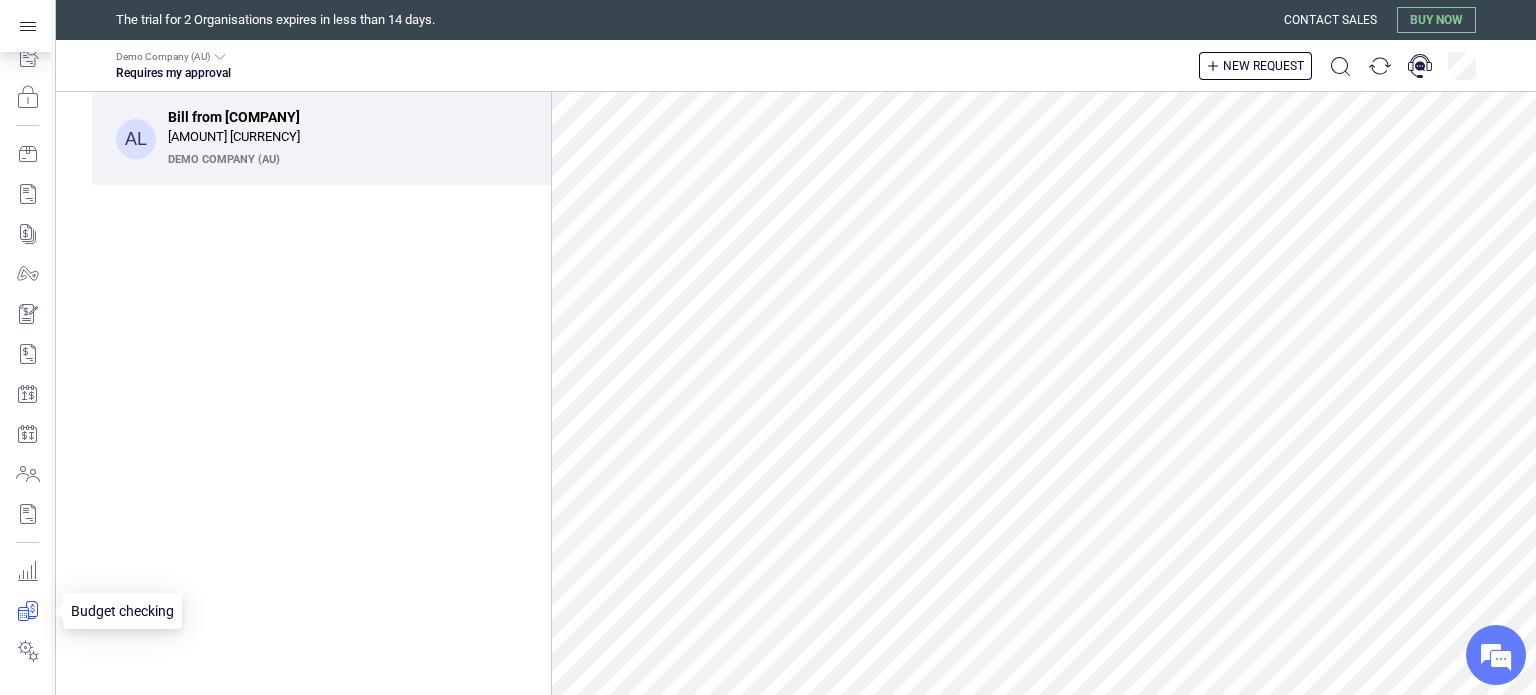 click at bounding box center [27, 611] 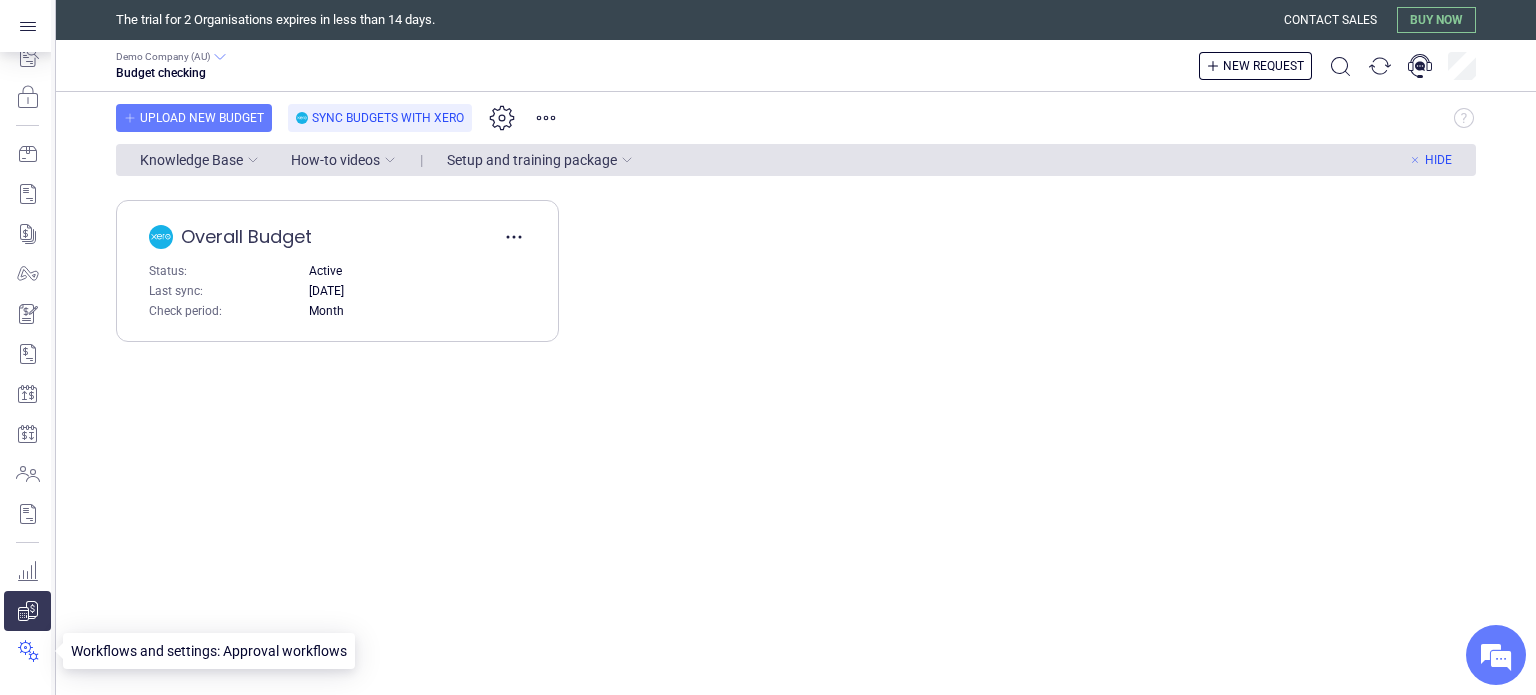 click at bounding box center [27, 651] 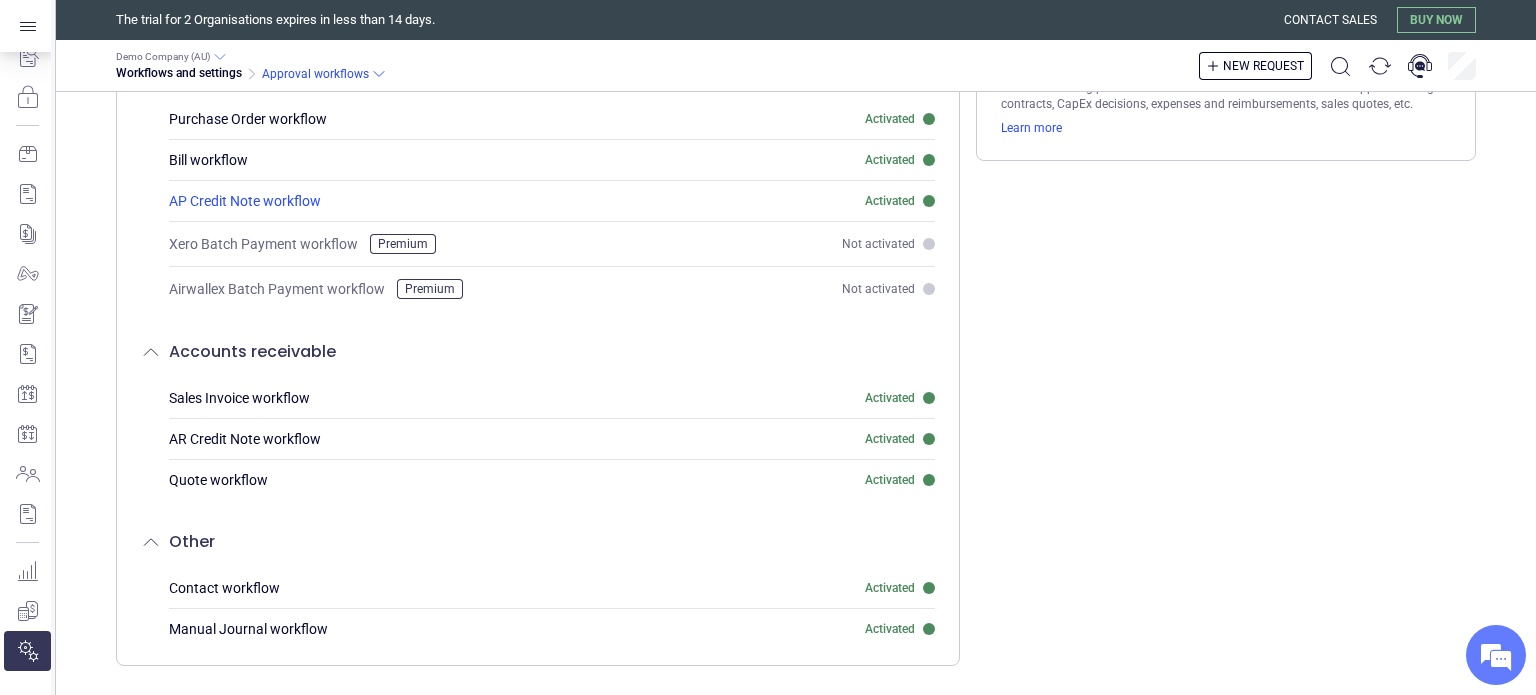 scroll, scrollTop: 160, scrollLeft: 0, axis: vertical 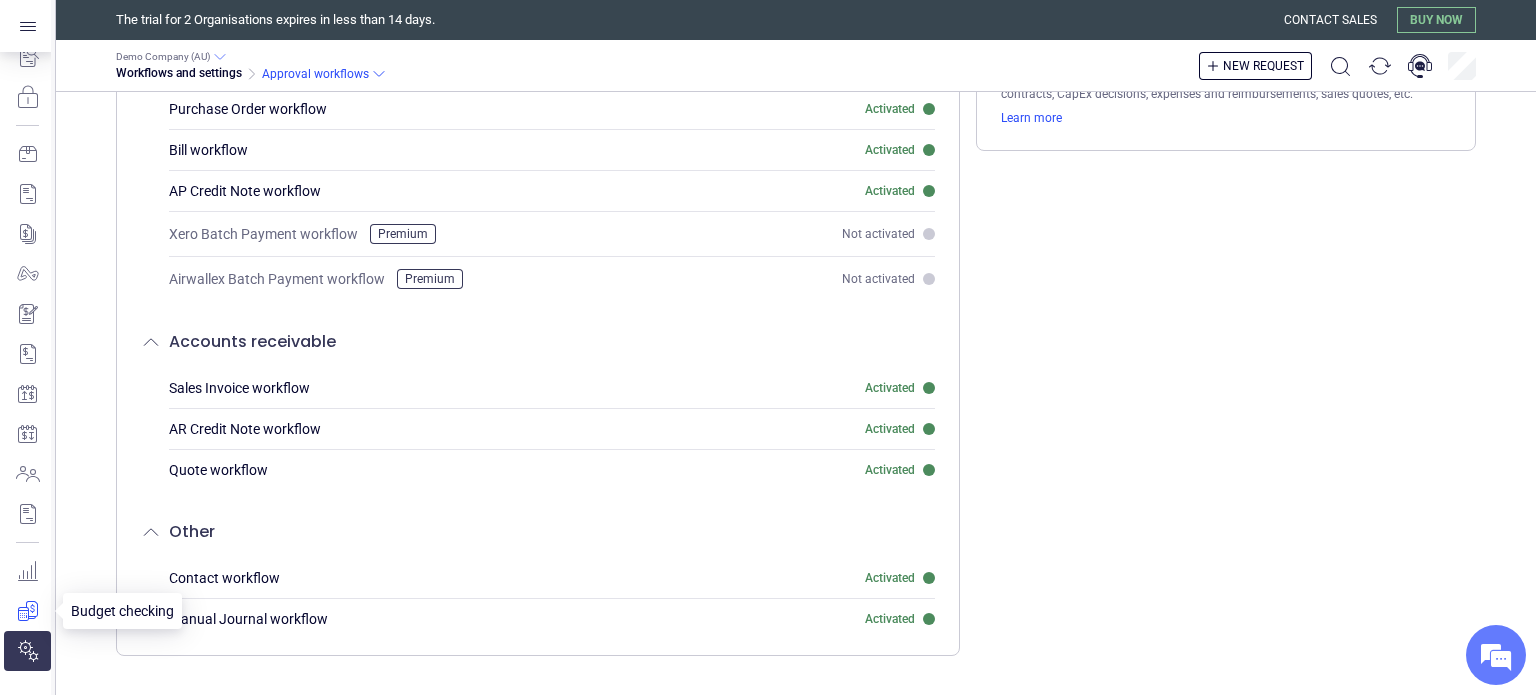 click at bounding box center (27, 611) 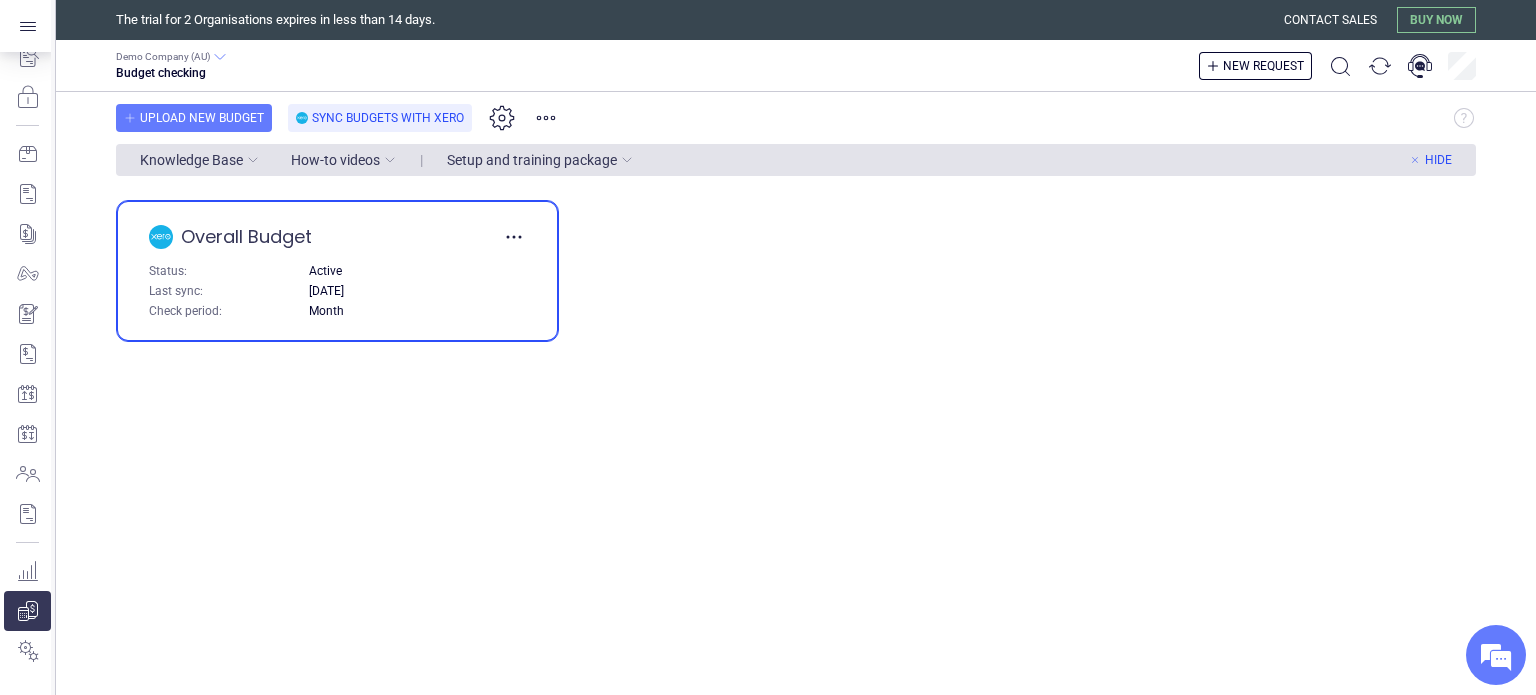 click on "Overall Budget Status: Active Last sync: [DATE] Check period: [PERIOD]" at bounding box center (337, 271) 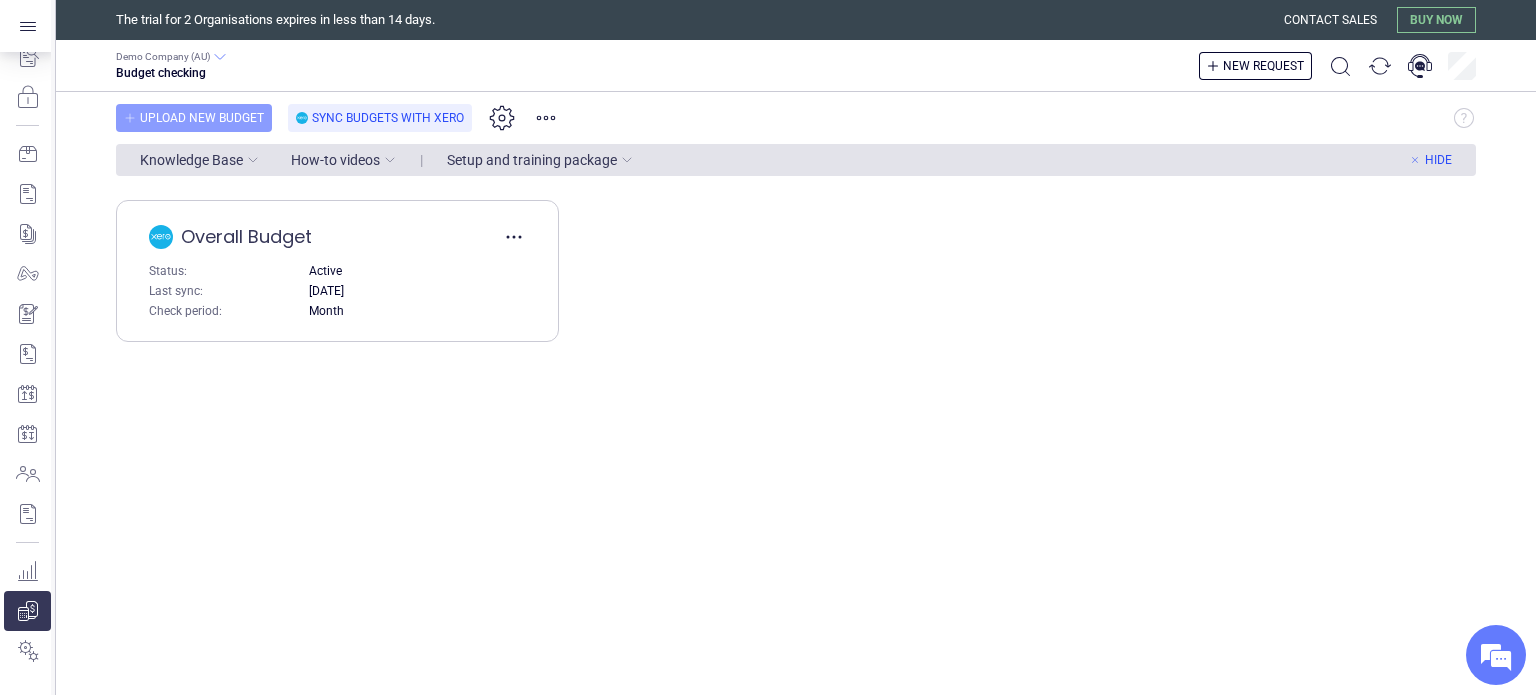 click on "Upload new budget" at bounding box center [202, 118] 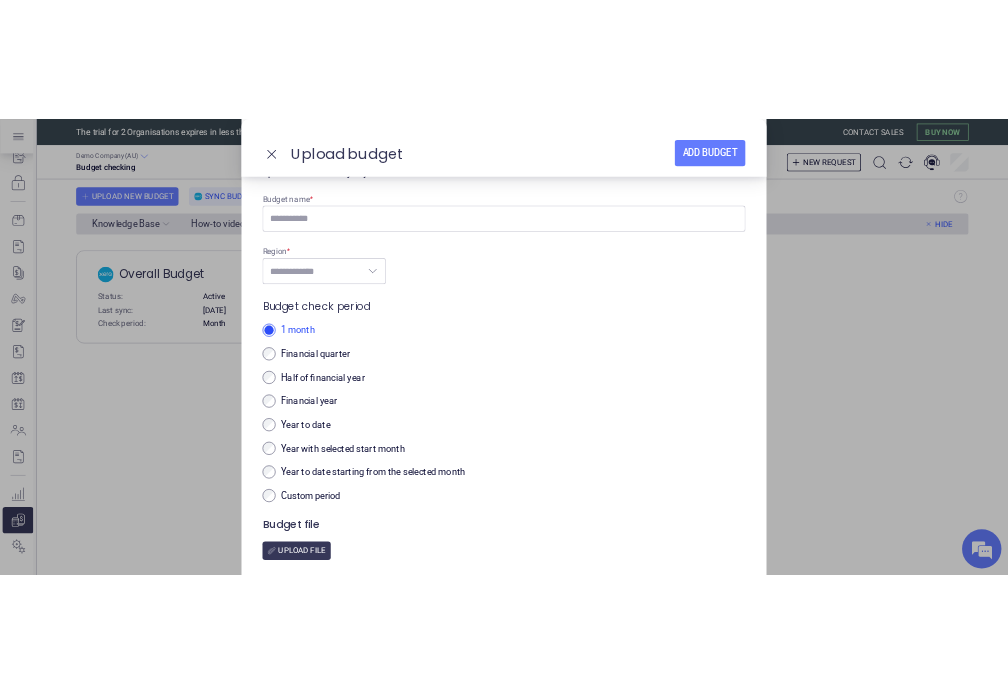 scroll, scrollTop: 0, scrollLeft: 0, axis: both 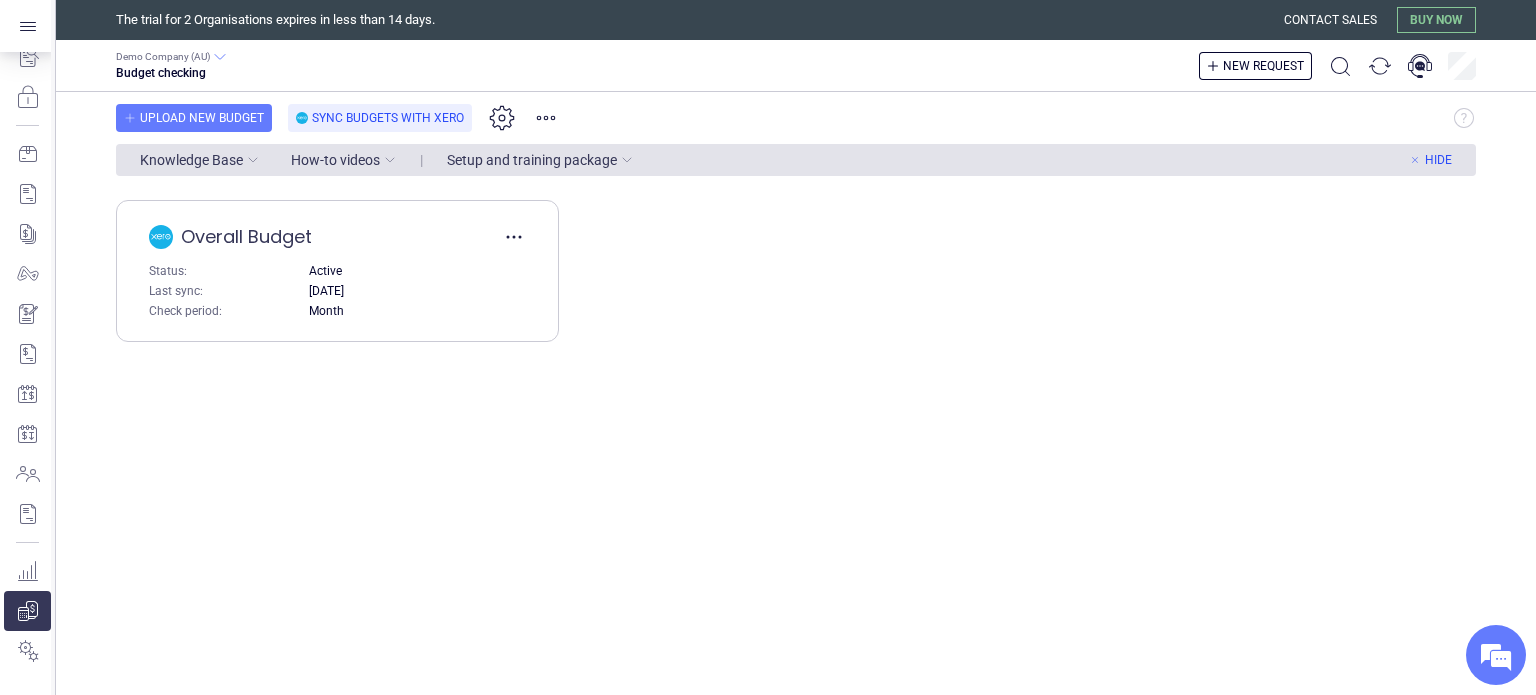 click on "Check period:" at bounding box center (225, 271) 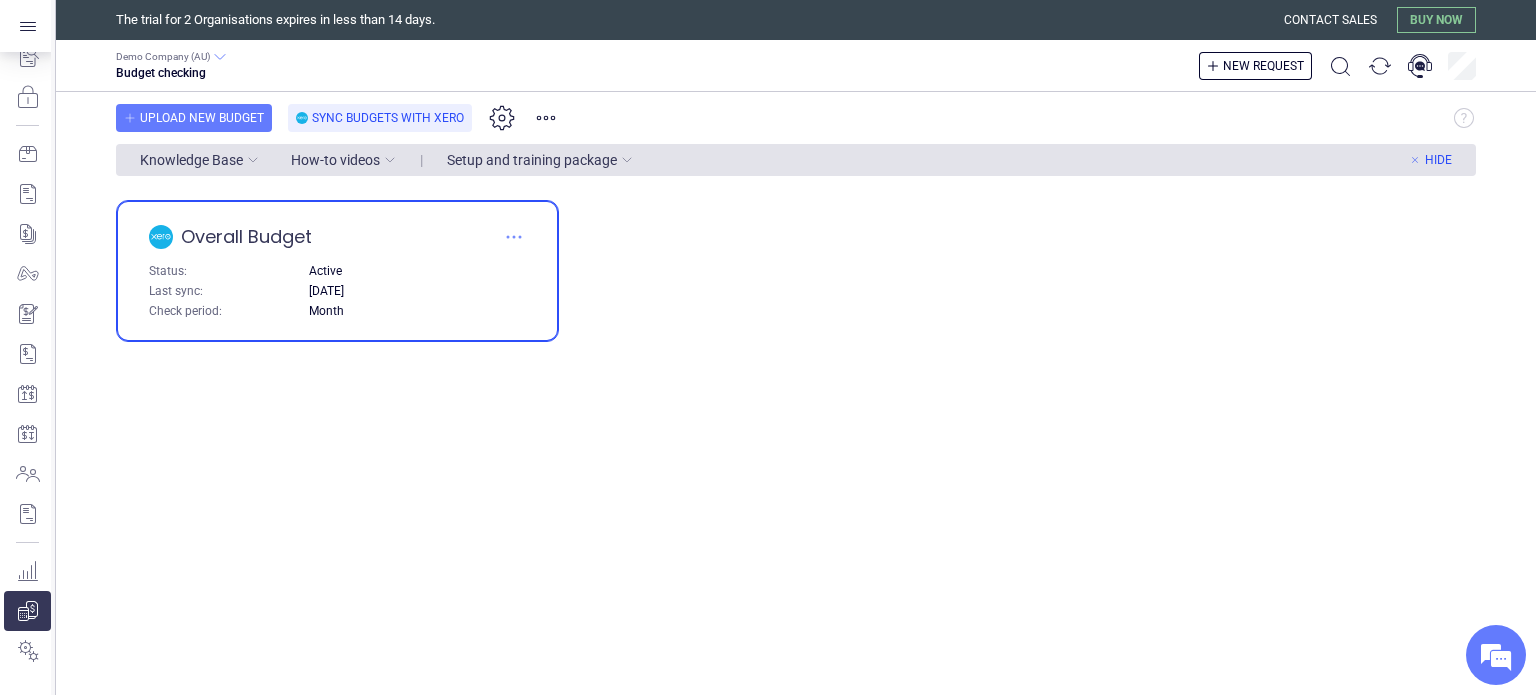 click at bounding box center [514, 237] 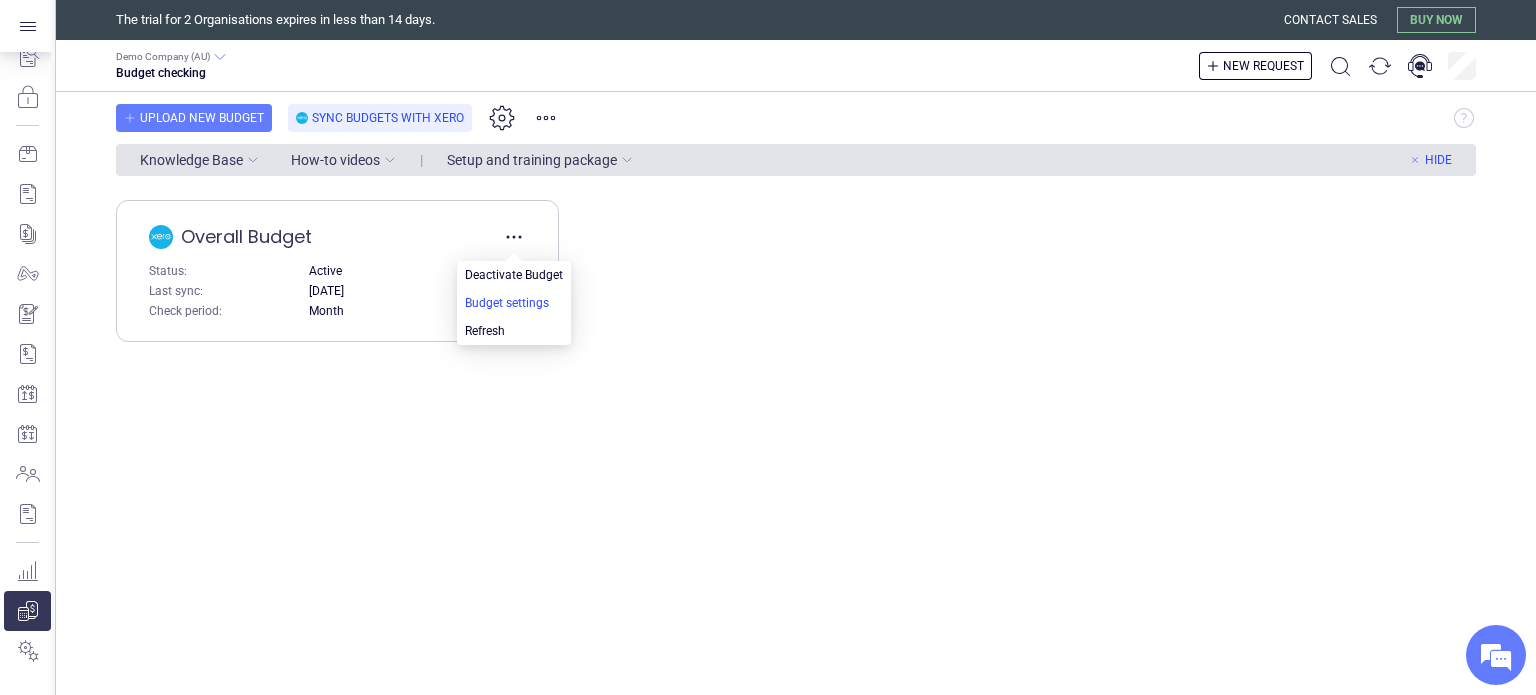 click at bounding box center (514, 275) 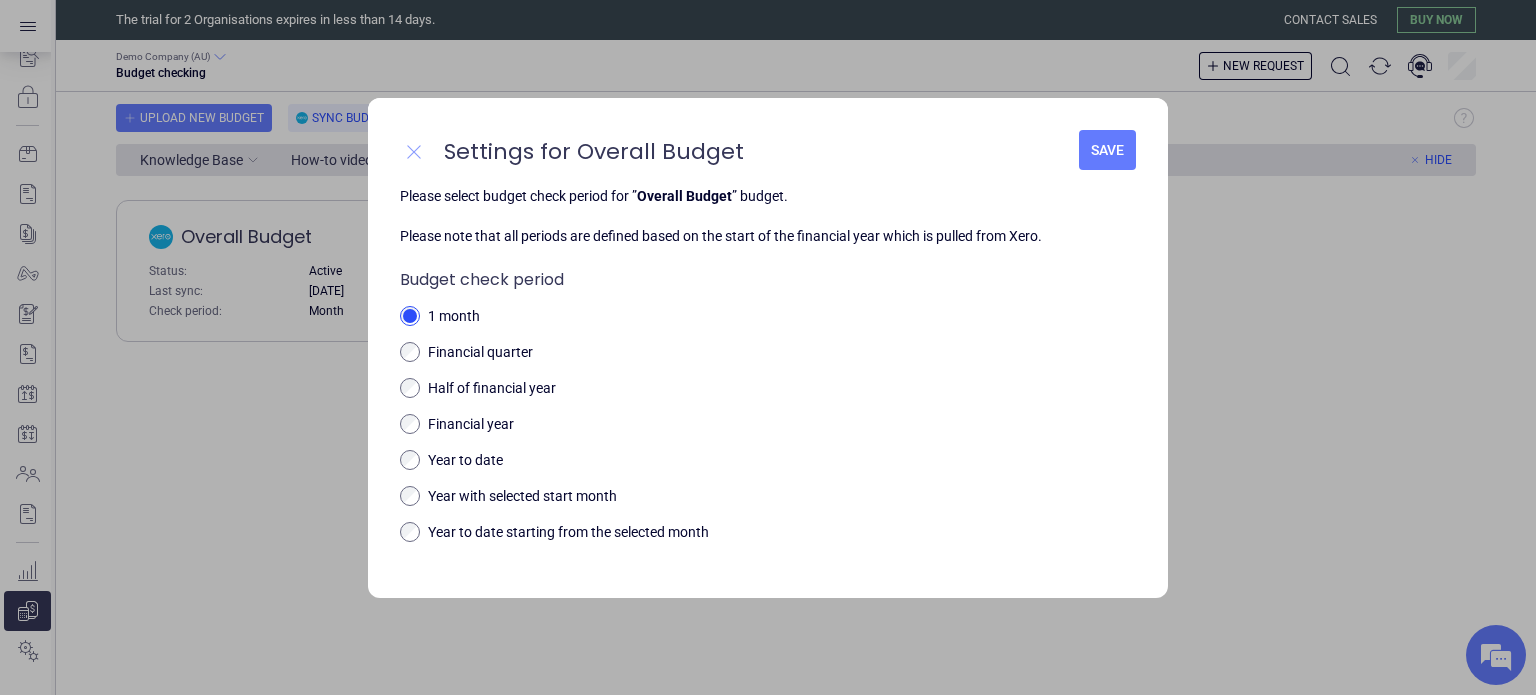 click at bounding box center [414, 152] 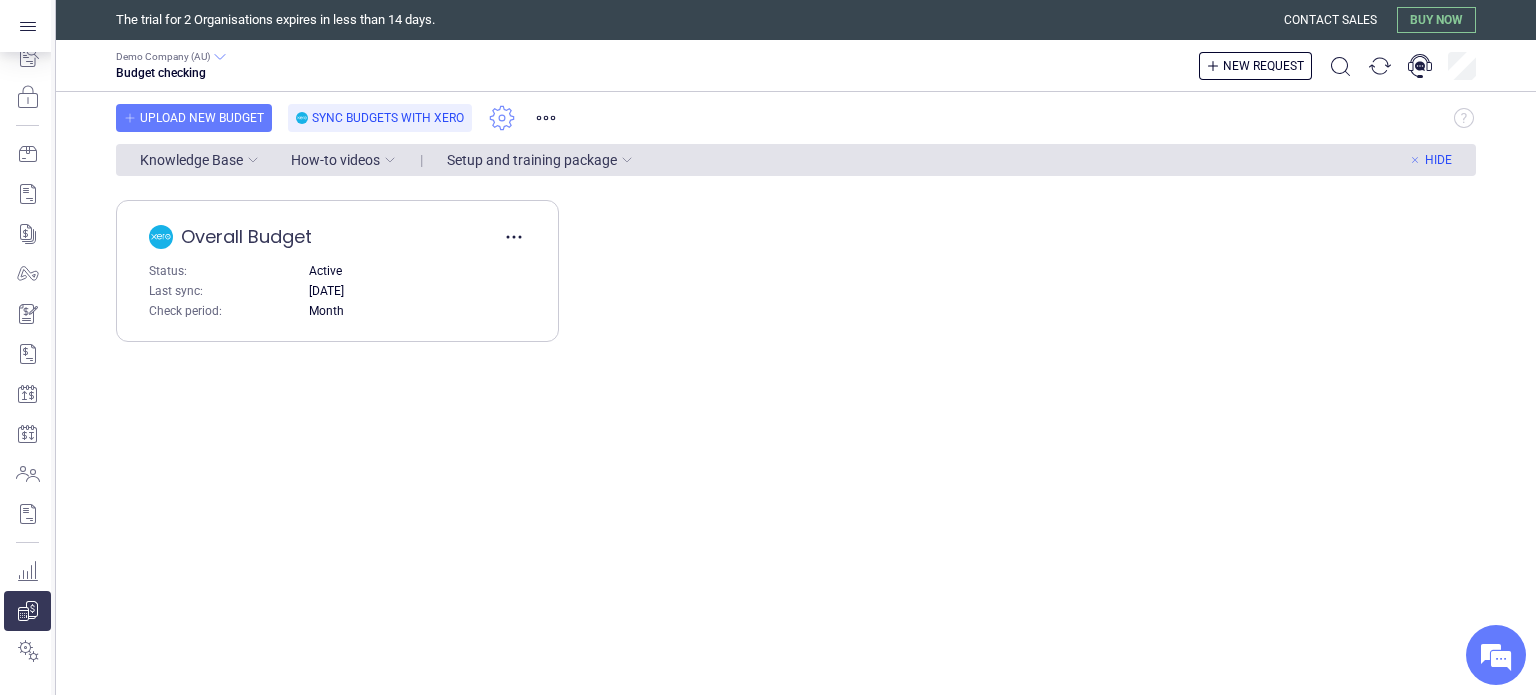 click at bounding box center [502, 118] 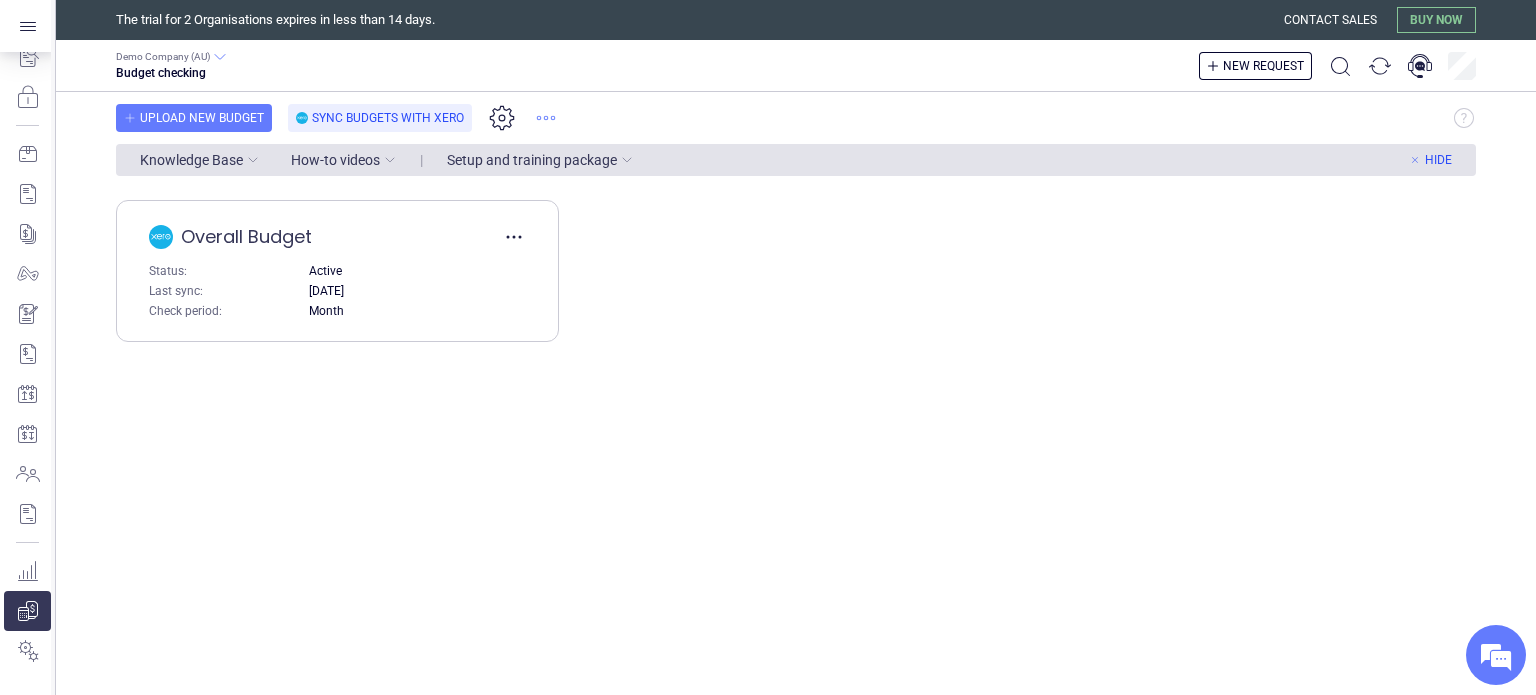 click at bounding box center [546, 118] 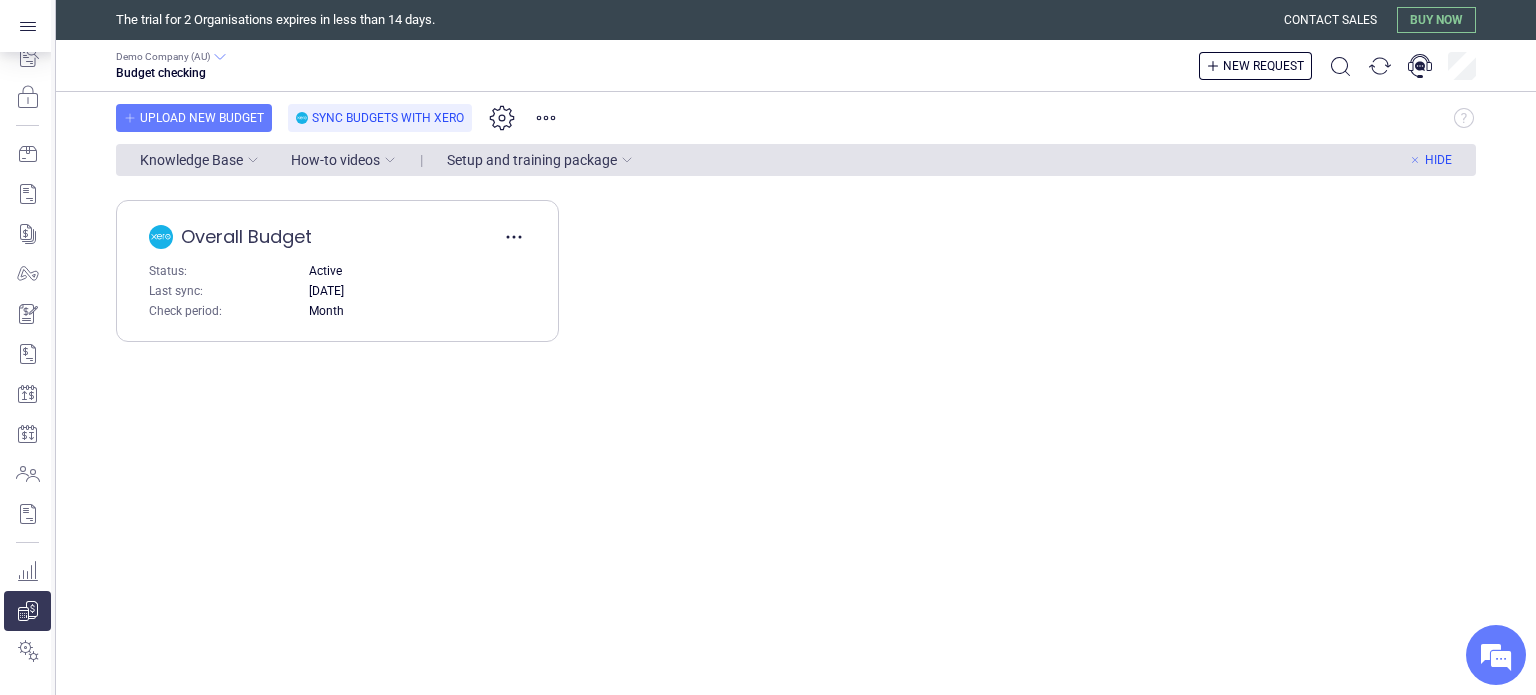 click on "Overall Budget Status: Active Last sync: [DATE] Check period: [PERIOD]" at bounding box center [796, 439] 